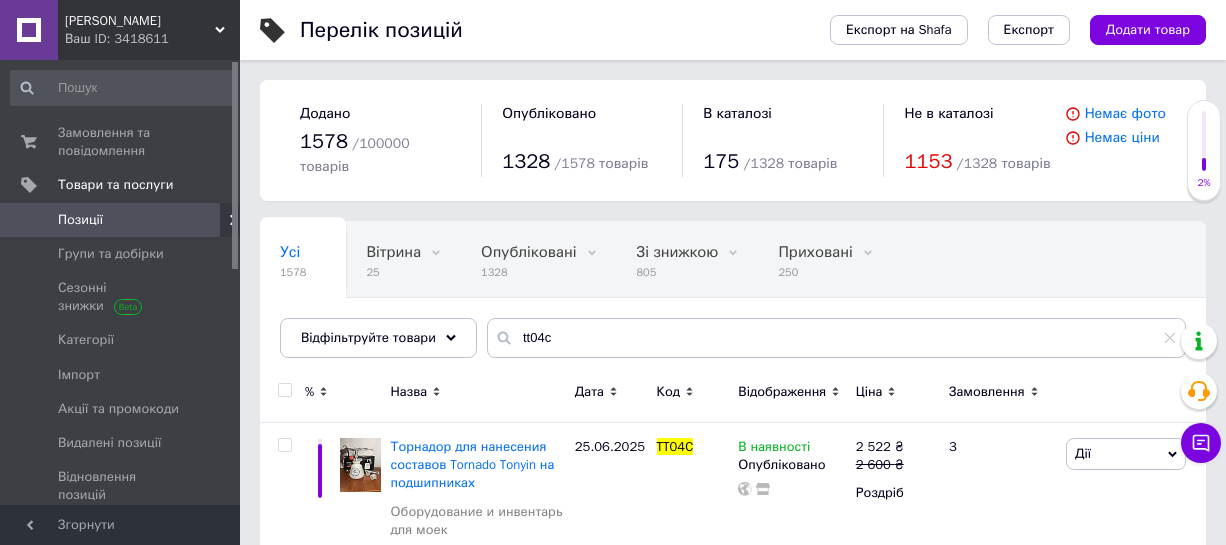 scroll, scrollTop: 87, scrollLeft: 0, axis: vertical 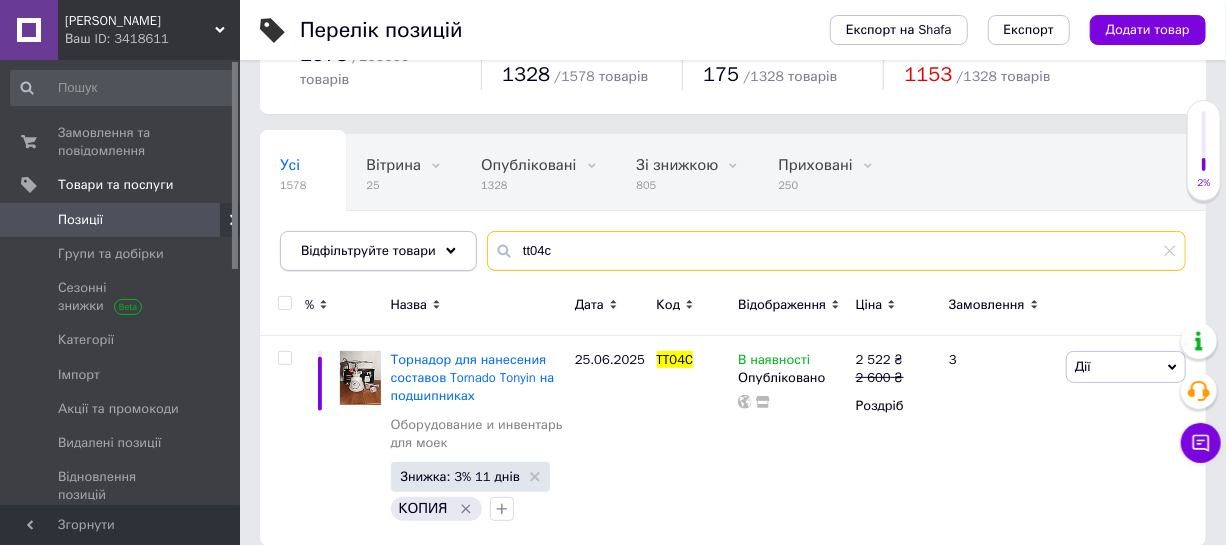 drag, startPoint x: 324, startPoint y: 224, endPoint x: 295, endPoint y: 224, distance: 29 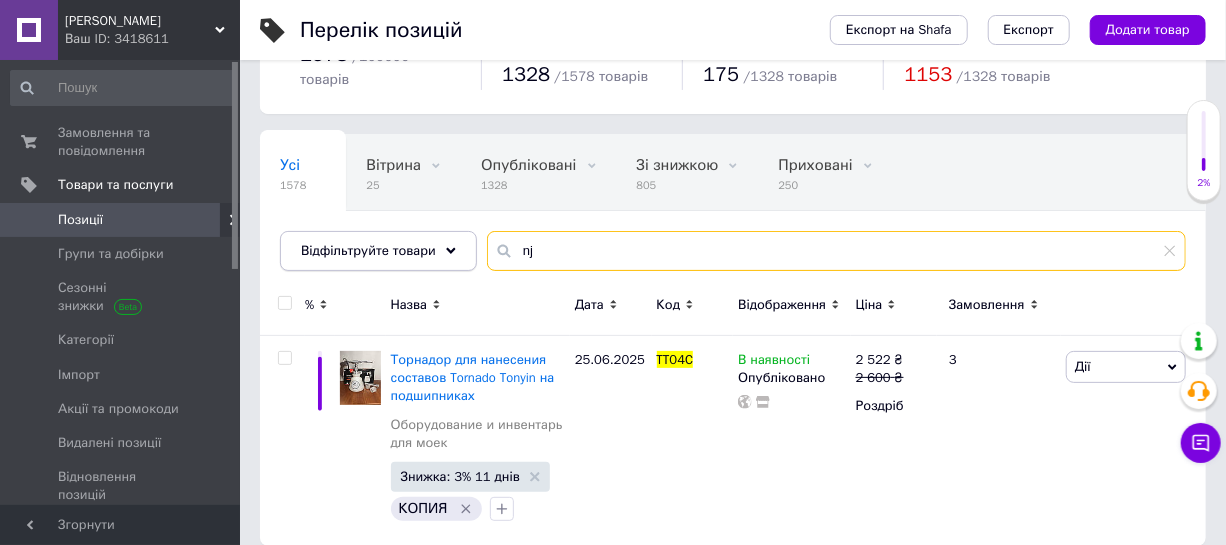 type on "n" 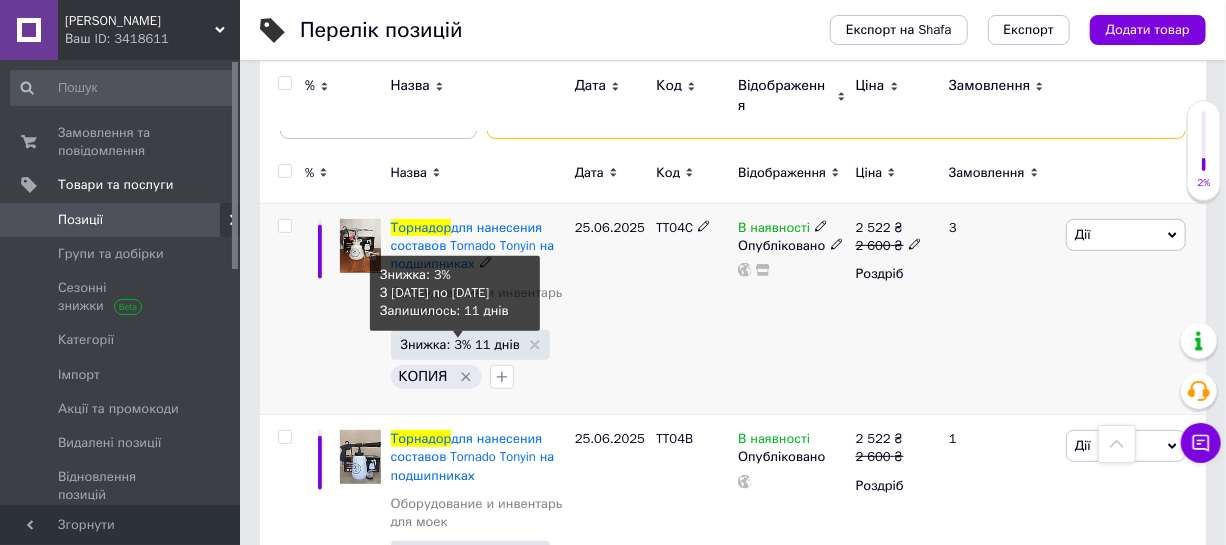 scroll, scrollTop: 207, scrollLeft: 0, axis: vertical 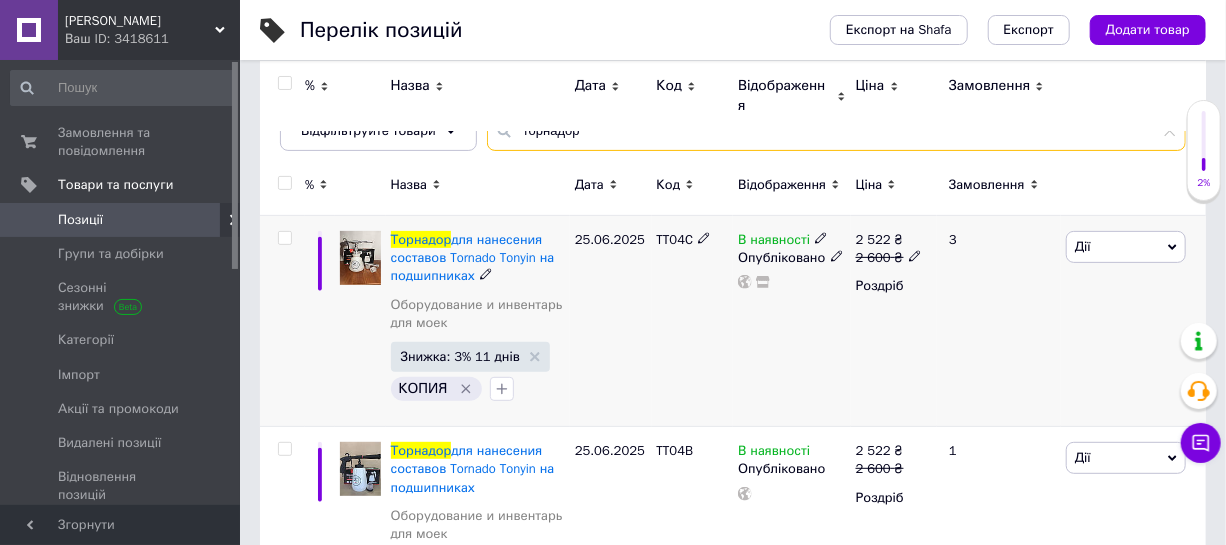 type on "торнадор" 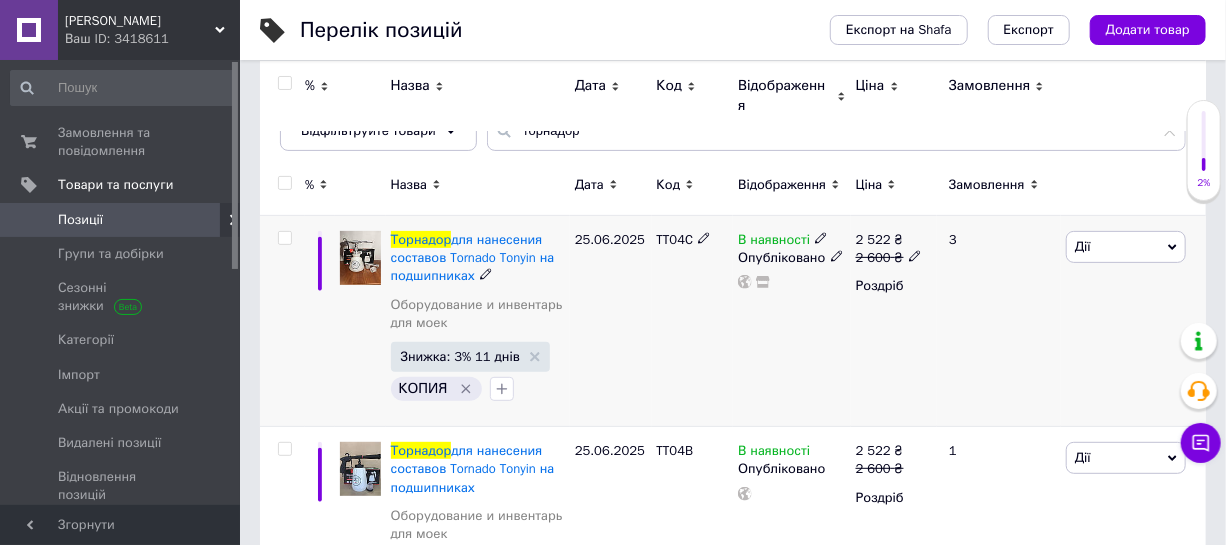 click 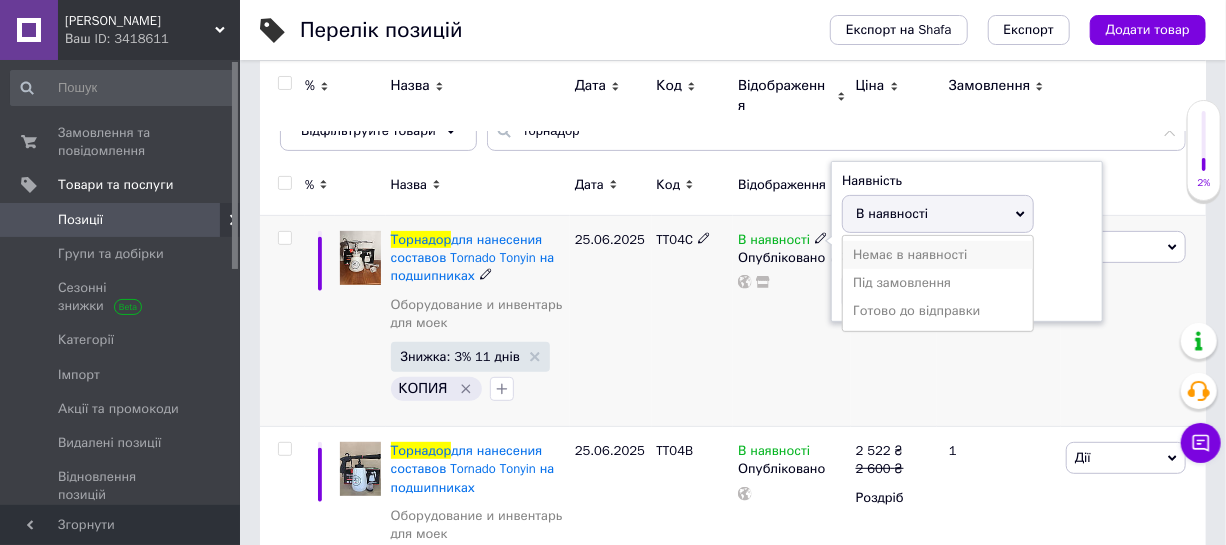 click on "Немає в наявності" at bounding box center [938, 255] 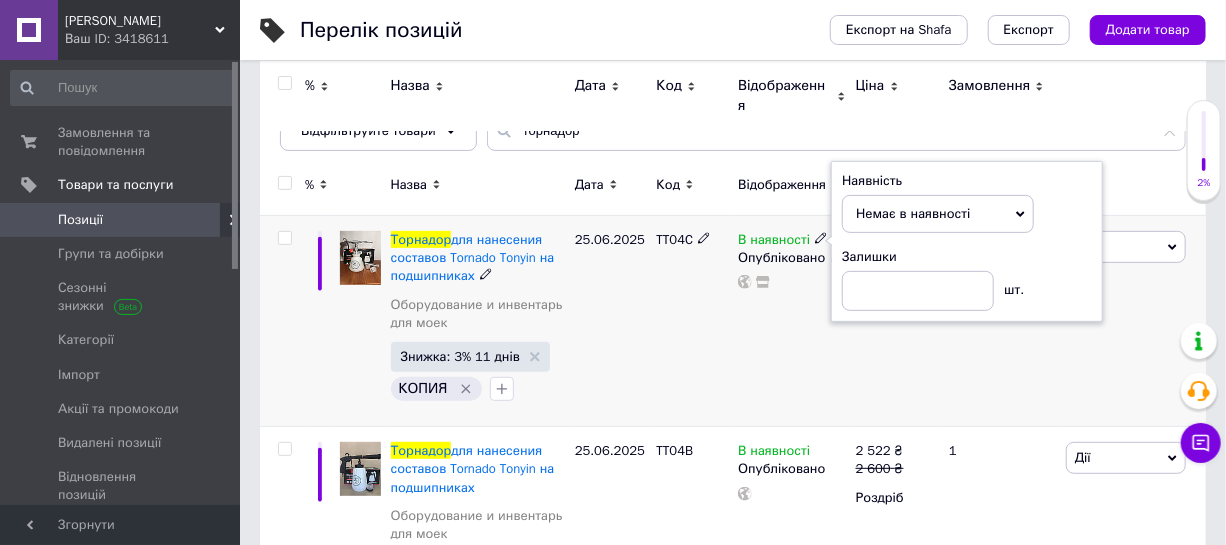 click on "В наявності Наявність Немає в наявності В наявності Під замовлення Готово до відправки Залишки шт. Опубліковано" at bounding box center [791, 321] 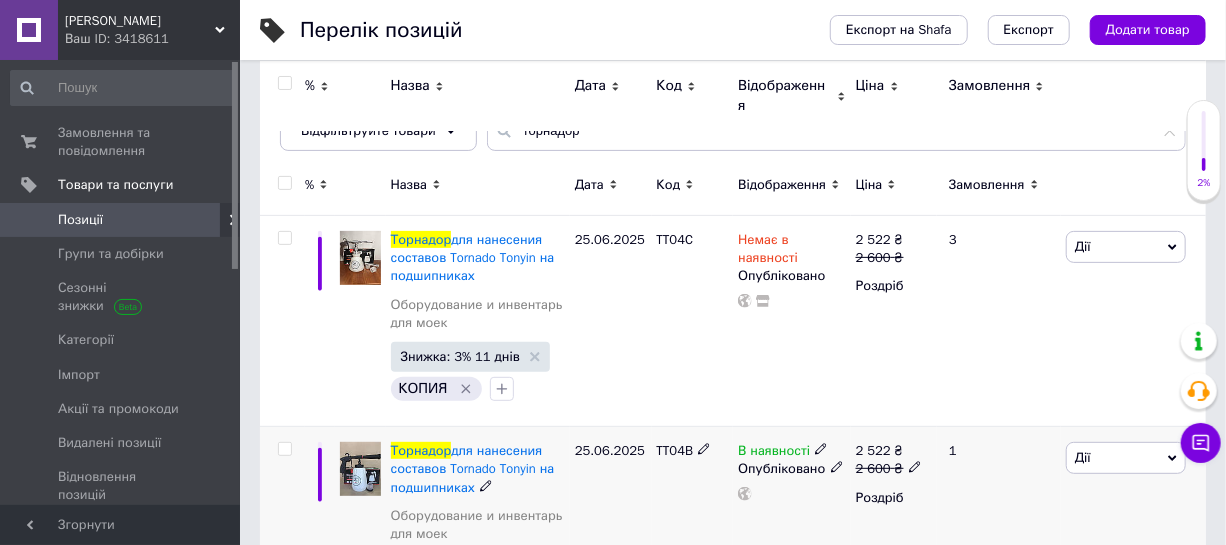 click 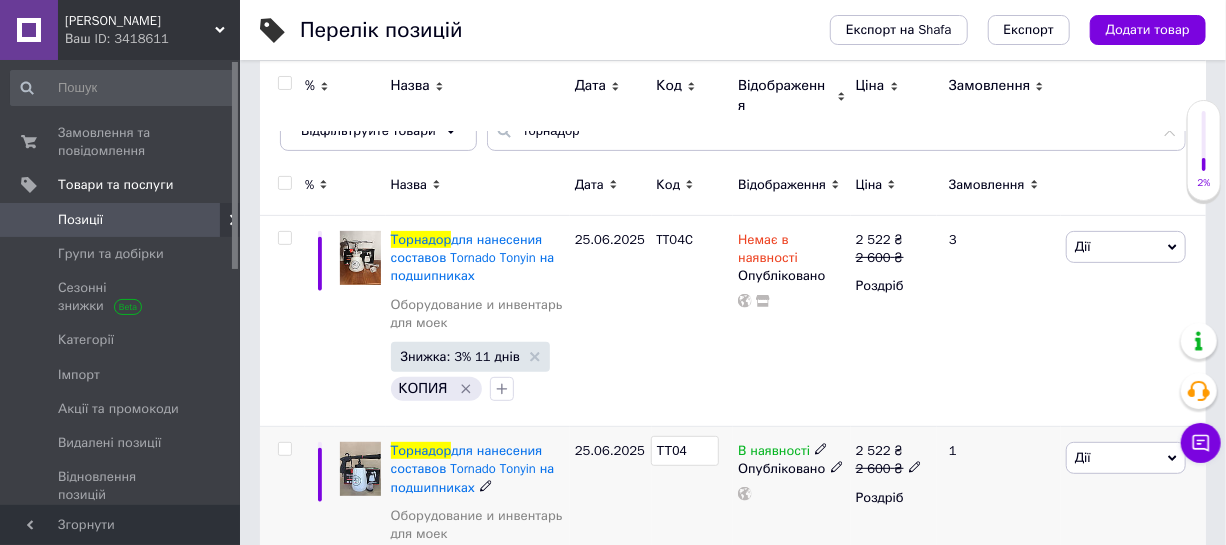 type on "TT04C" 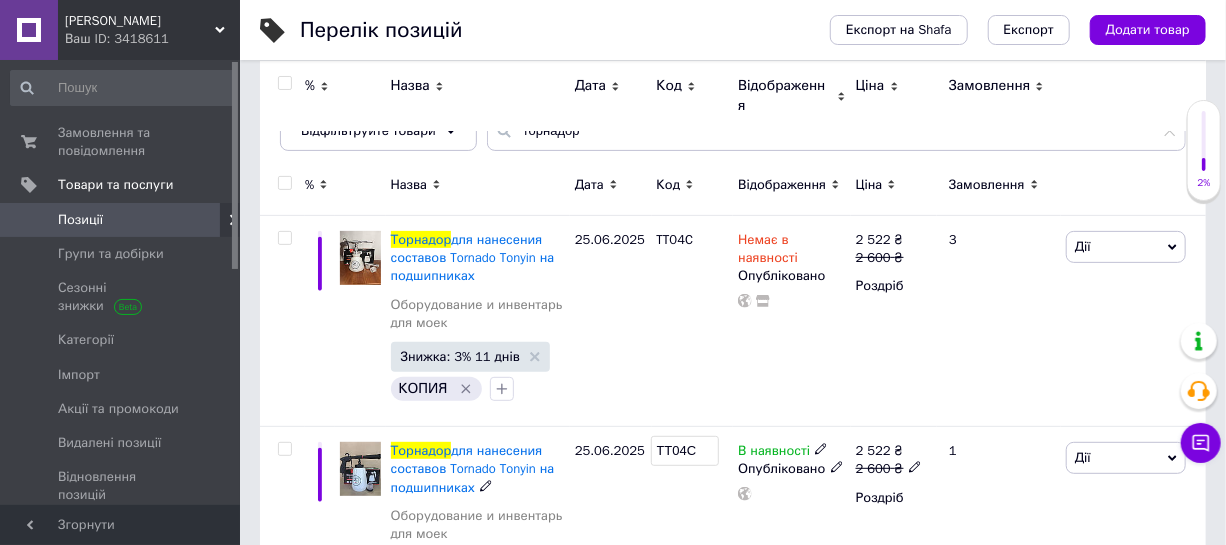 click on "TT04C" at bounding box center (693, 532) 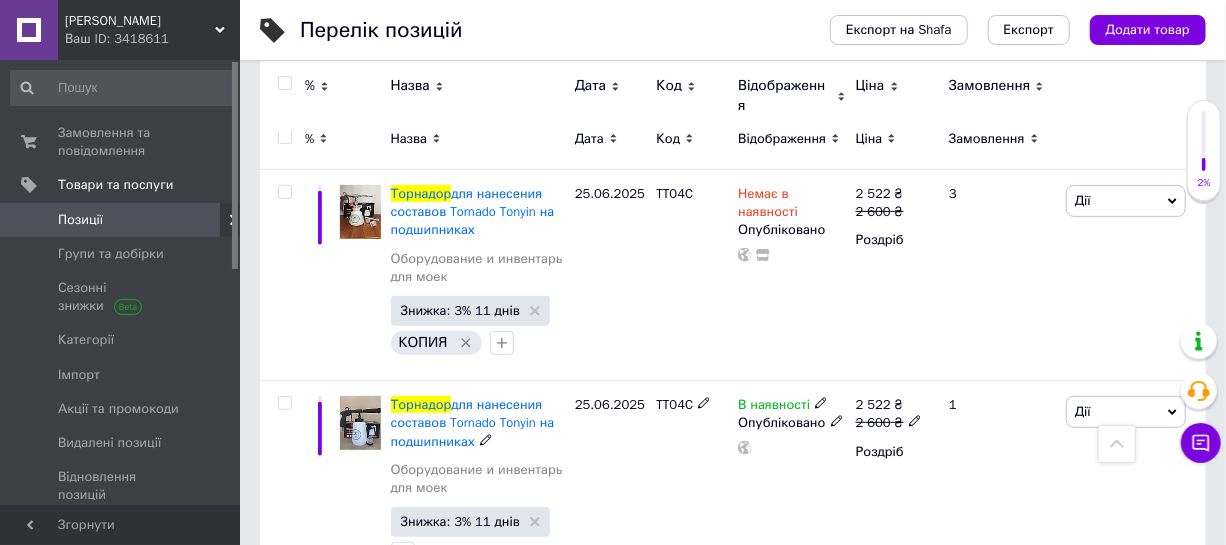 scroll, scrollTop: 207, scrollLeft: 0, axis: vertical 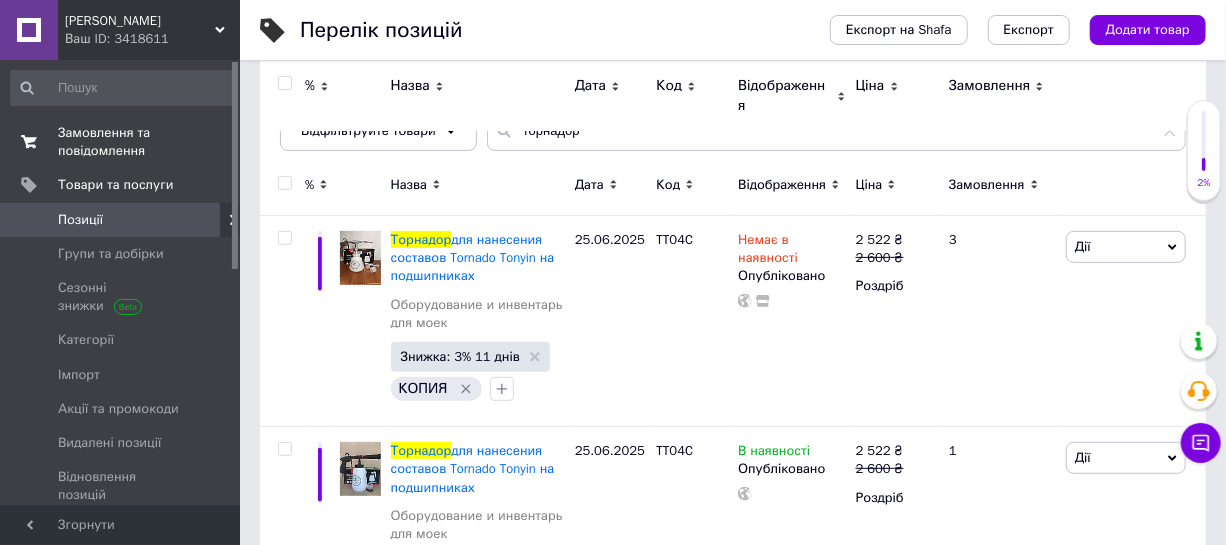 click on "Замовлення та повідомлення" at bounding box center [121, 142] 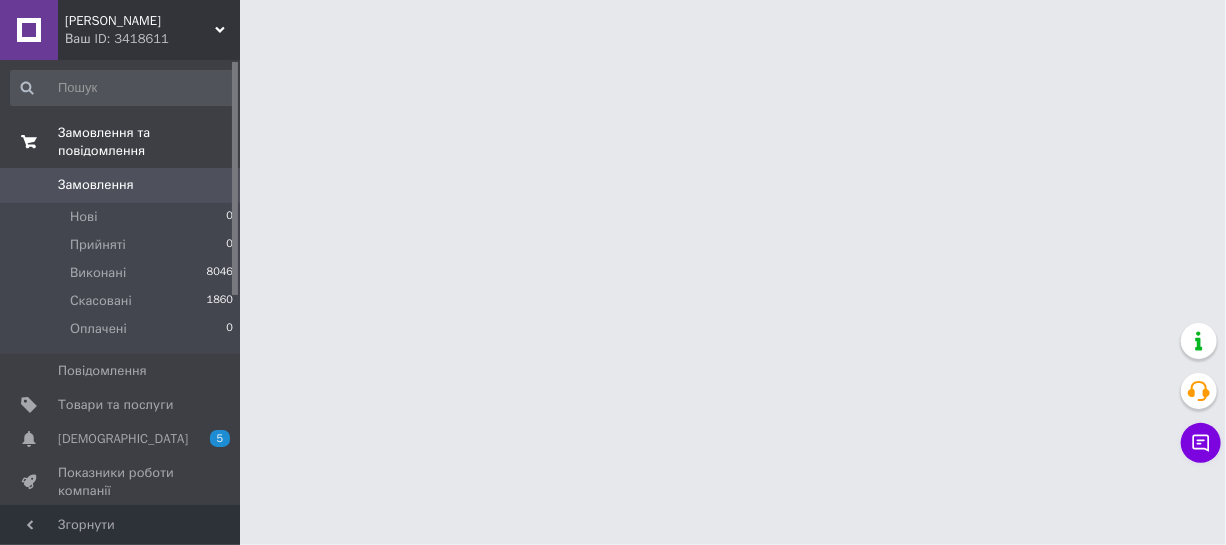 scroll, scrollTop: 0, scrollLeft: 0, axis: both 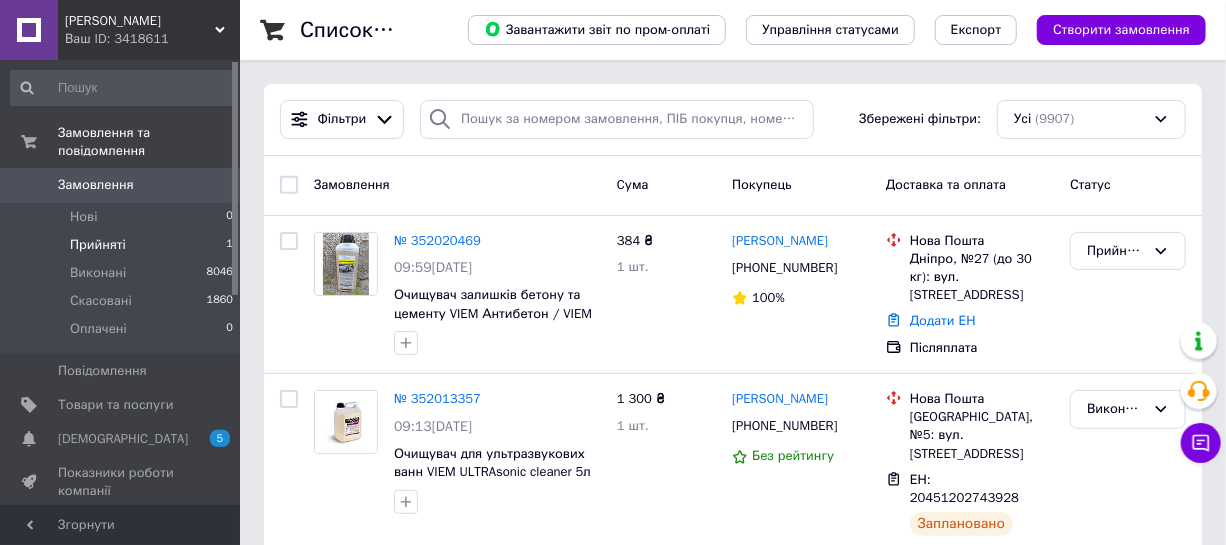 click on "Прийняті" at bounding box center (98, 245) 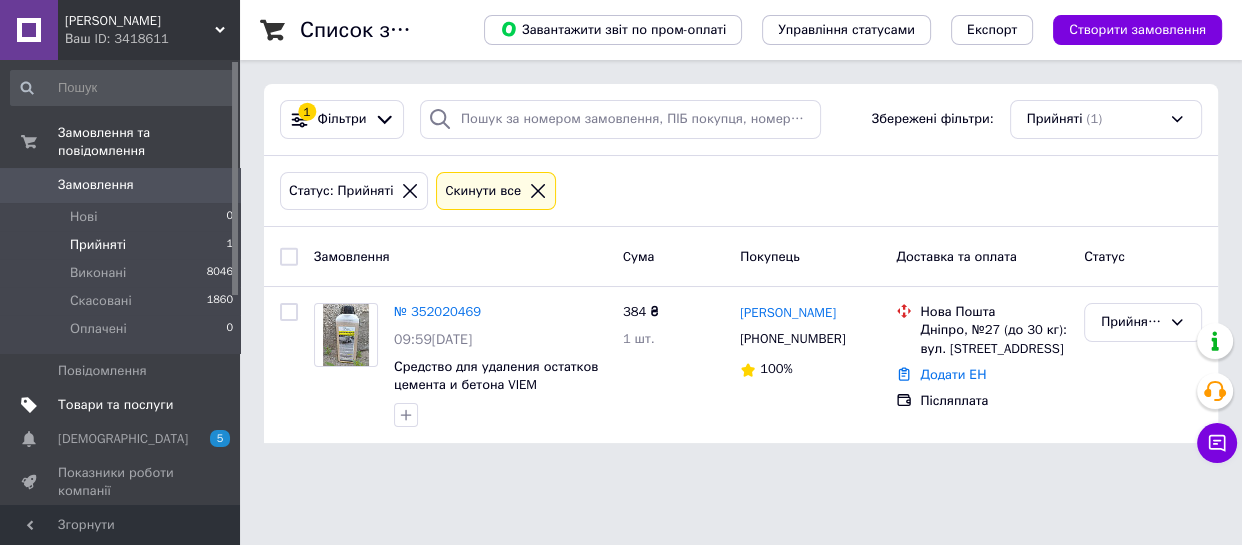 click on "Товари та послуги" at bounding box center (115, 405) 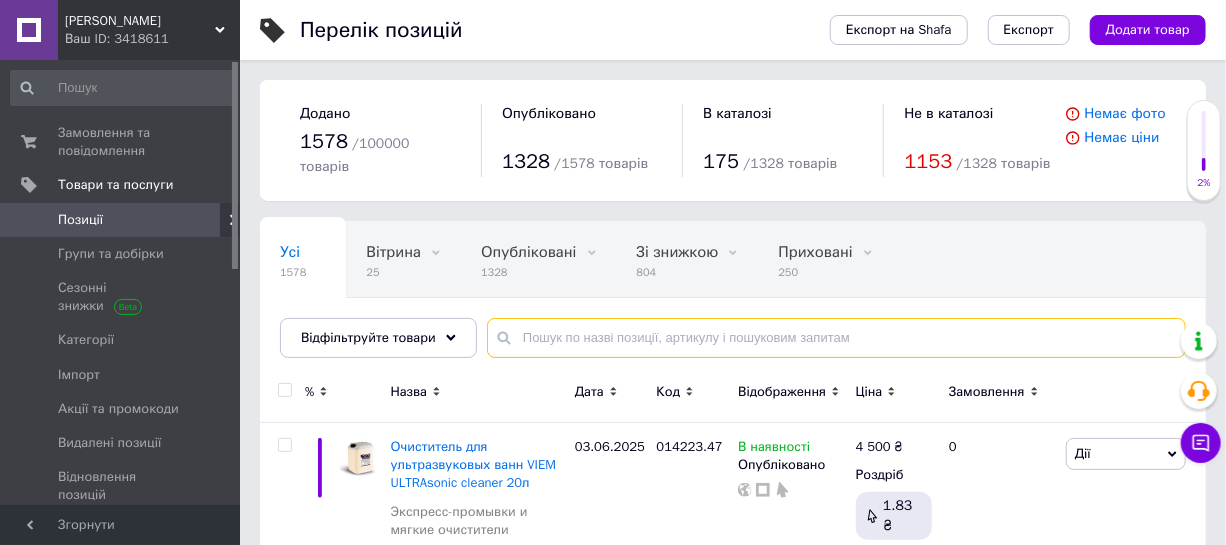 click at bounding box center (836, 338) 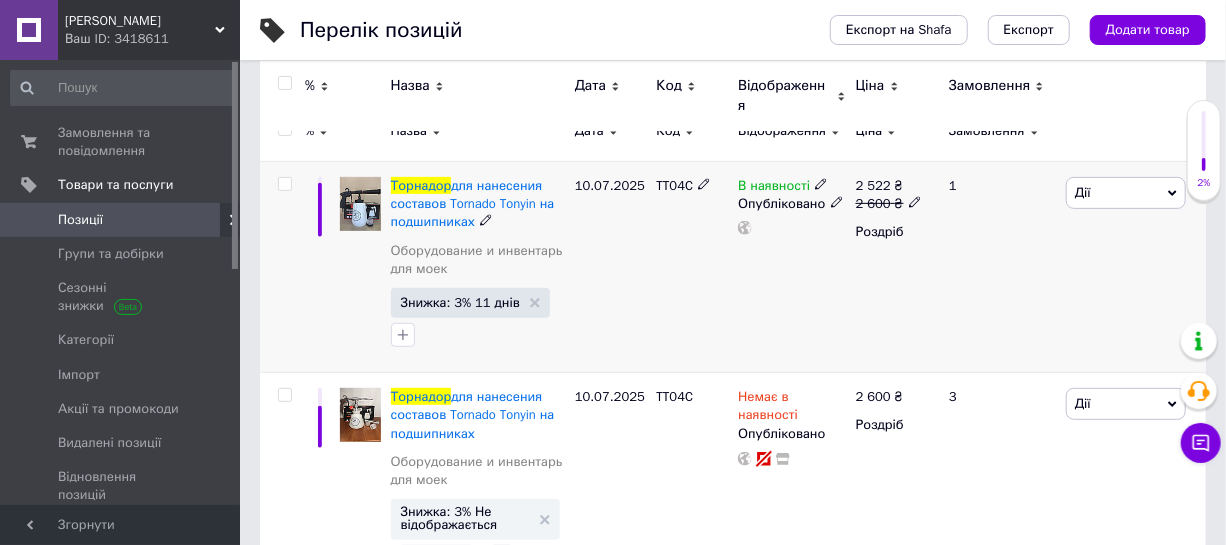 scroll, scrollTop: 272, scrollLeft: 0, axis: vertical 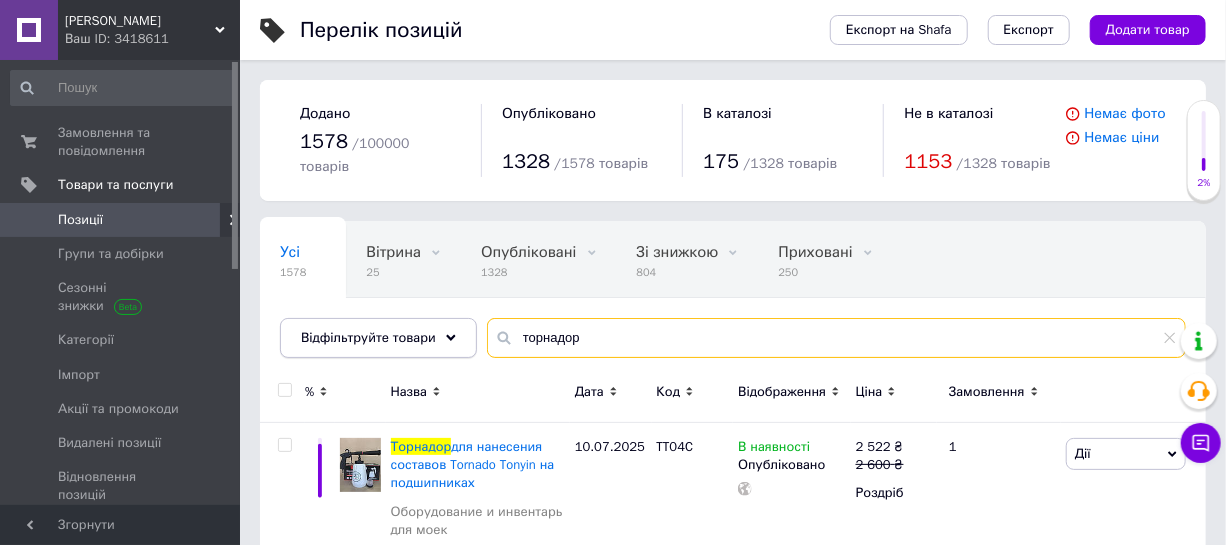 drag, startPoint x: 595, startPoint y: 306, endPoint x: 287, endPoint y: 320, distance: 308.31802 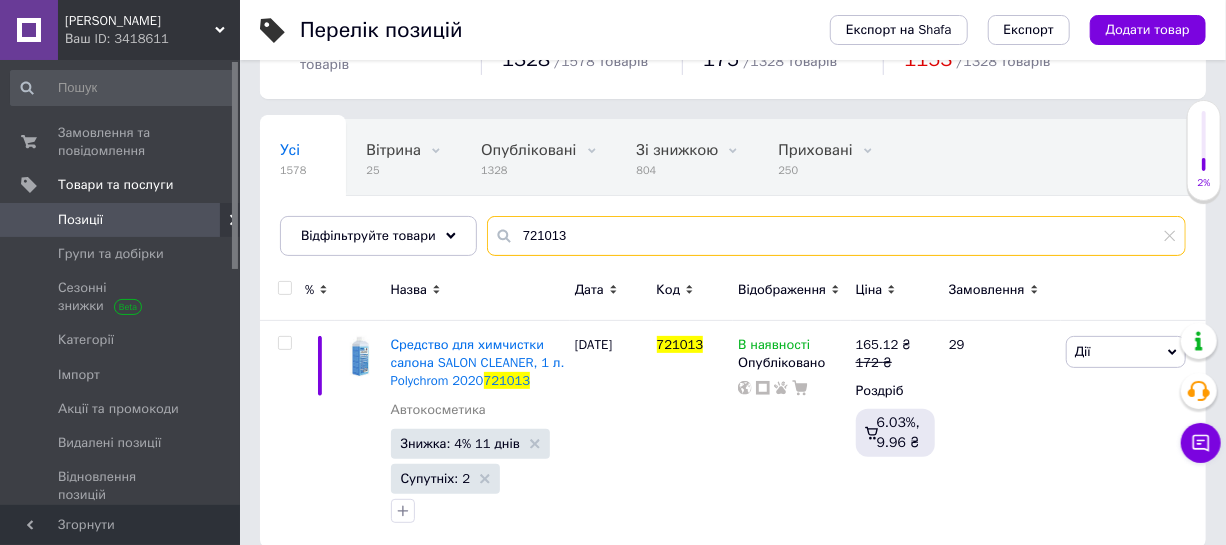 scroll, scrollTop: 104, scrollLeft: 0, axis: vertical 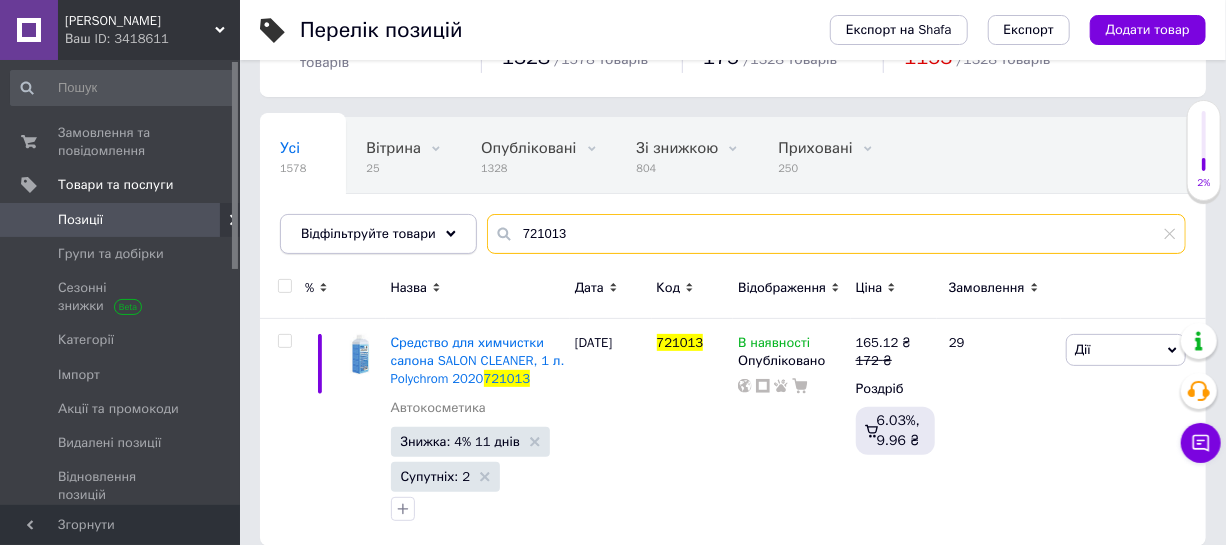 drag, startPoint x: 683, startPoint y: 201, endPoint x: 322, endPoint y: 227, distance: 361.9351 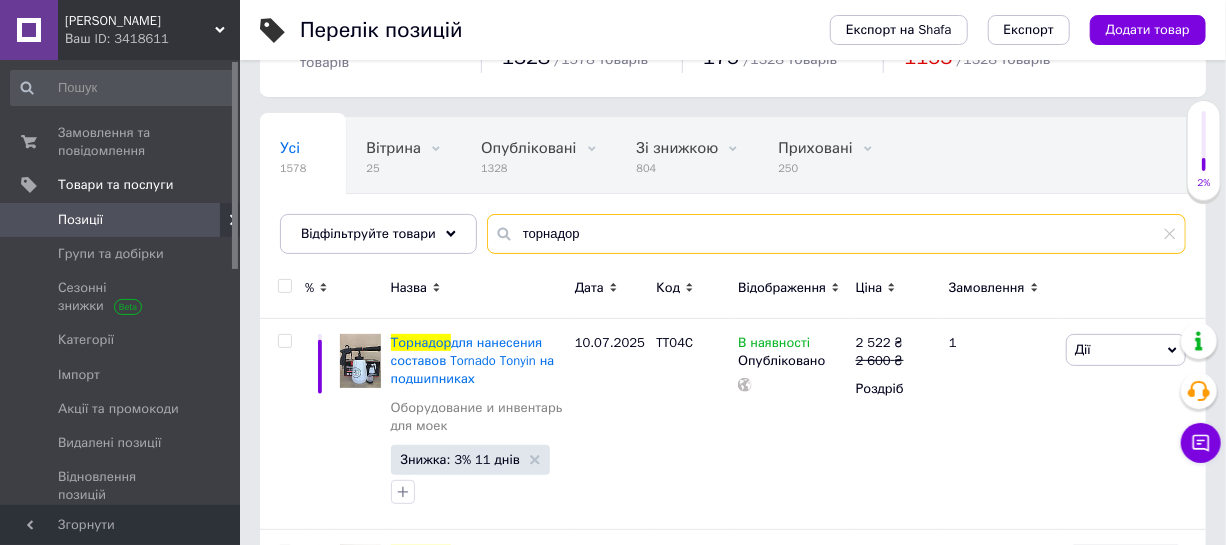 type on "торнадор" 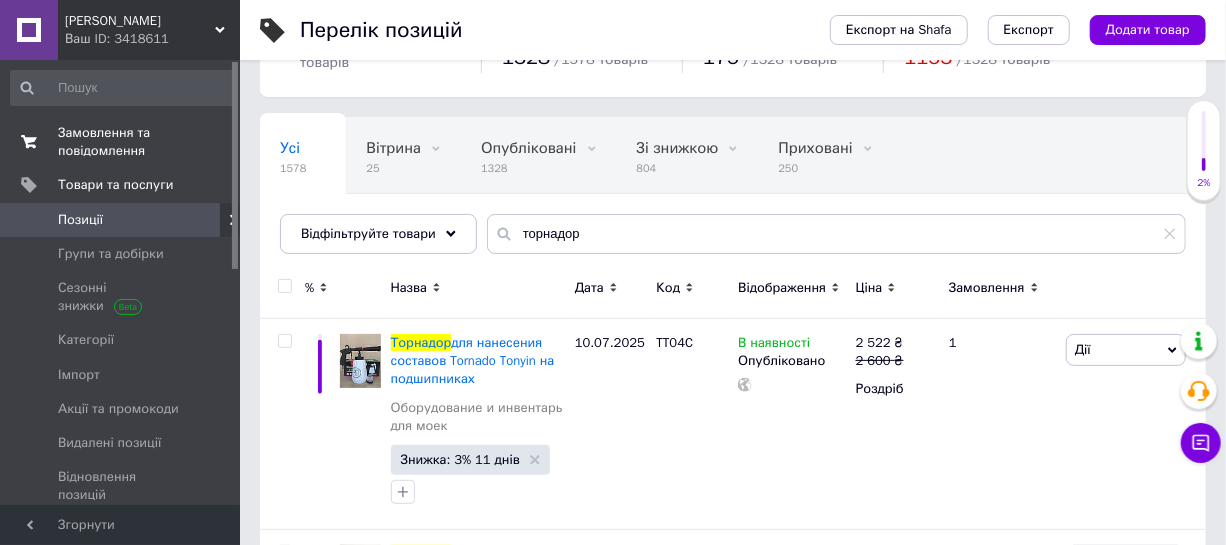 click on "Замовлення та повідомлення" at bounding box center (121, 142) 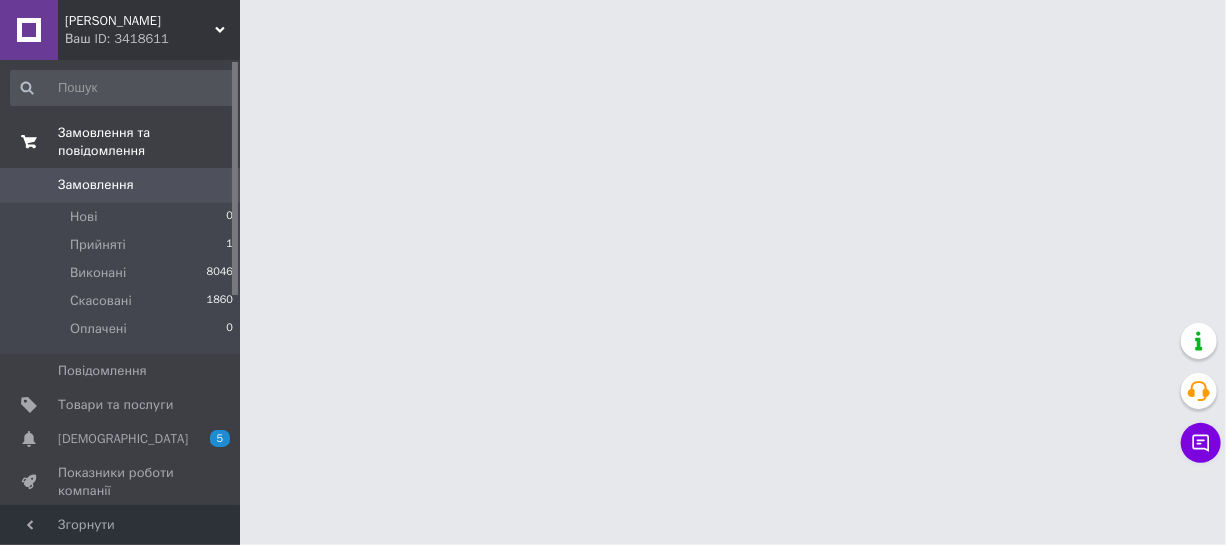 scroll, scrollTop: 0, scrollLeft: 0, axis: both 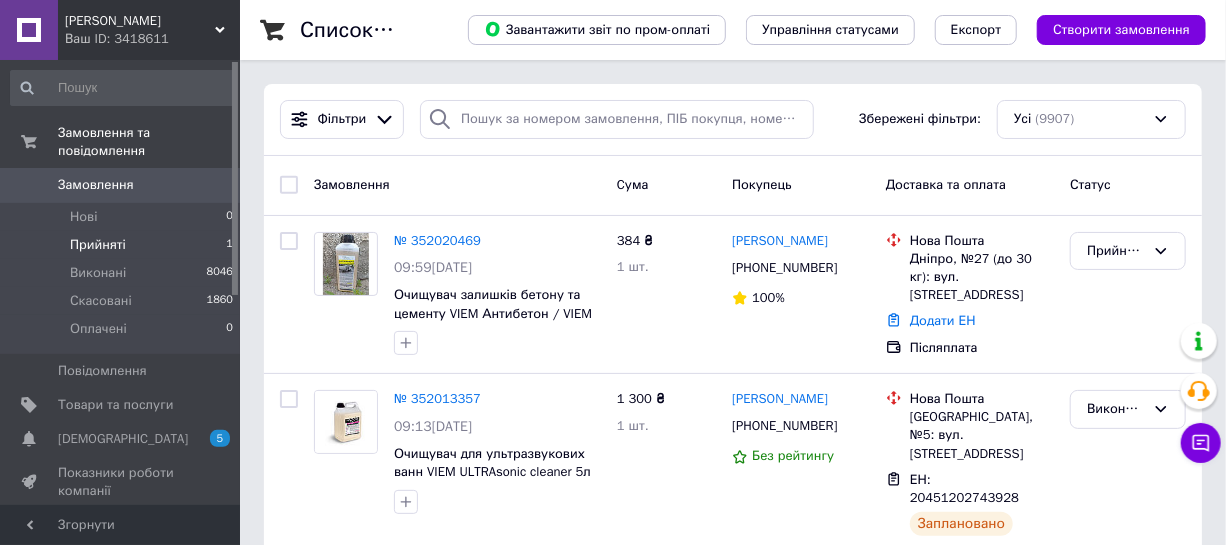 click on "Прийняті" at bounding box center (98, 245) 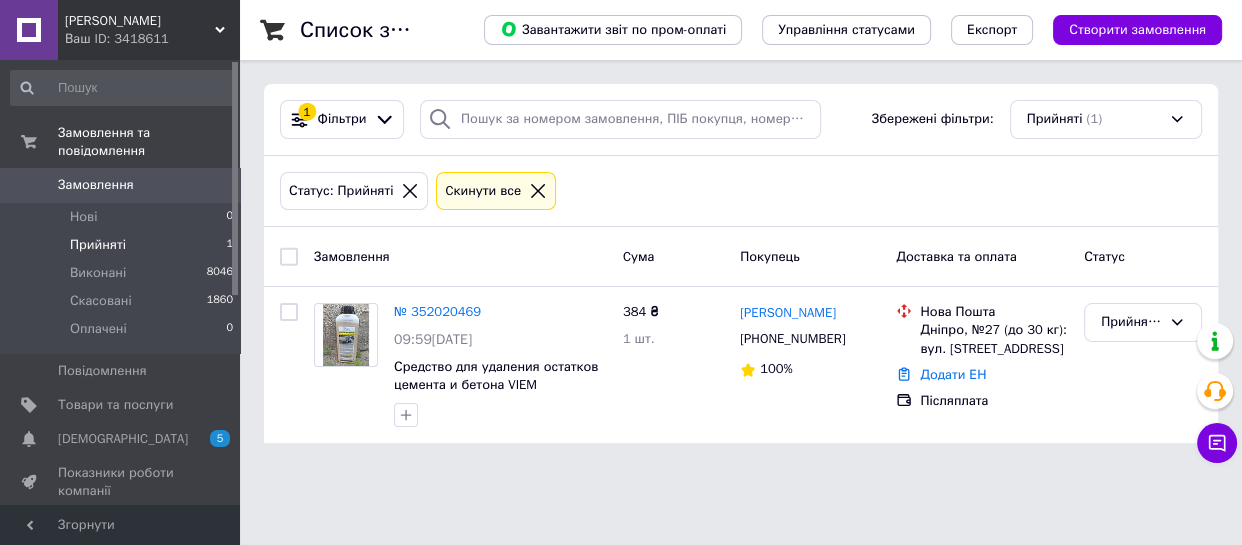 click on "Замовлення" at bounding box center [96, 185] 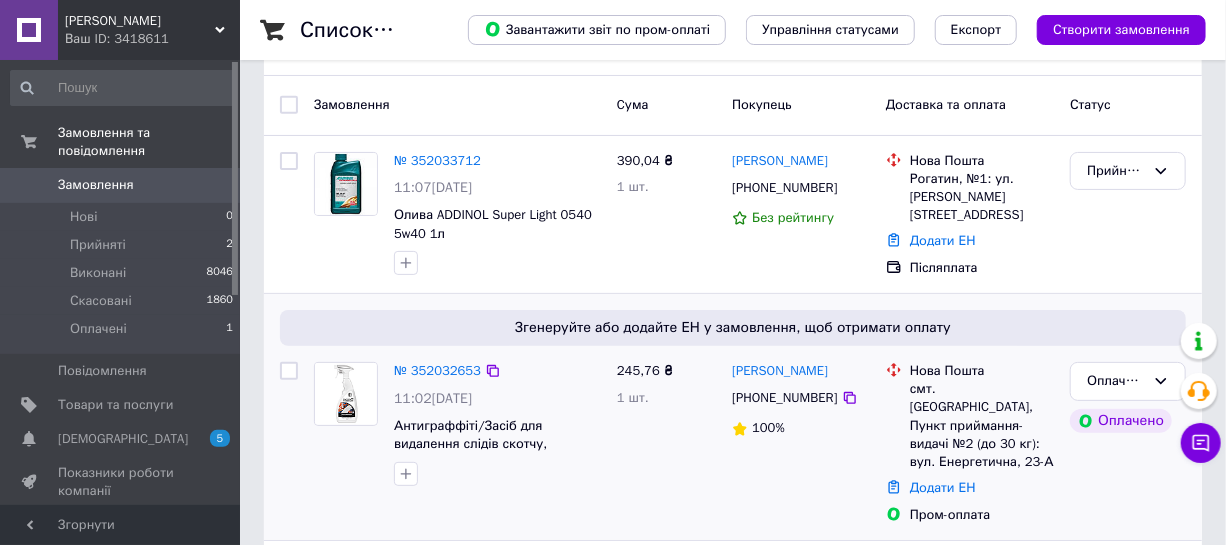 scroll, scrollTop: 90, scrollLeft: 0, axis: vertical 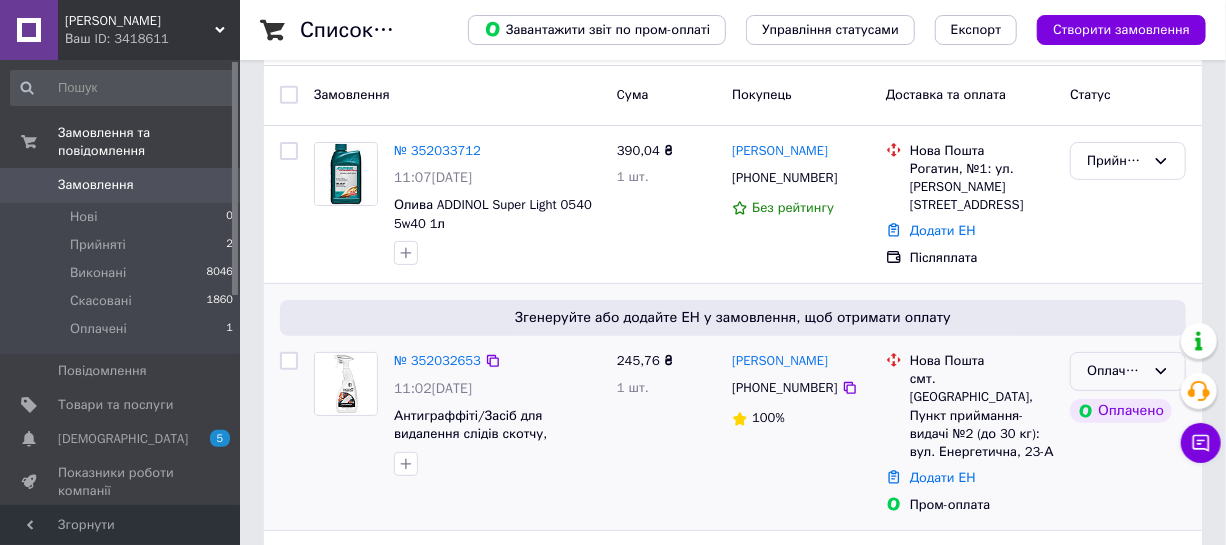 click on "Оплачено" at bounding box center [1116, 371] 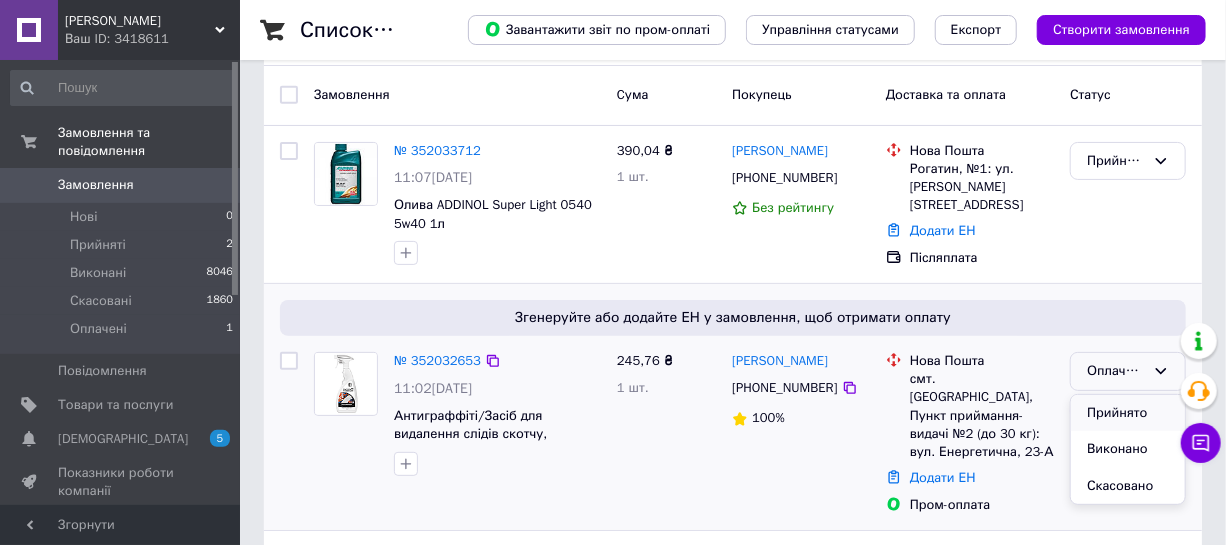 click on "Прийнято" at bounding box center (1128, 413) 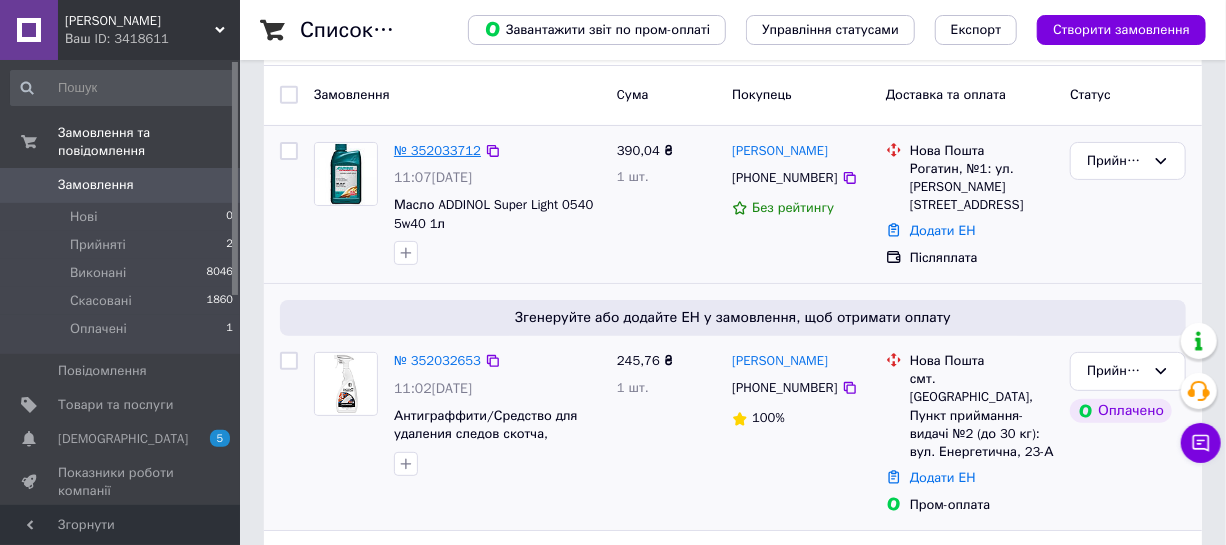 click on "№ 352033712" at bounding box center [437, 150] 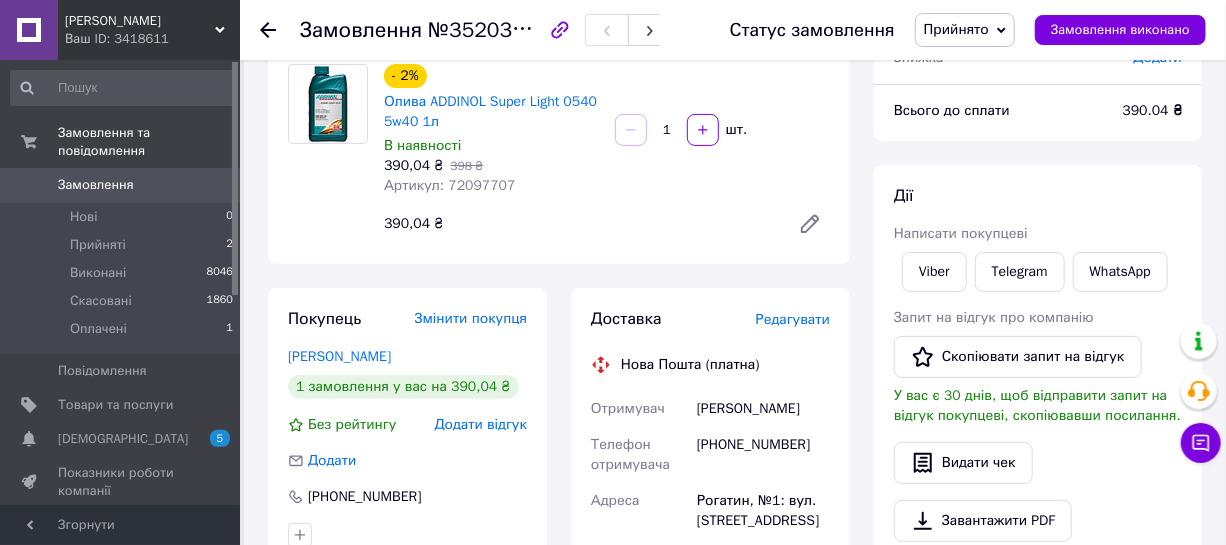 scroll, scrollTop: 90, scrollLeft: 0, axis: vertical 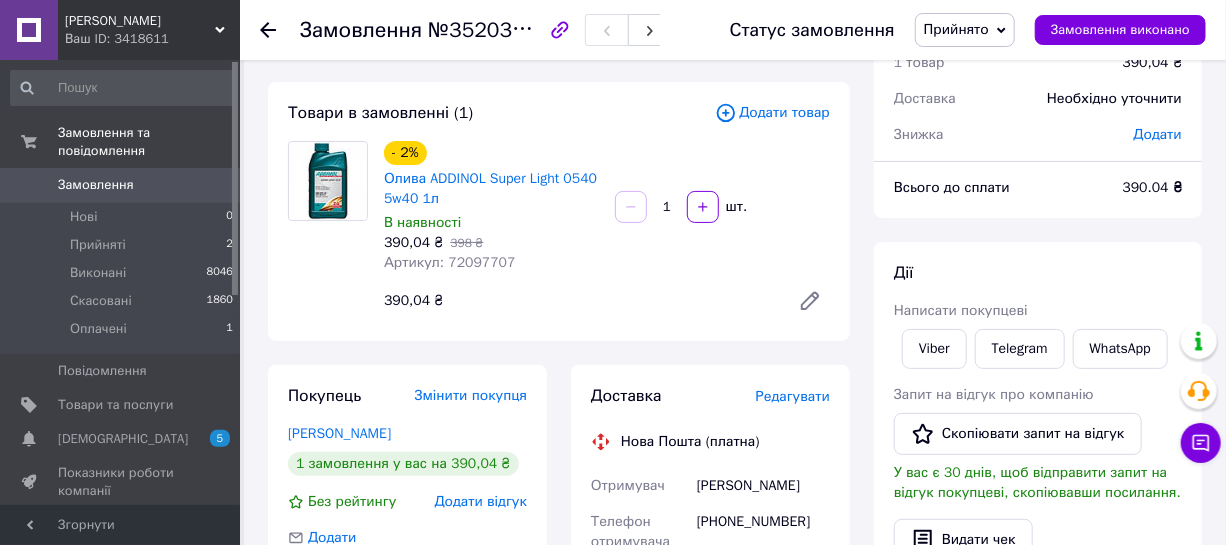 click 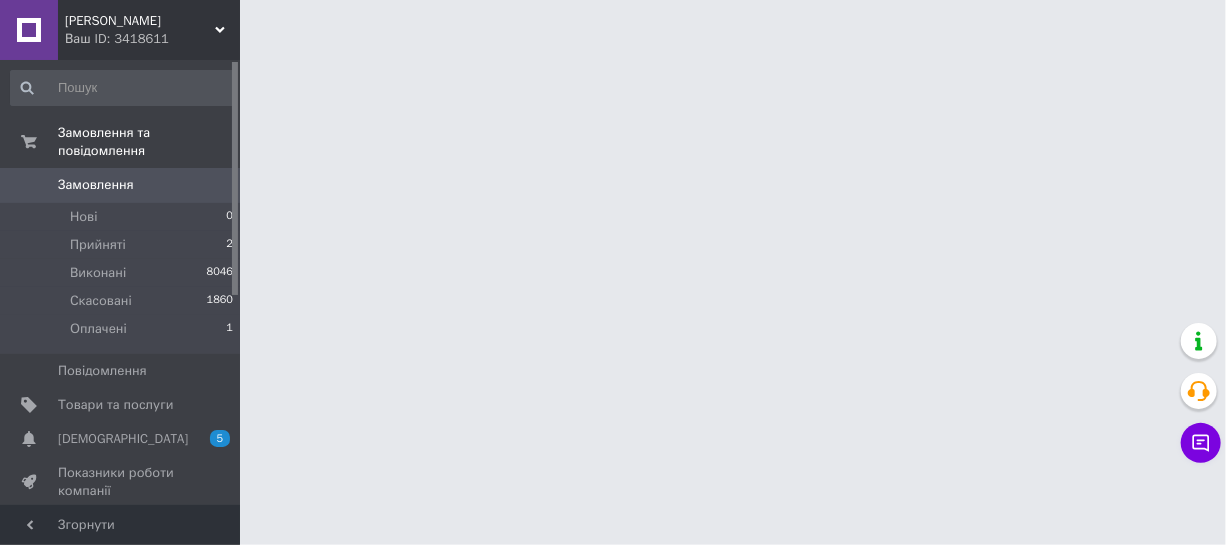 scroll, scrollTop: 0, scrollLeft: 0, axis: both 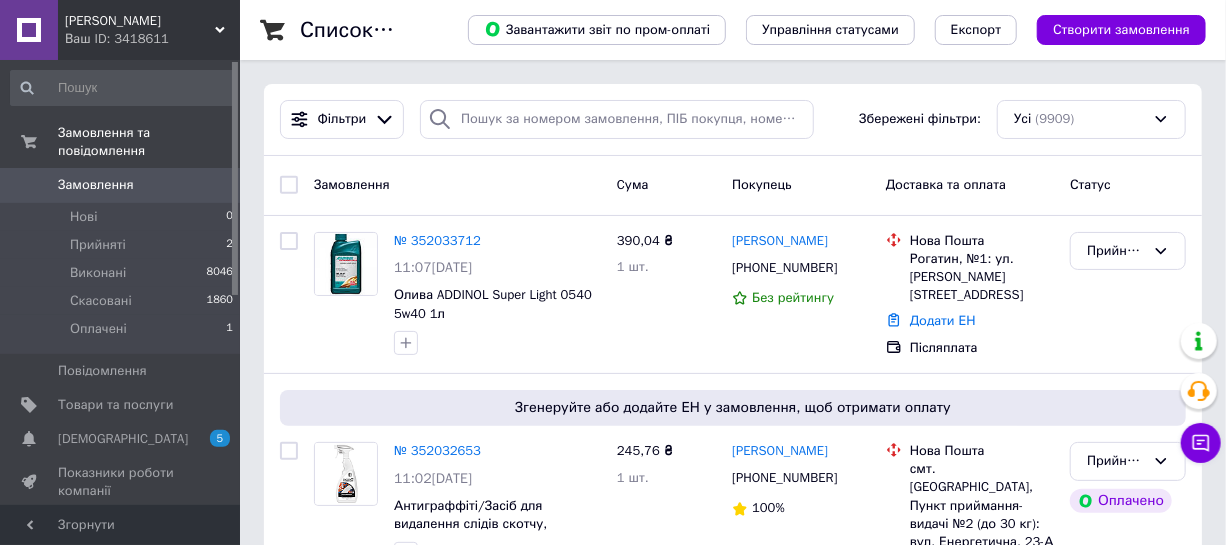 click on "Замовлення" at bounding box center (96, 185) 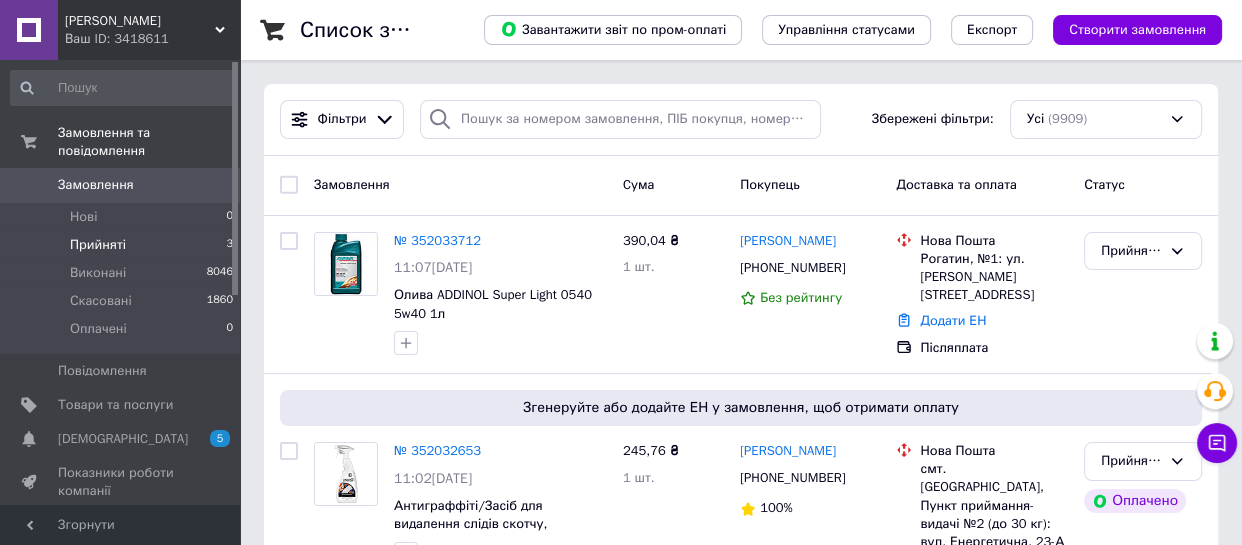 click on "Прийняті" at bounding box center (98, 245) 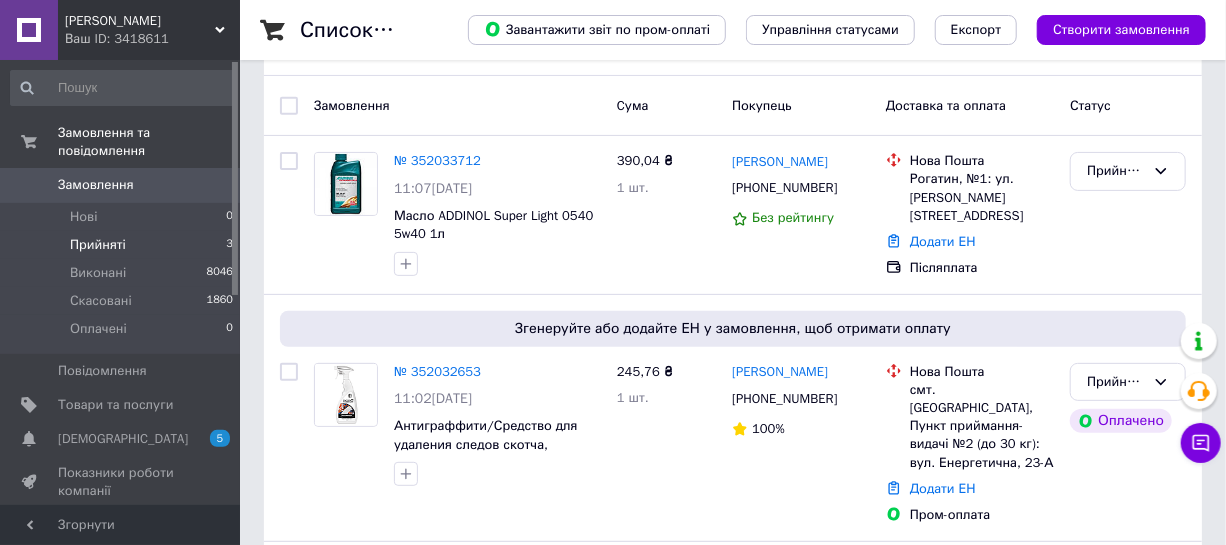scroll, scrollTop: 272, scrollLeft: 0, axis: vertical 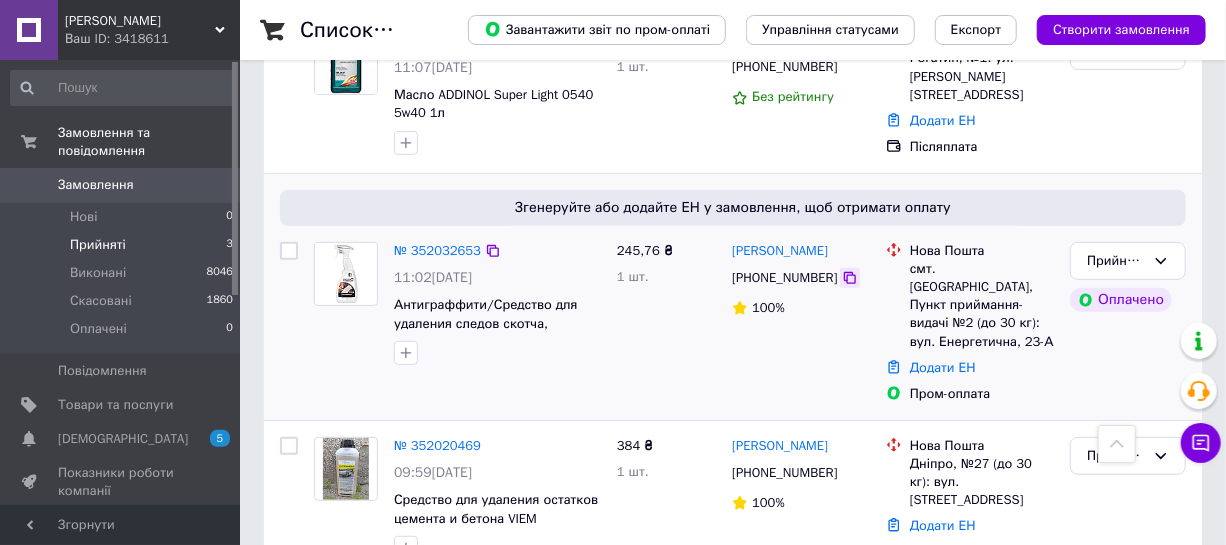 click 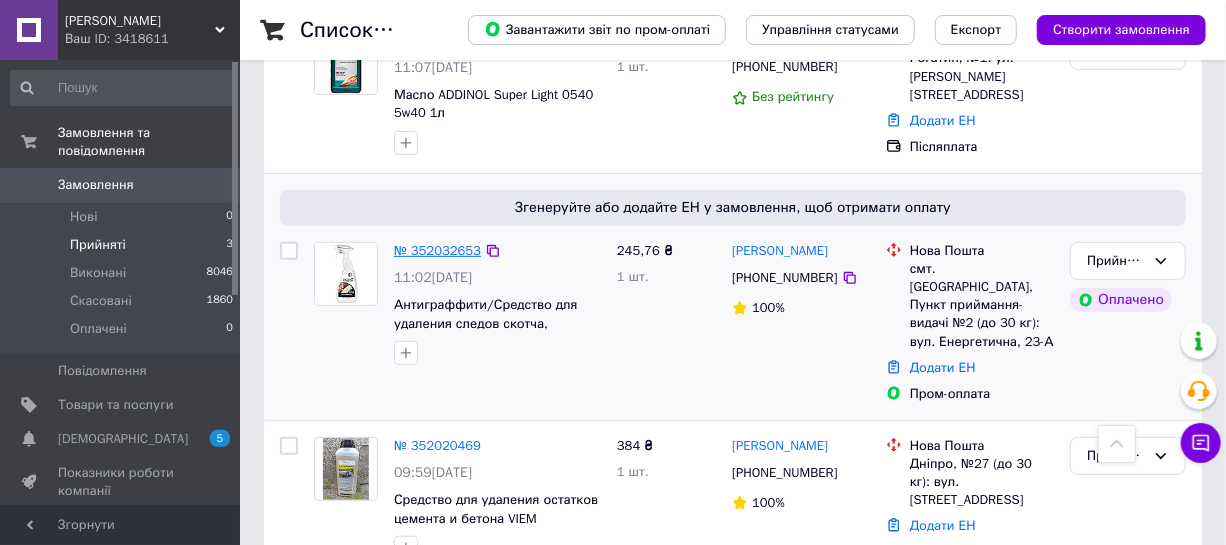 click on "№ 352032653" at bounding box center [437, 250] 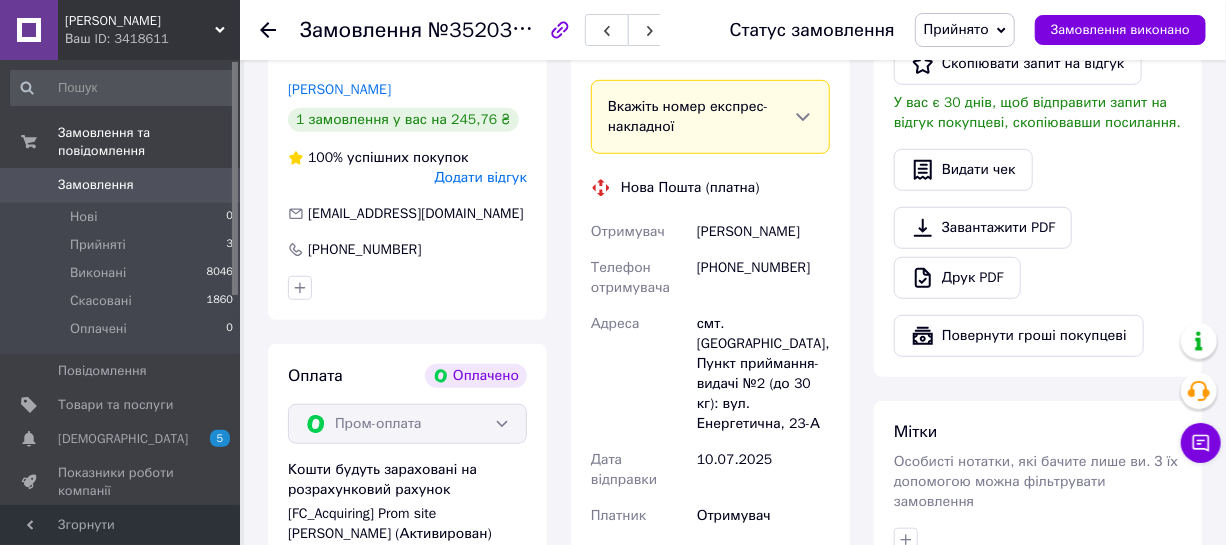 scroll, scrollTop: 636, scrollLeft: 0, axis: vertical 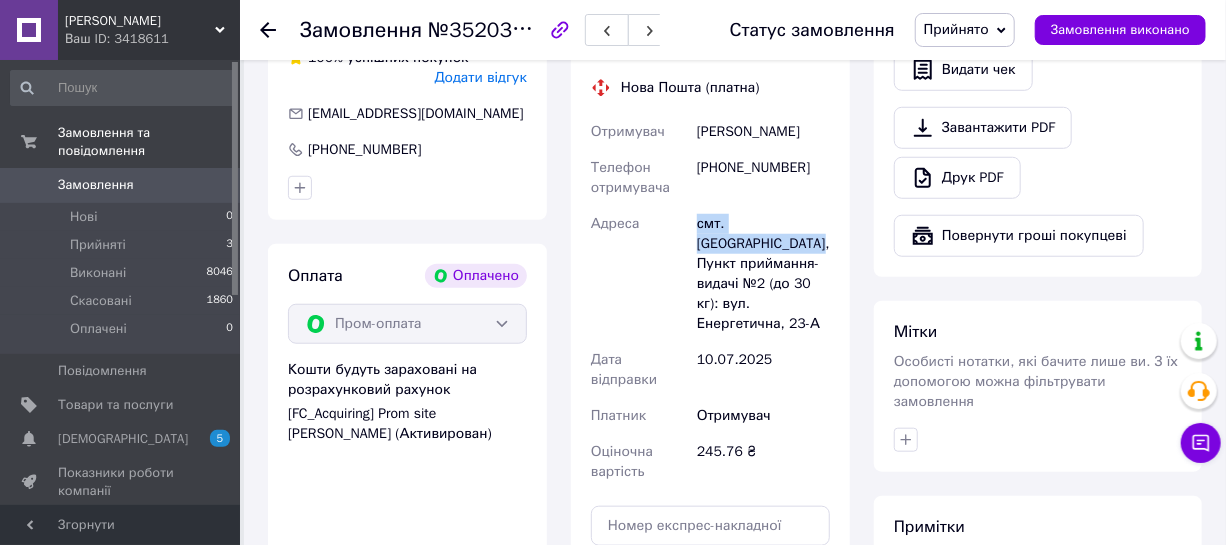 drag, startPoint x: 695, startPoint y: 221, endPoint x: 770, endPoint y: 242, distance: 77.88453 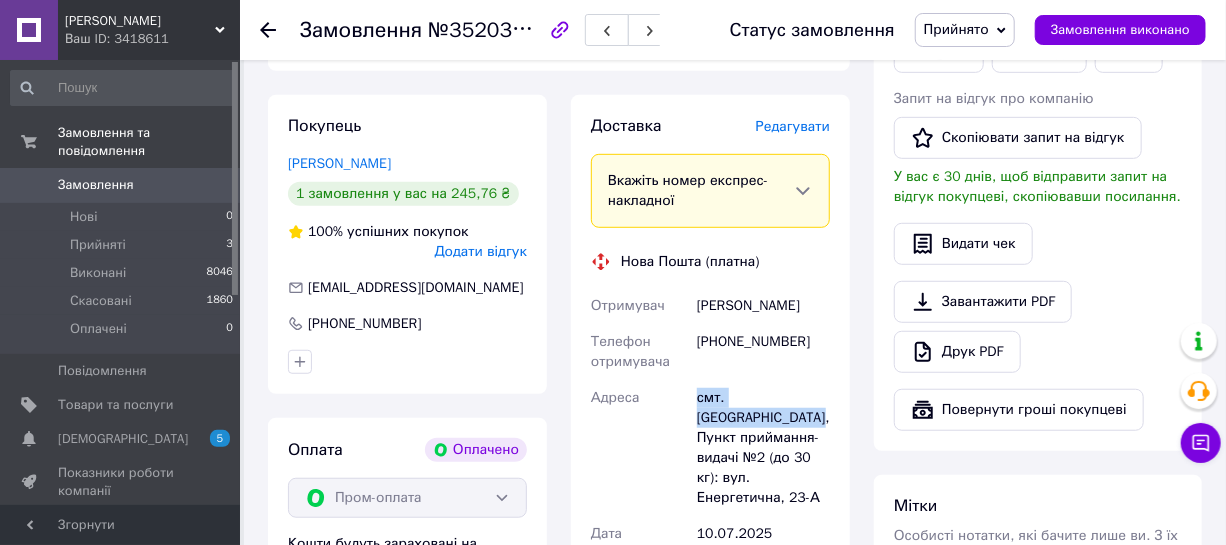 scroll, scrollTop: 363, scrollLeft: 0, axis: vertical 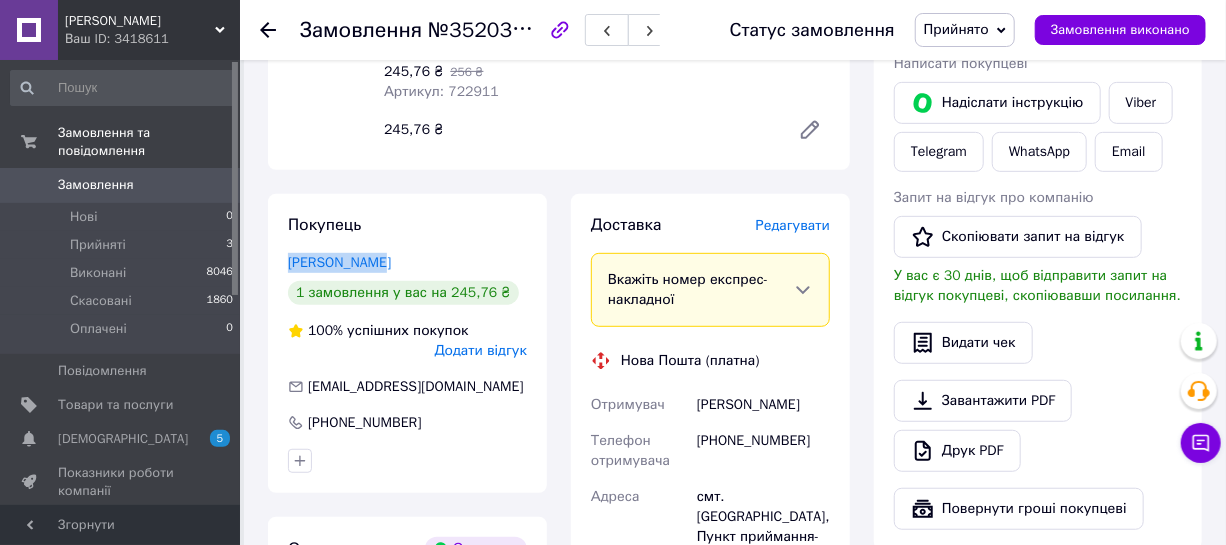drag, startPoint x: 388, startPoint y: 260, endPoint x: 286, endPoint y: 261, distance: 102.0049 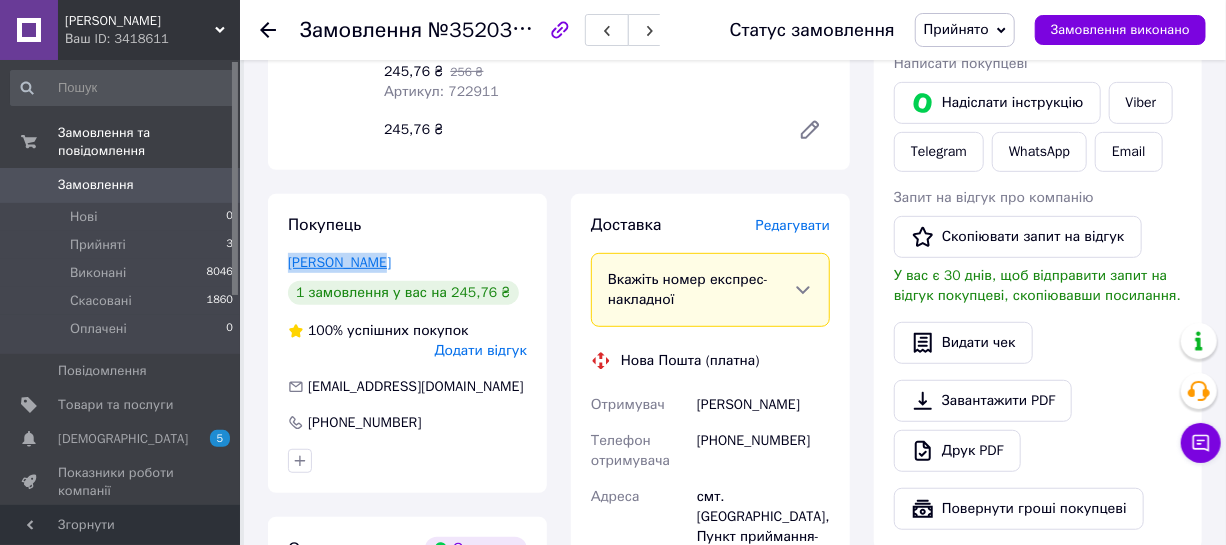 copy on "Брошко Ольга" 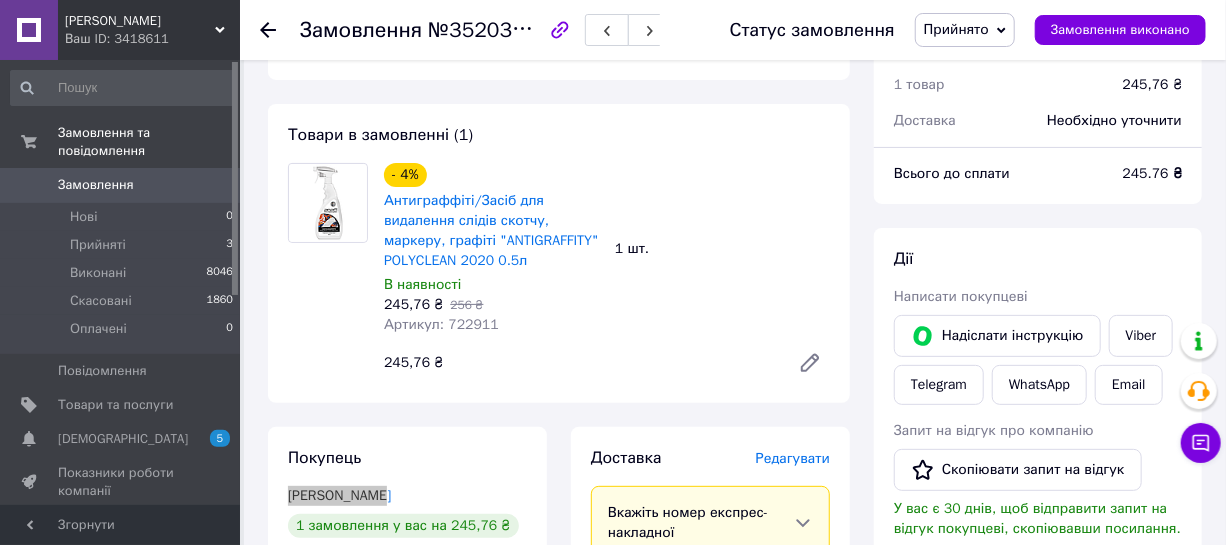scroll, scrollTop: 90, scrollLeft: 0, axis: vertical 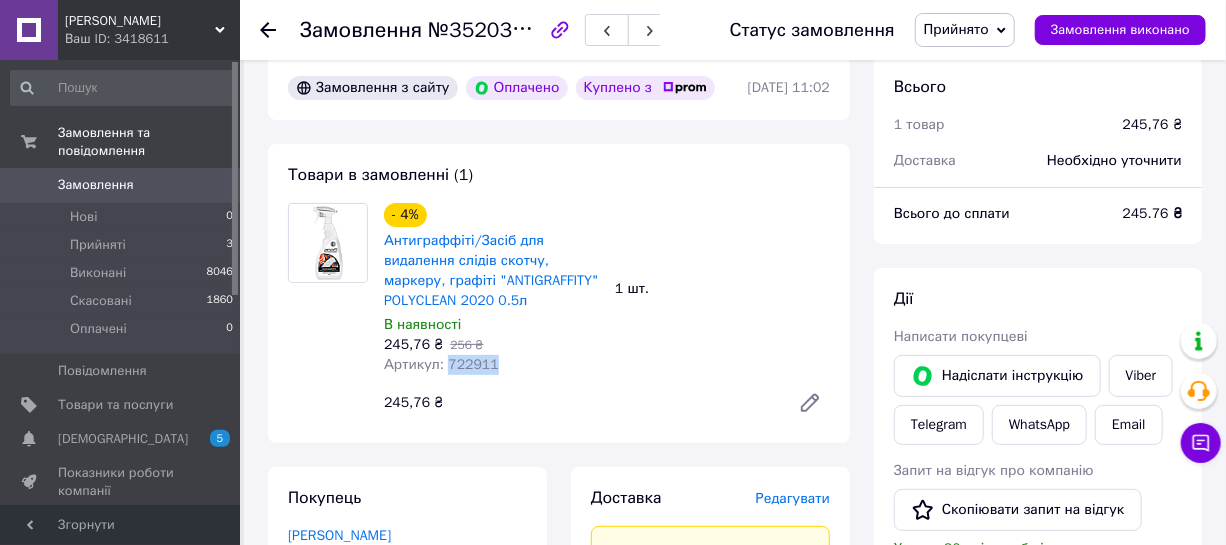 drag, startPoint x: 500, startPoint y: 365, endPoint x: 440, endPoint y: 364, distance: 60.00833 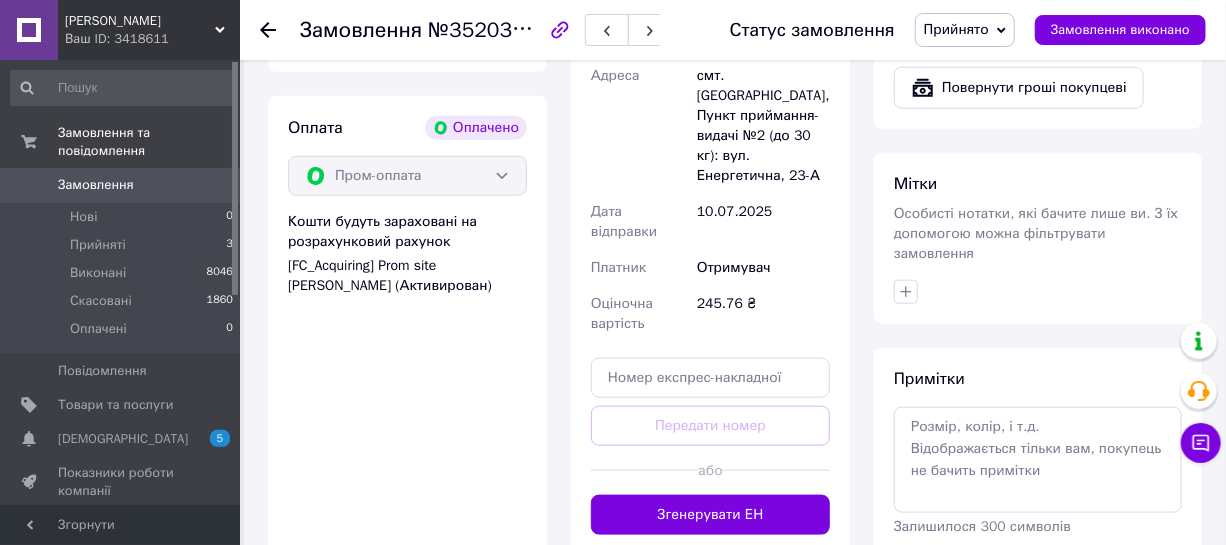 scroll, scrollTop: 909, scrollLeft: 0, axis: vertical 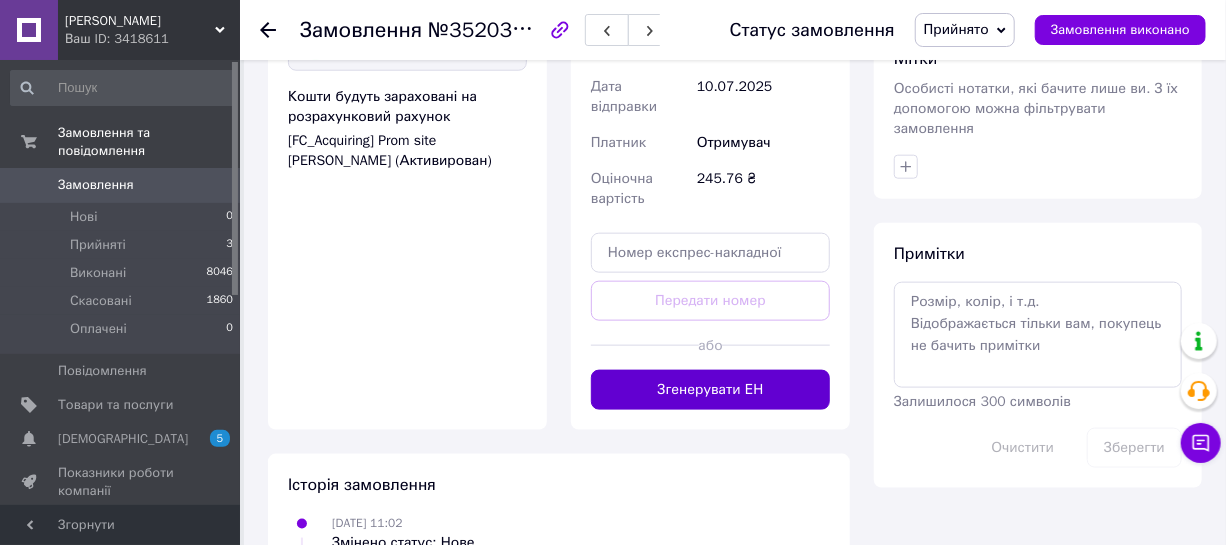 click on "Згенерувати ЕН" at bounding box center (710, 390) 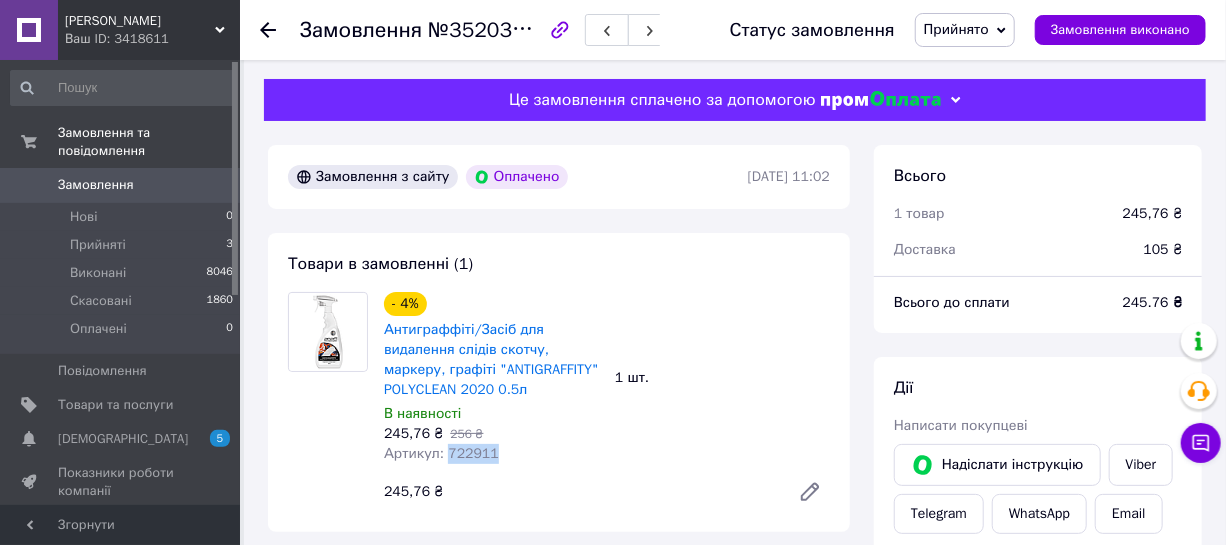 scroll, scrollTop: 0, scrollLeft: 0, axis: both 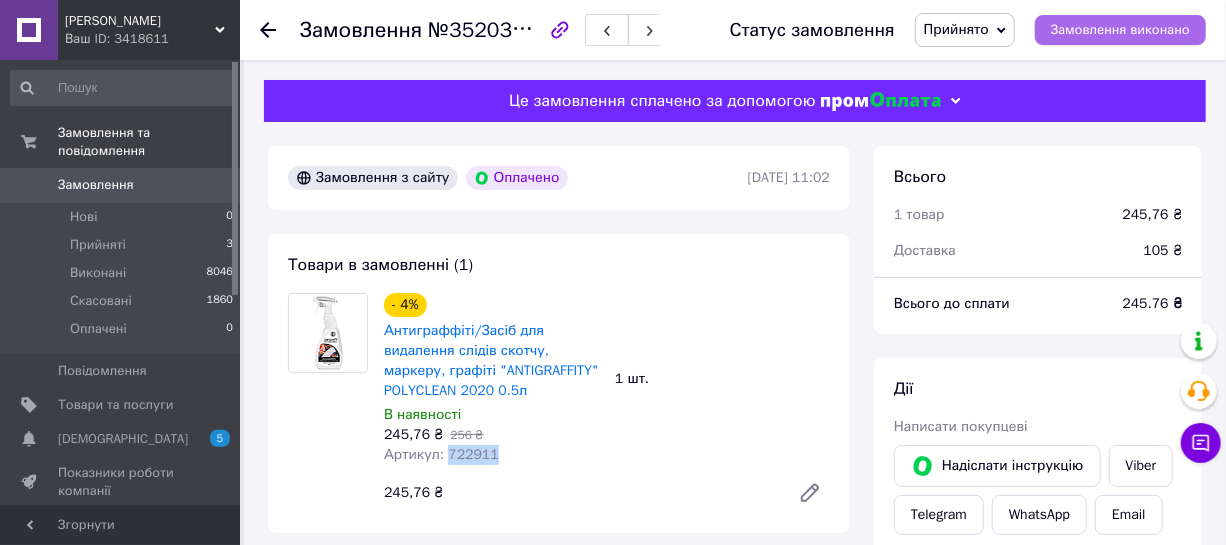 click on "Замовлення виконано" at bounding box center (1120, 30) 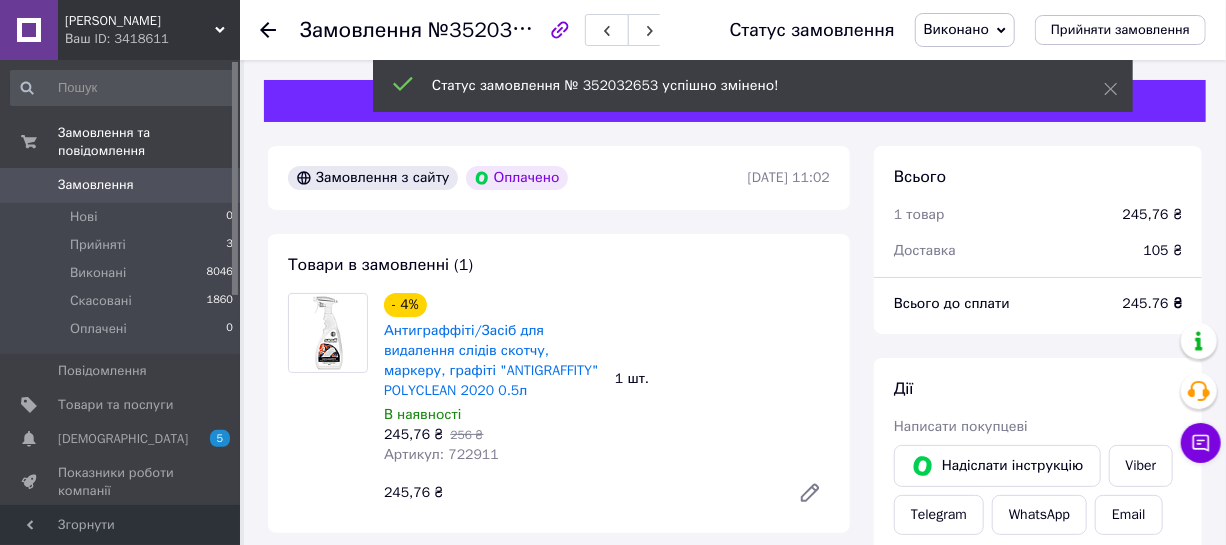 click 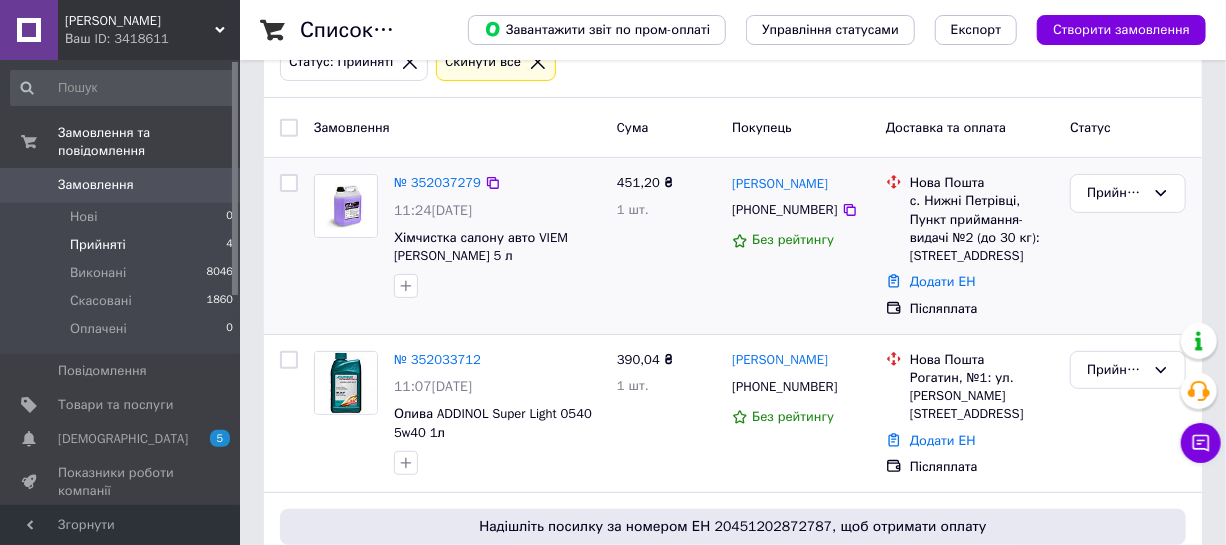 scroll, scrollTop: 74, scrollLeft: 0, axis: vertical 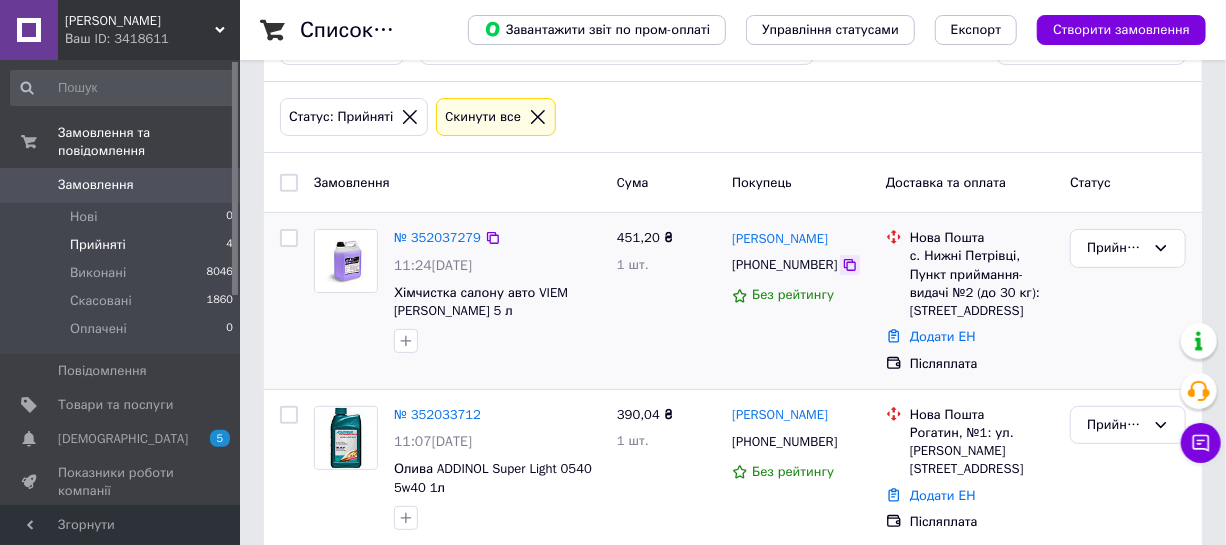 click 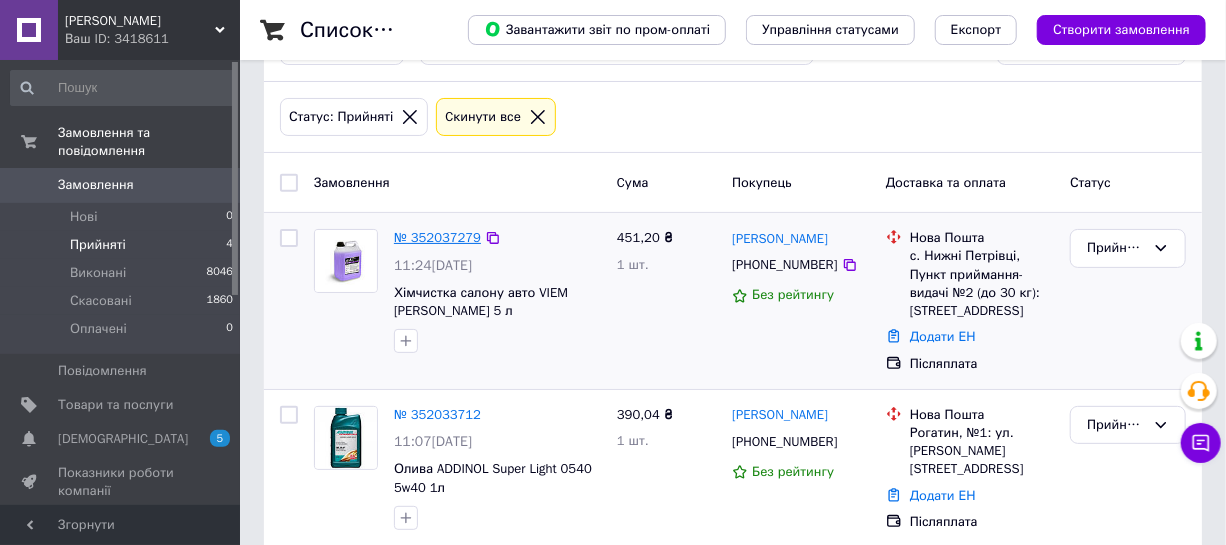click on "№ 352037279" at bounding box center [437, 237] 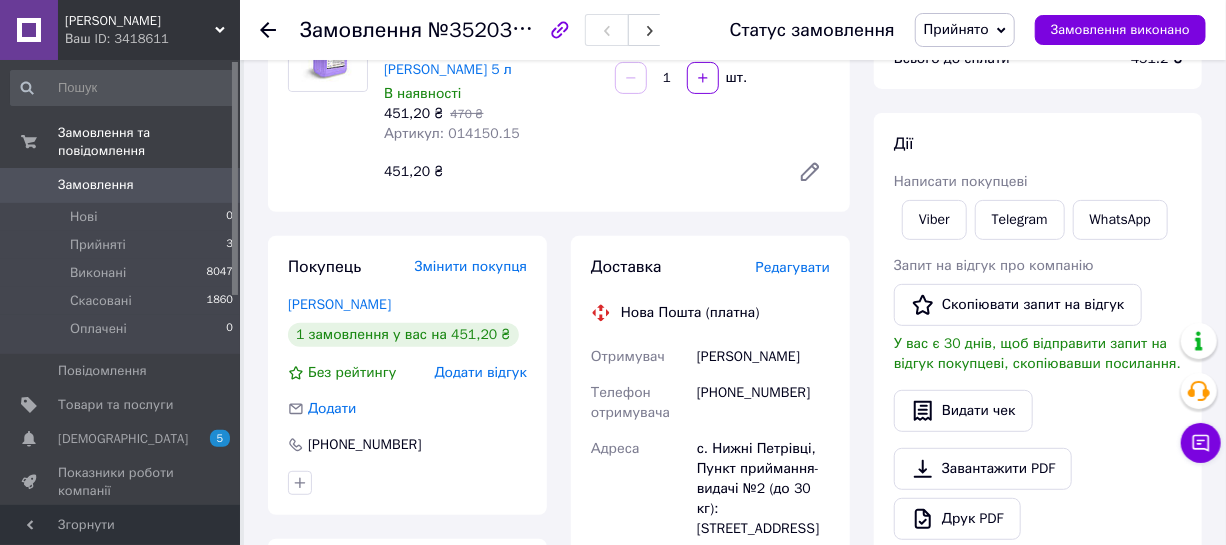 scroll, scrollTop: 256, scrollLeft: 0, axis: vertical 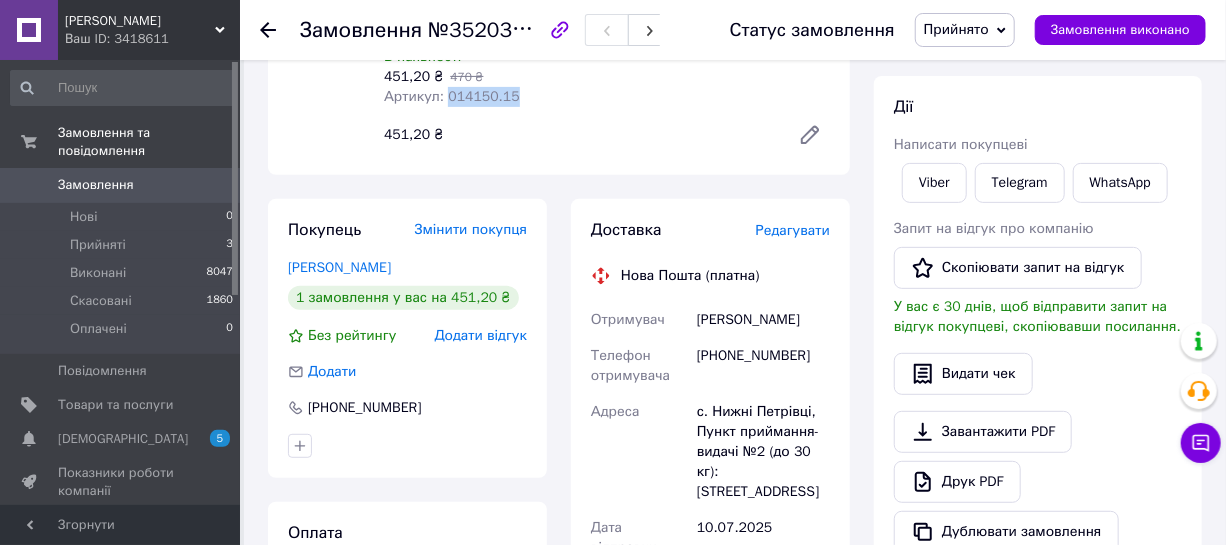 drag, startPoint x: 509, startPoint y: 97, endPoint x: 444, endPoint y: 100, distance: 65.06919 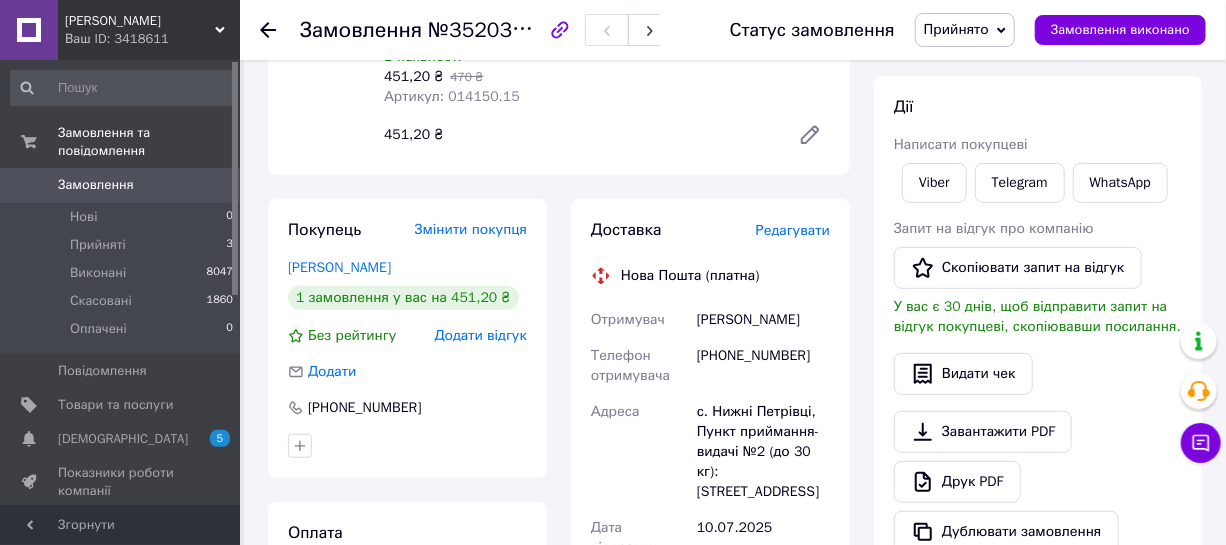click 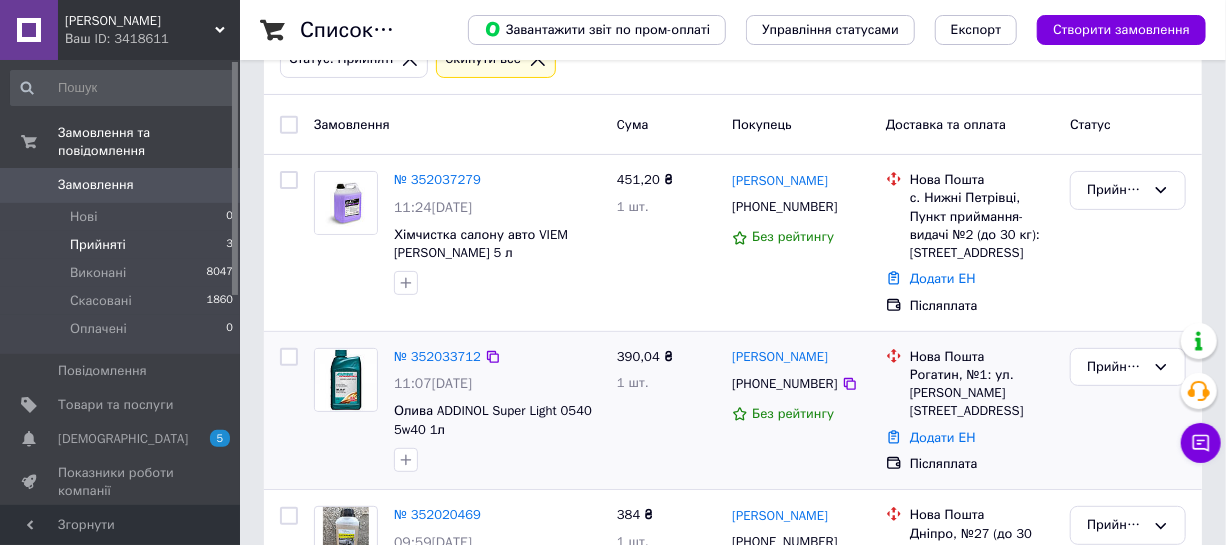 scroll, scrollTop: 0, scrollLeft: 0, axis: both 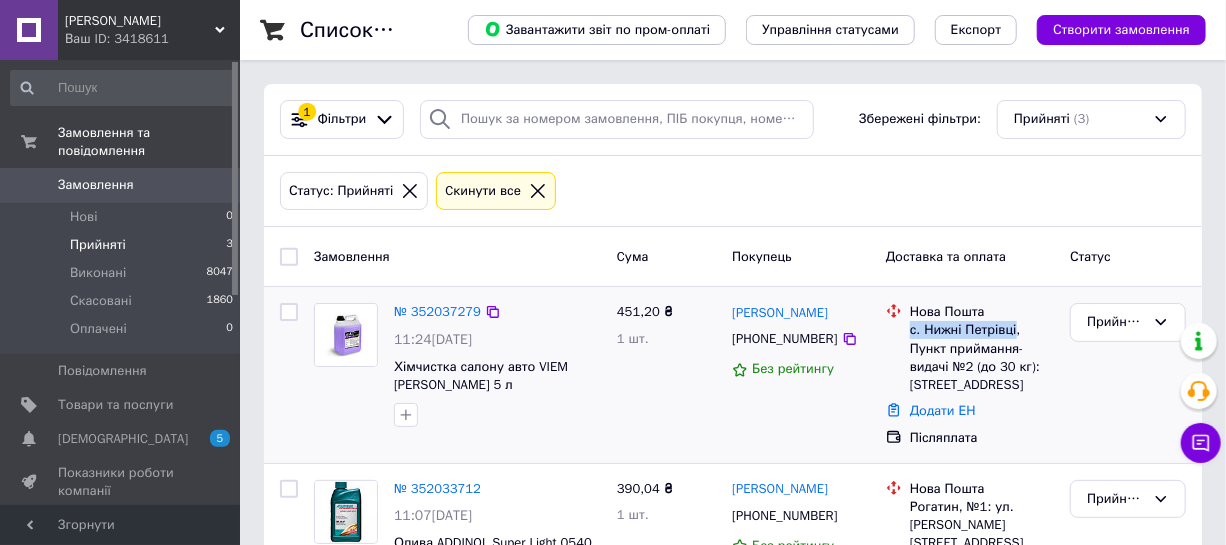 drag, startPoint x: 906, startPoint y: 333, endPoint x: 1014, endPoint y: 331, distance: 108.01852 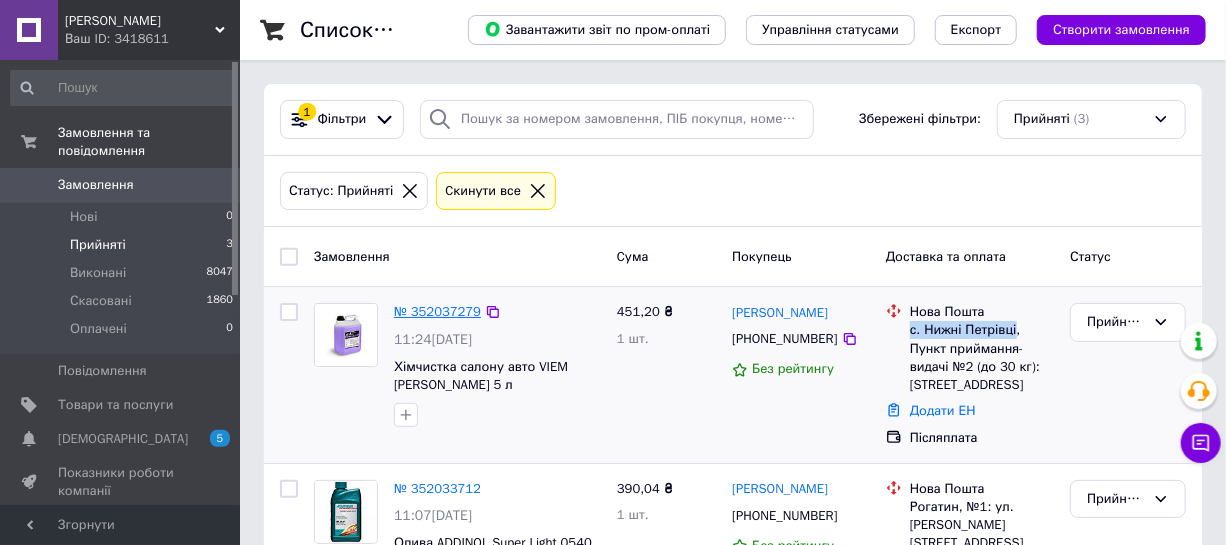 click on "№ 352037279" at bounding box center [437, 311] 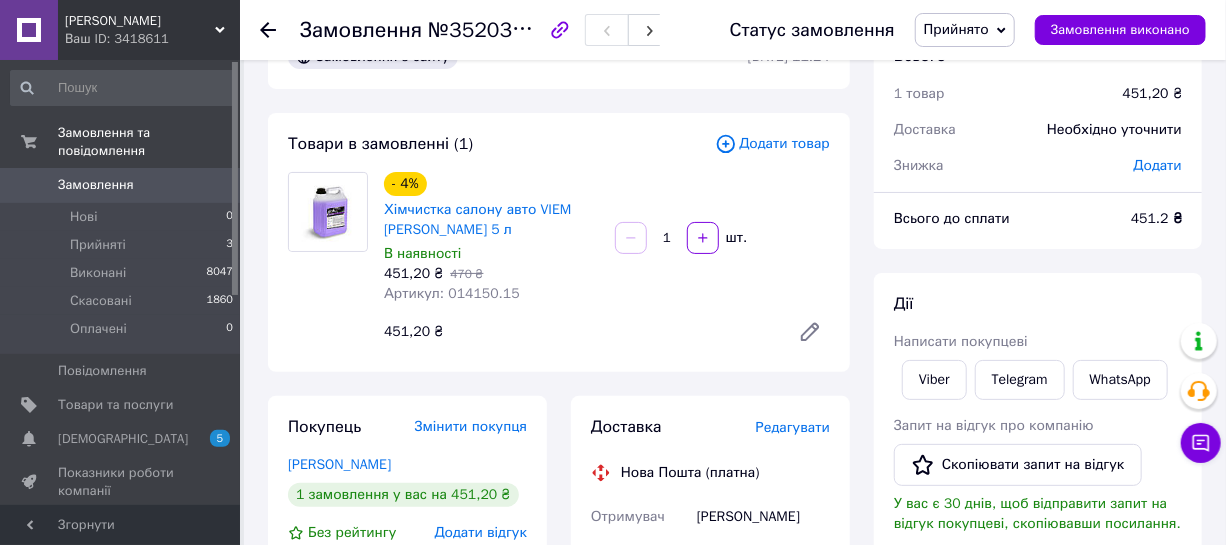 scroll, scrollTop: 181, scrollLeft: 0, axis: vertical 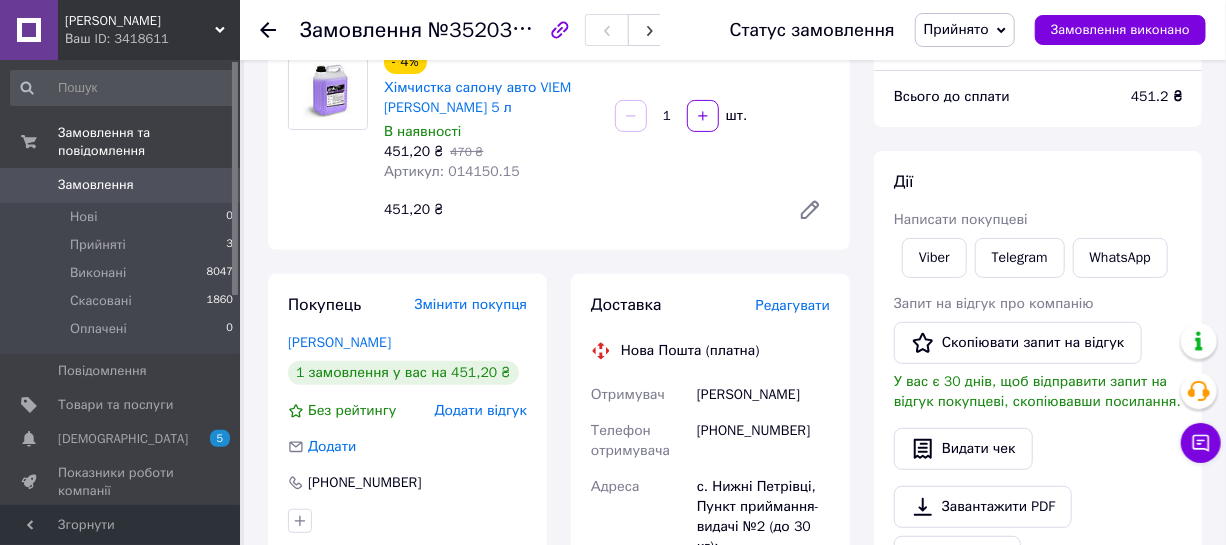 drag, startPoint x: 403, startPoint y: 341, endPoint x: 272, endPoint y: 340, distance: 131.00381 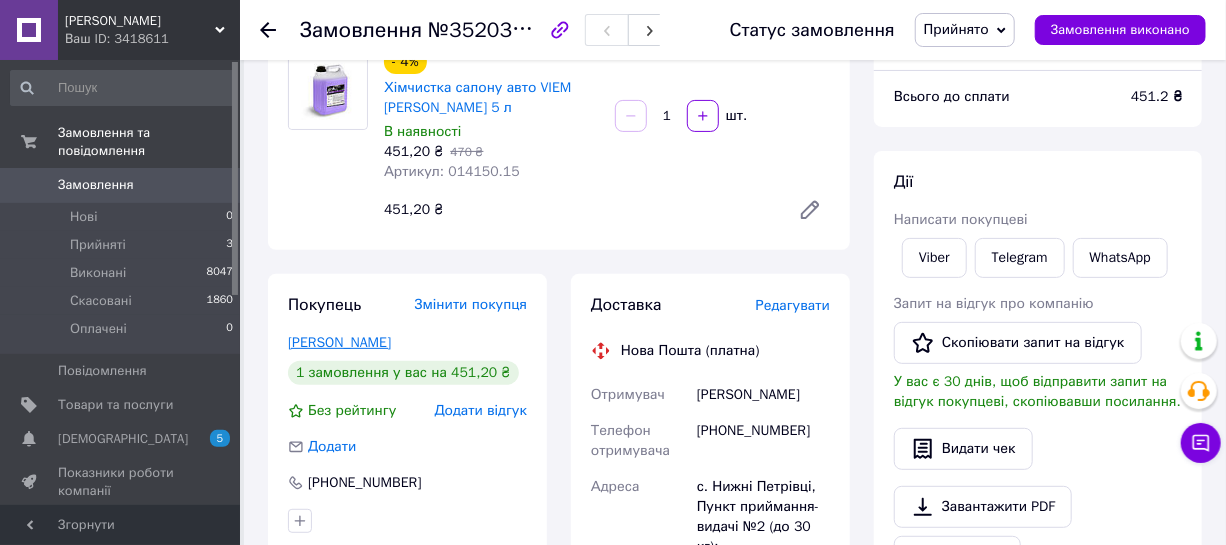 copy on "Георгіян Адріана" 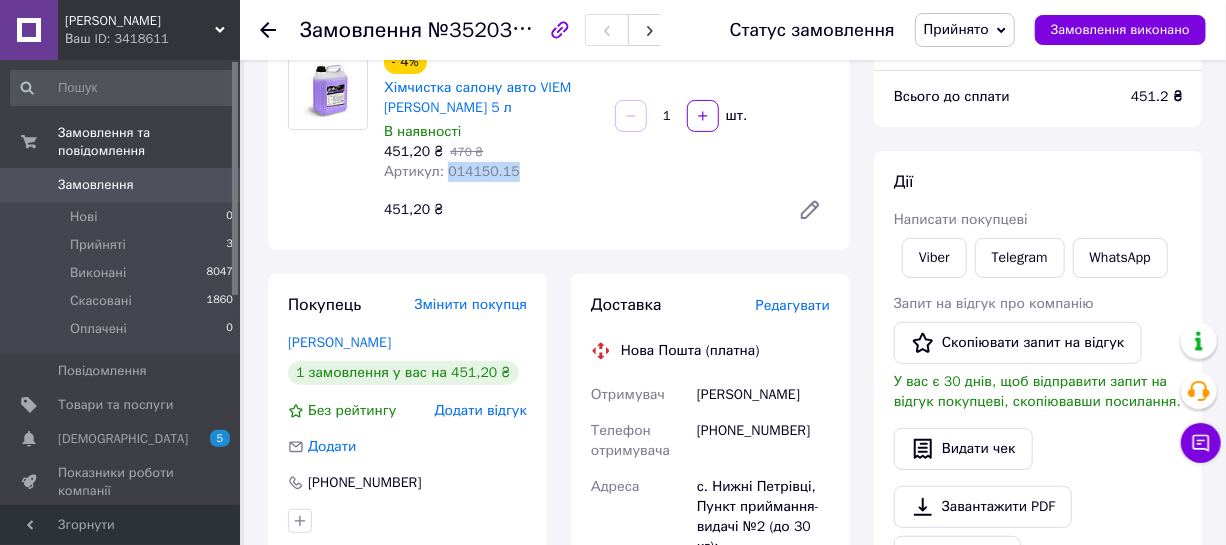drag, startPoint x: 496, startPoint y: 170, endPoint x: 443, endPoint y: 169, distance: 53.009434 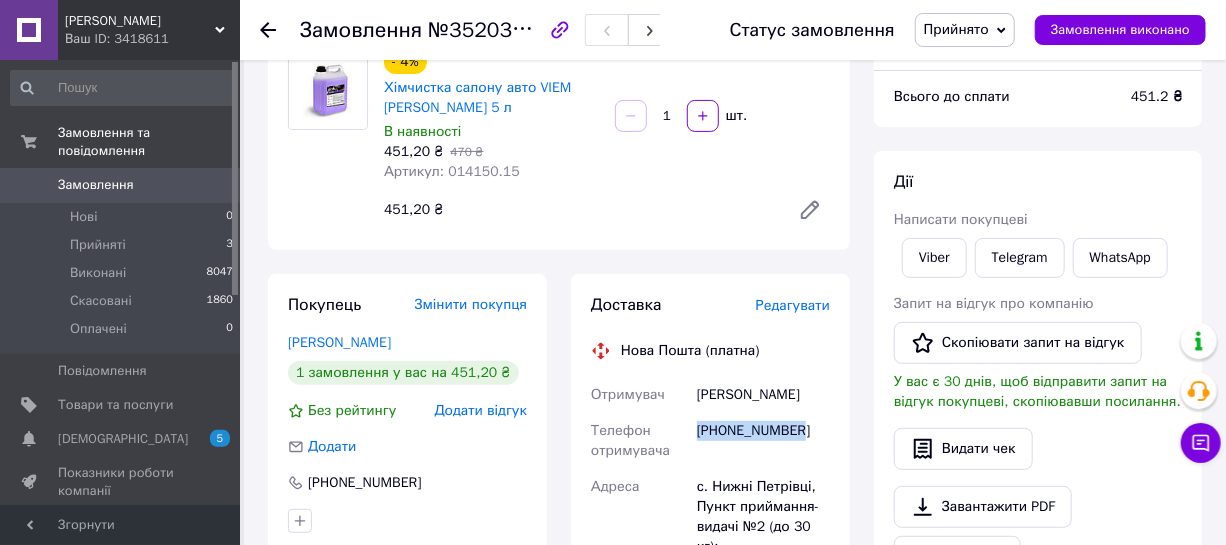 drag, startPoint x: 806, startPoint y: 426, endPoint x: 694, endPoint y: 428, distance: 112.01785 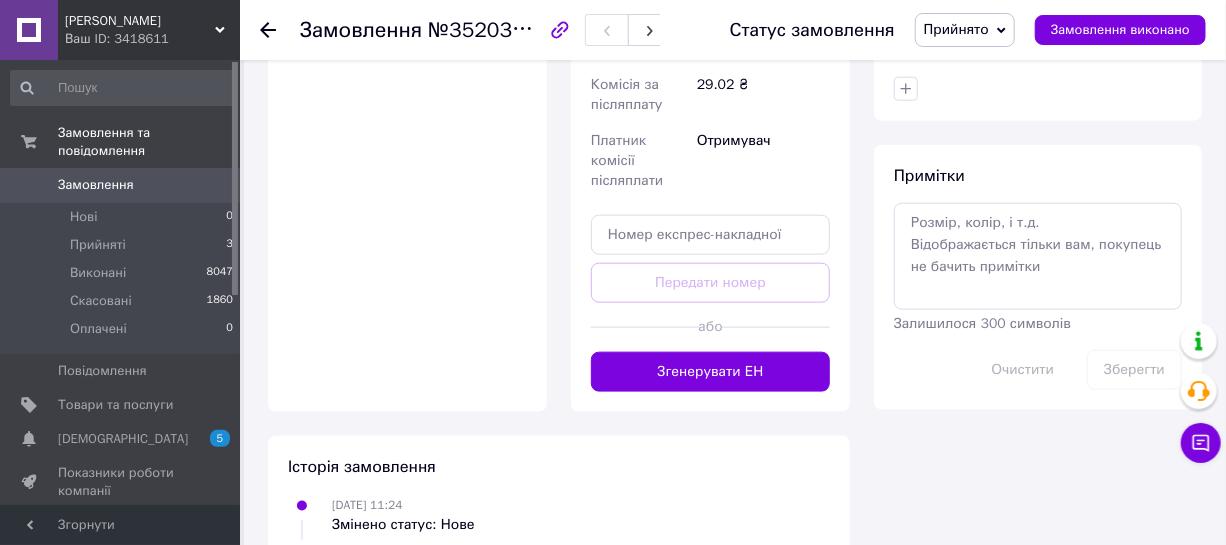 scroll, scrollTop: 963, scrollLeft: 0, axis: vertical 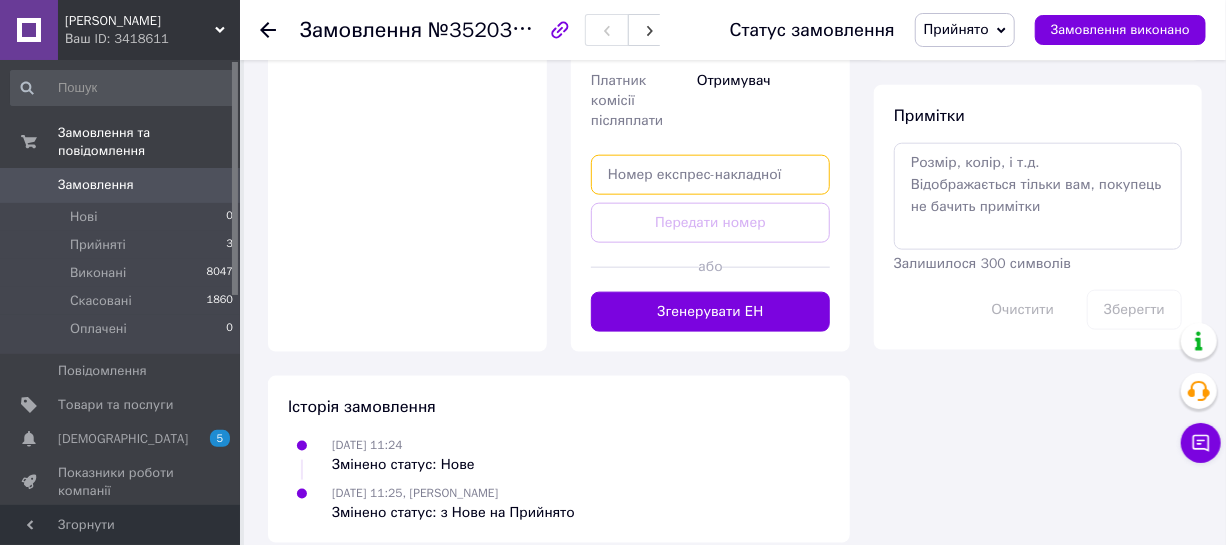 click at bounding box center (710, 175) 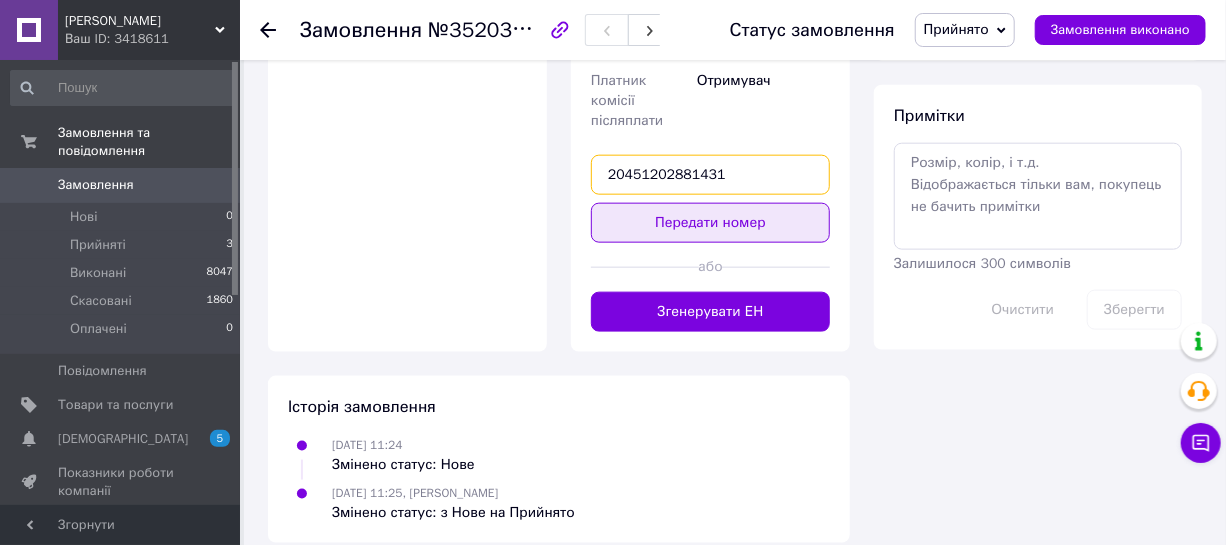 type on "20451202881431" 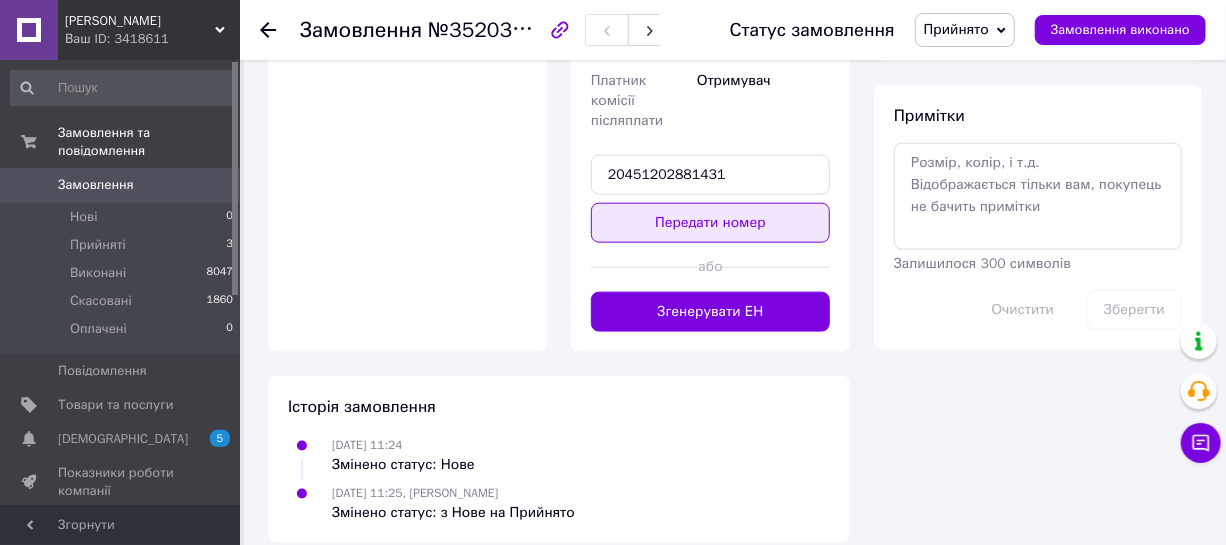 click on "Передати номер" at bounding box center (710, 223) 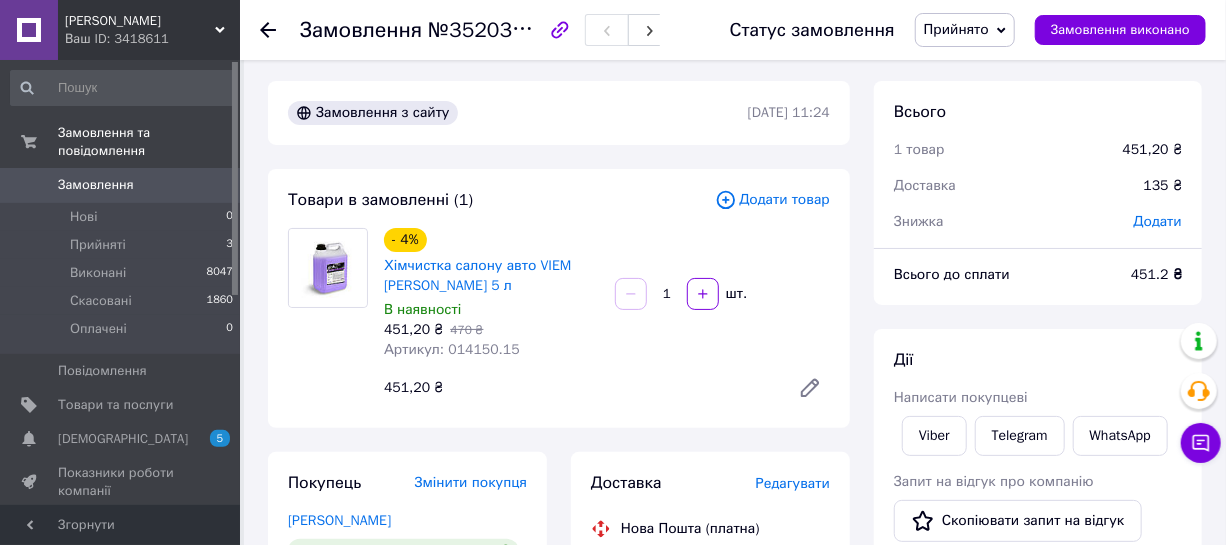 scroll, scrollTop: 0, scrollLeft: 0, axis: both 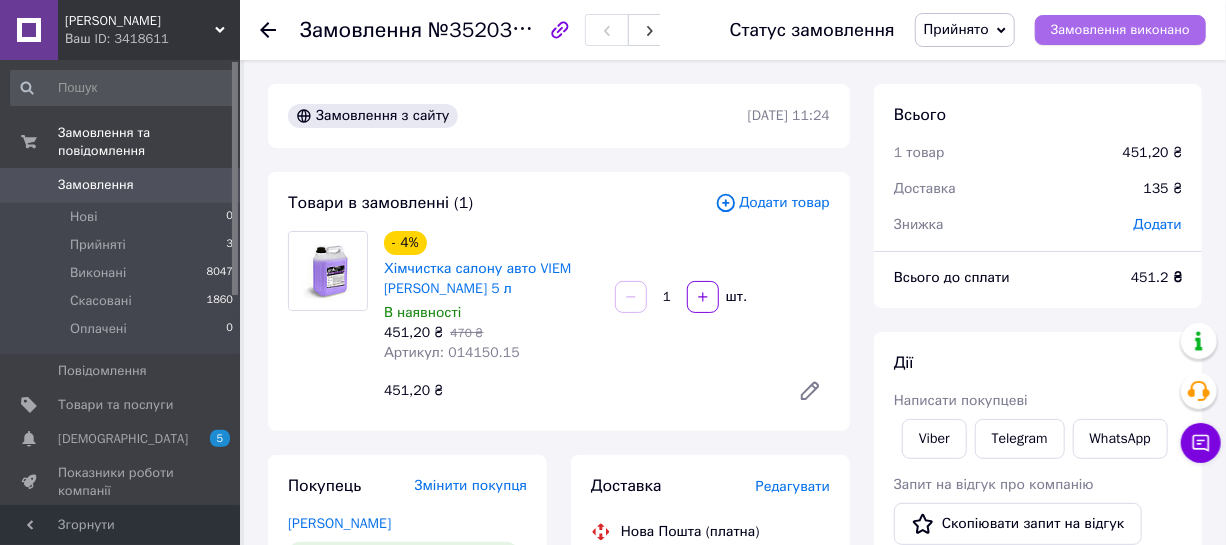 click on "Замовлення виконано" at bounding box center [1120, 30] 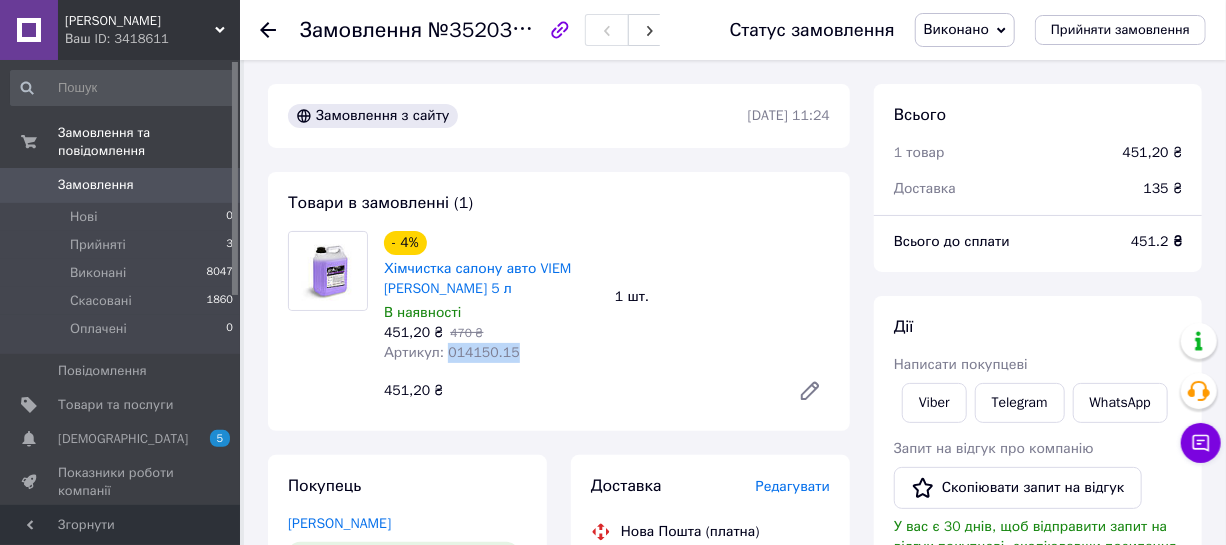 drag, startPoint x: 511, startPoint y: 353, endPoint x: 447, endPoint y: 350, distance: 64.070274 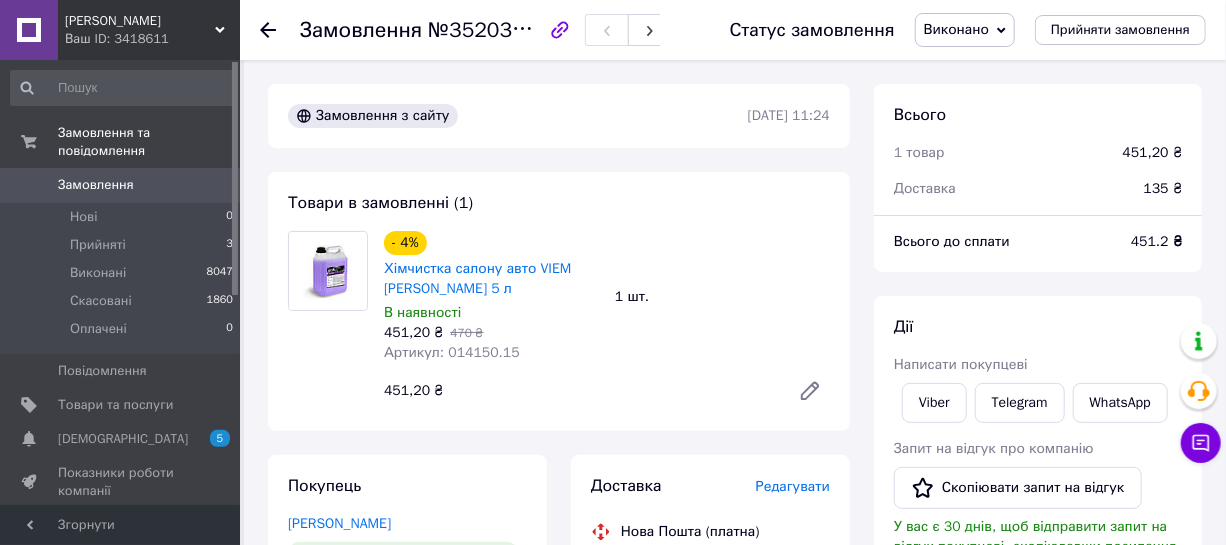 click 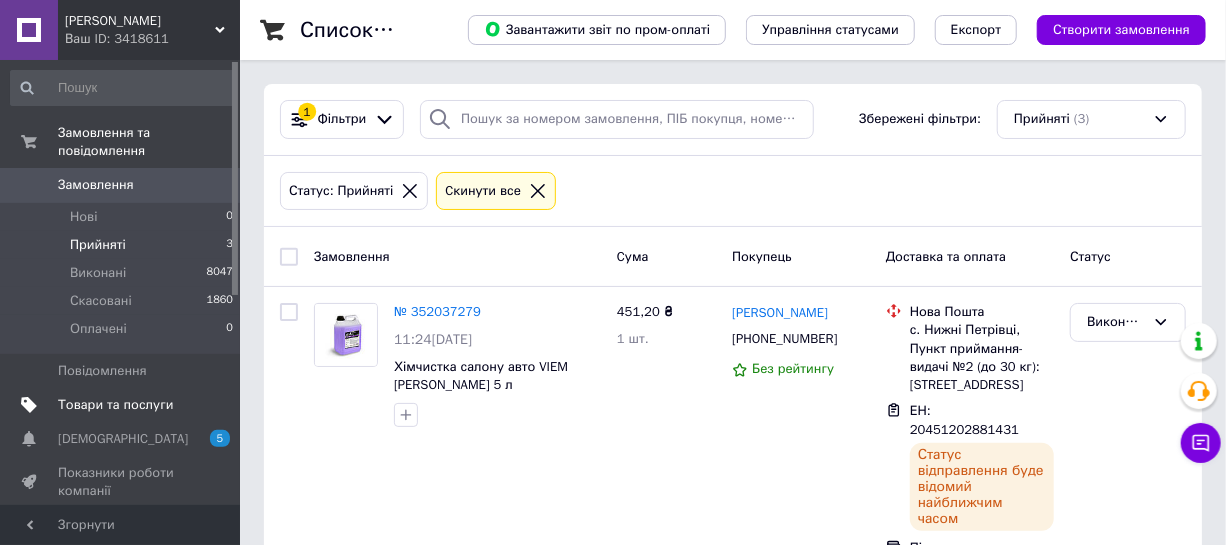 click on "Товари та послуги" at bounding box center (115, 405) 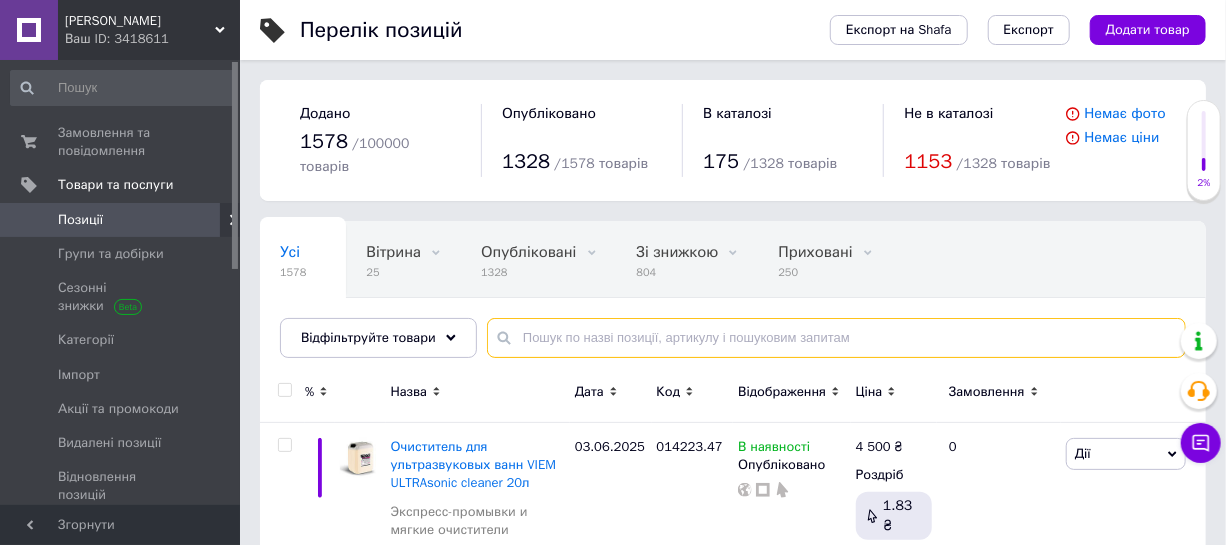 click at bounding box center [836, 338] 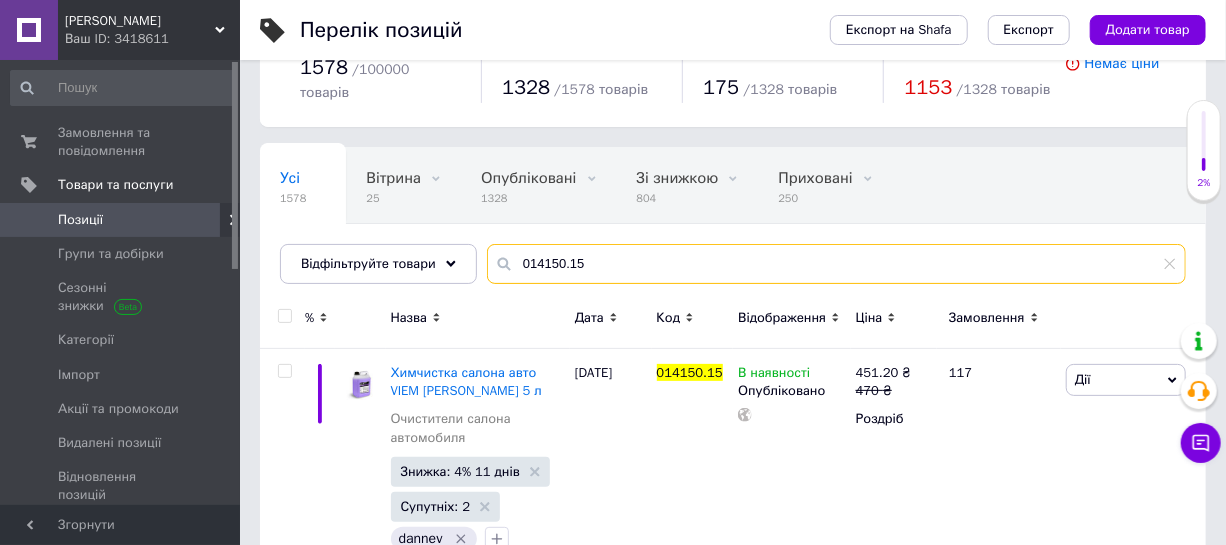 scroll, scrollTop: 104, scrollLeft: 0, axis: vertical 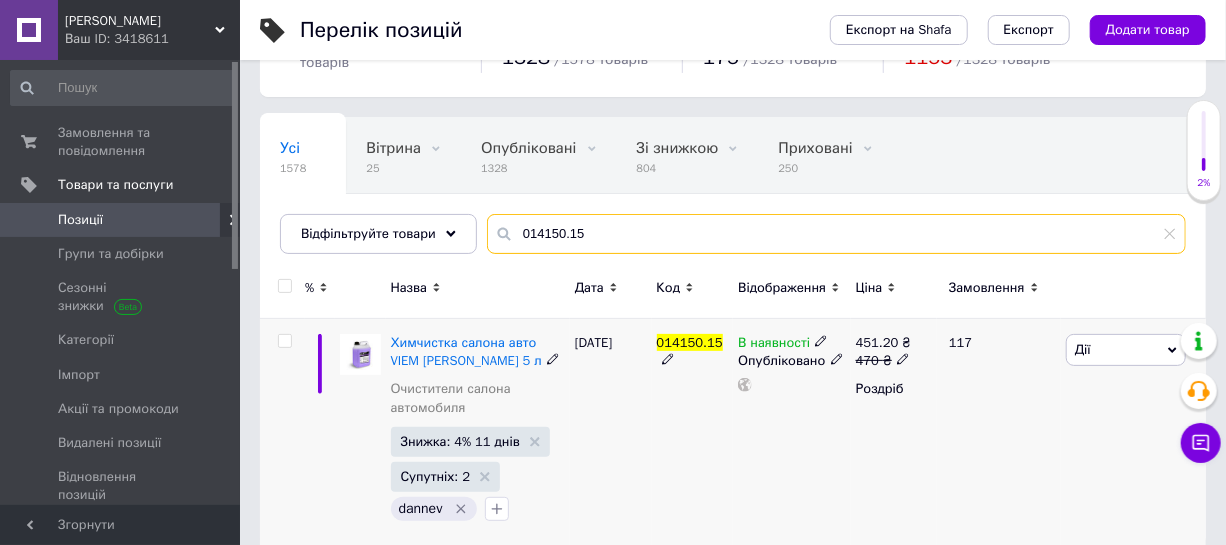 type on "014150.15" 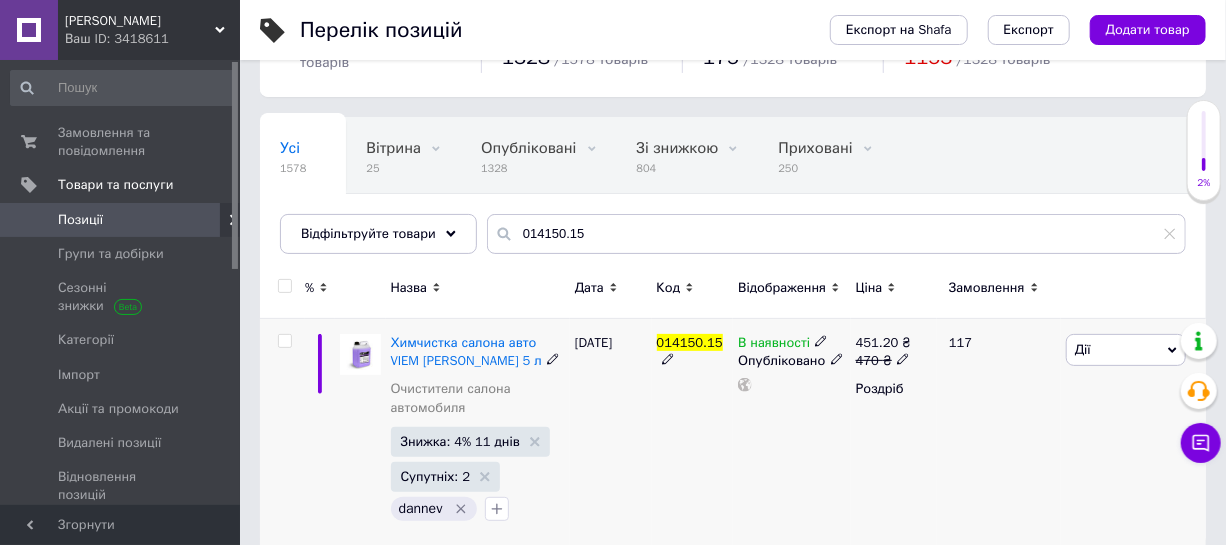 click 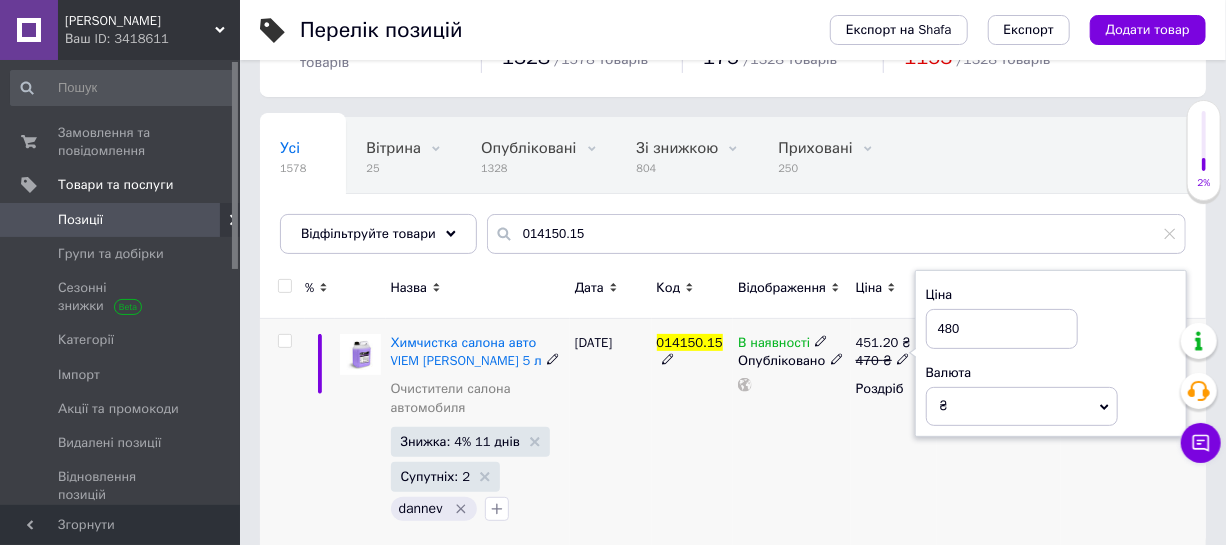 type on "480" 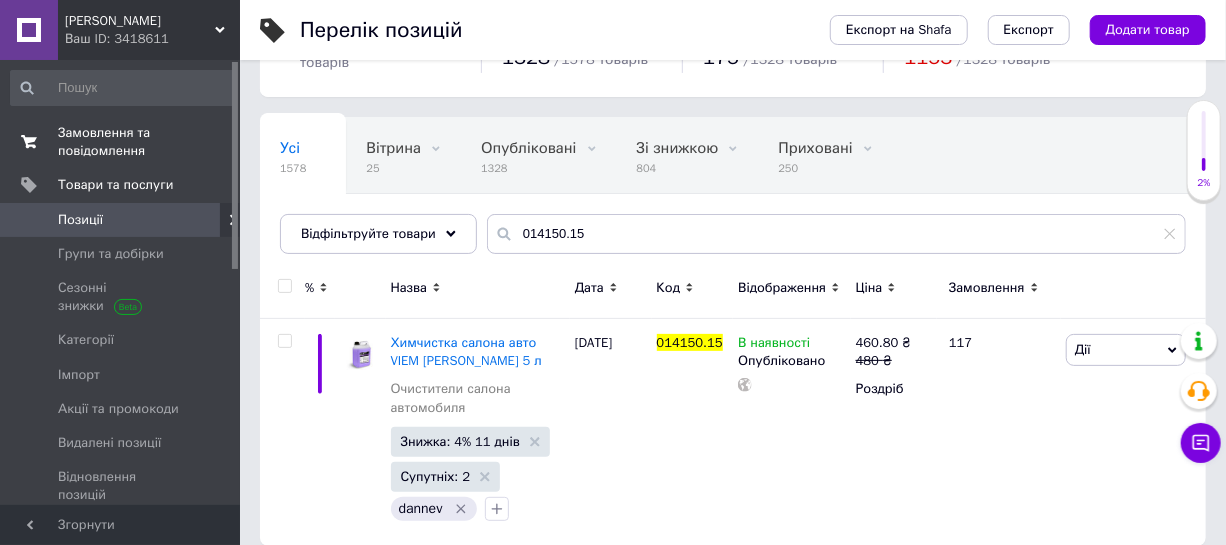 click on "Замовлення та повідомлення" at bounding box center (121, 142) 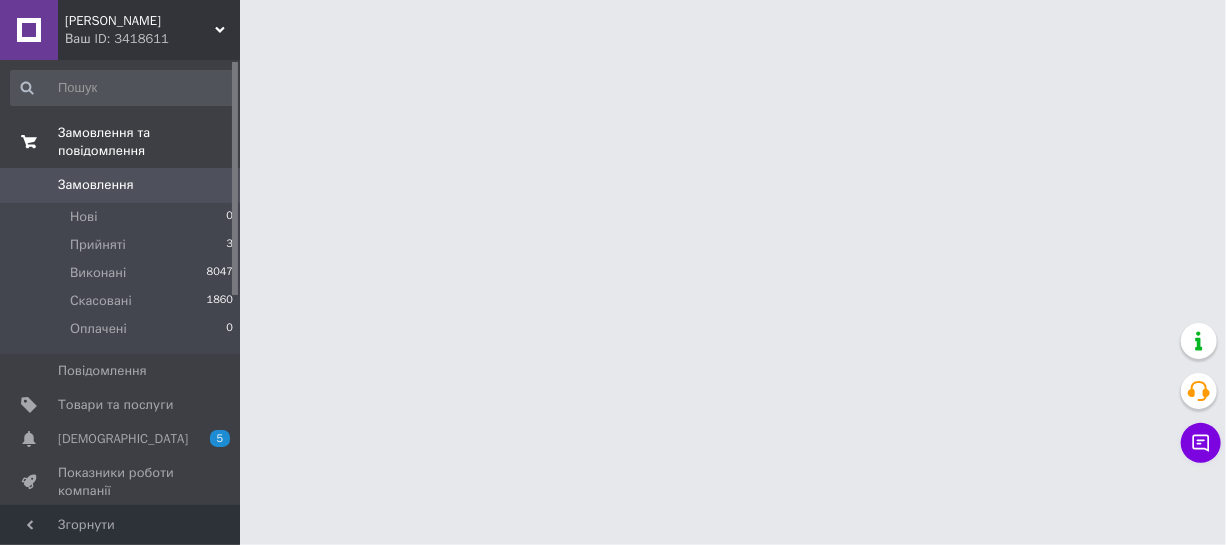 scroll, scrollTop: 0, scrollLeft: 0, axis: both 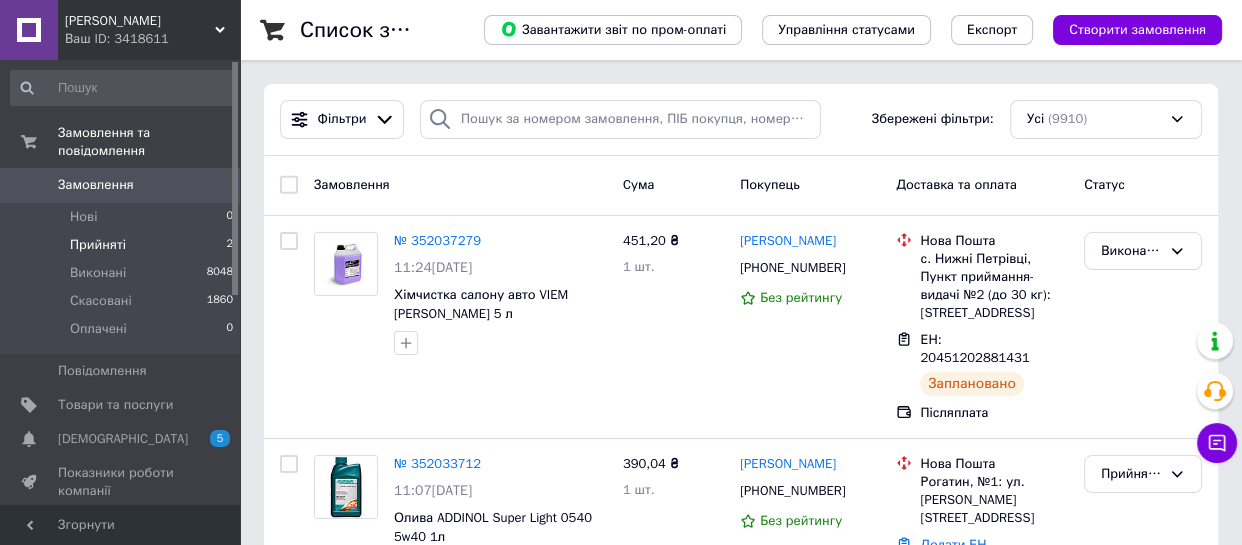 click on "Прийняті" at bounding box center [98, 245] 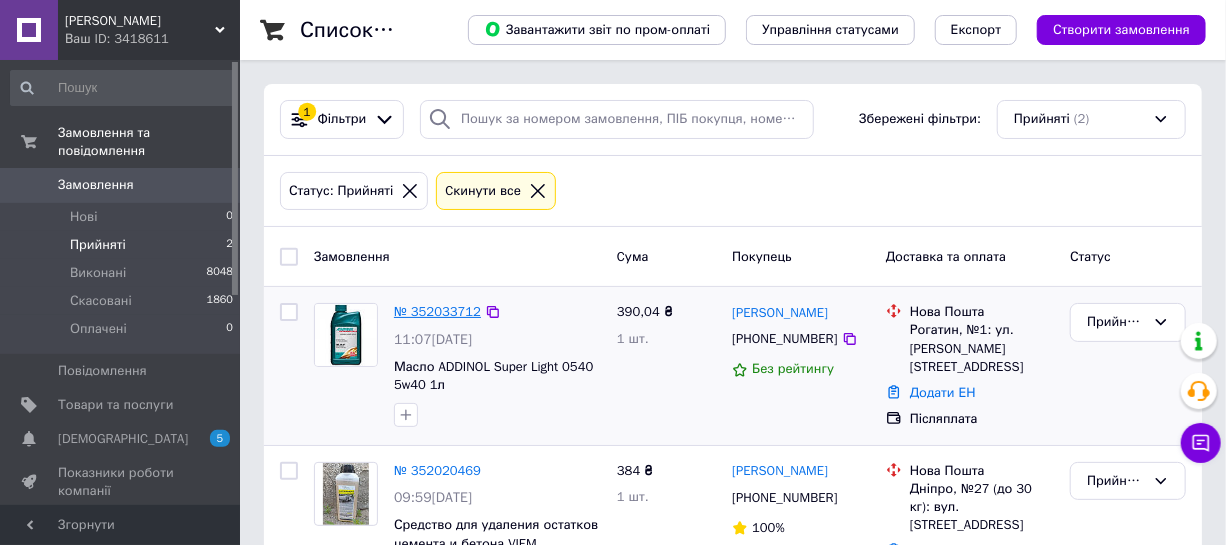 click on "№ 352033712" at bounding box center (437, 311) 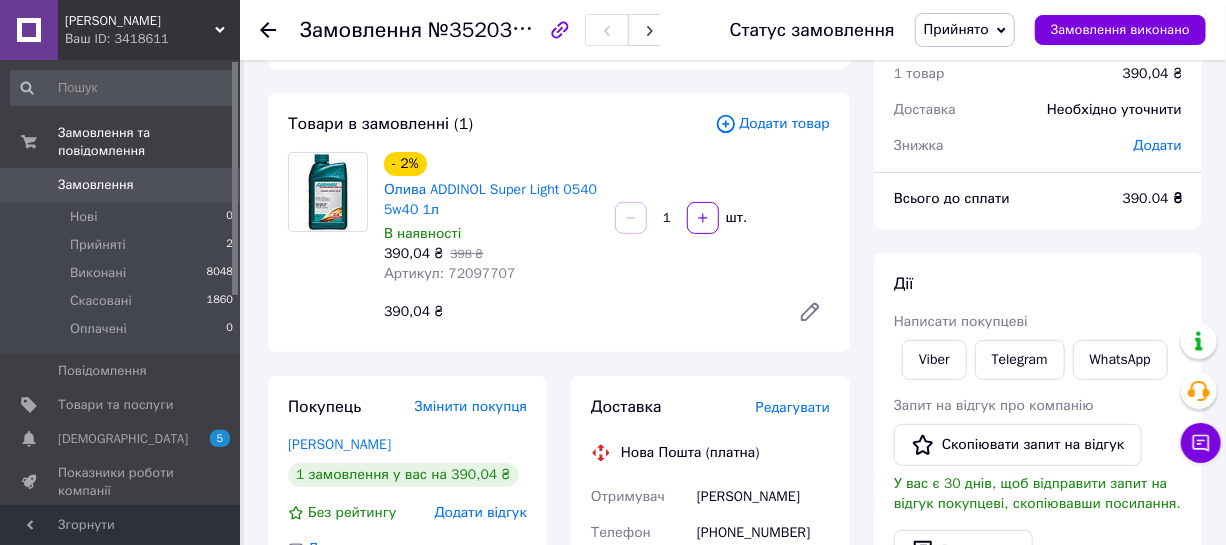 scroll, scrollTop: 90, scrollLeft: 0, axis: vertical 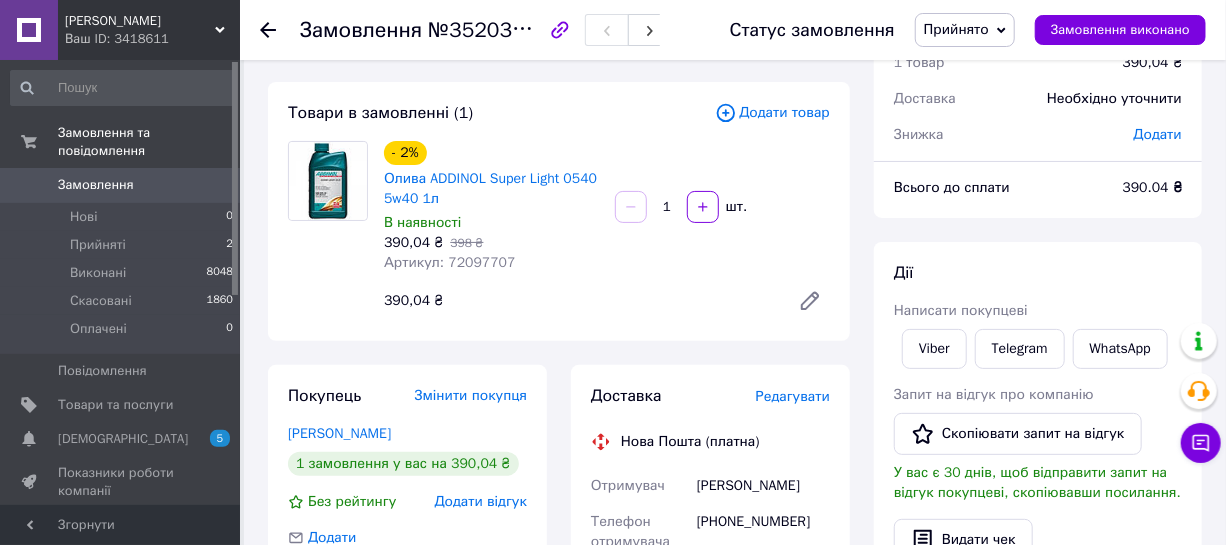 click 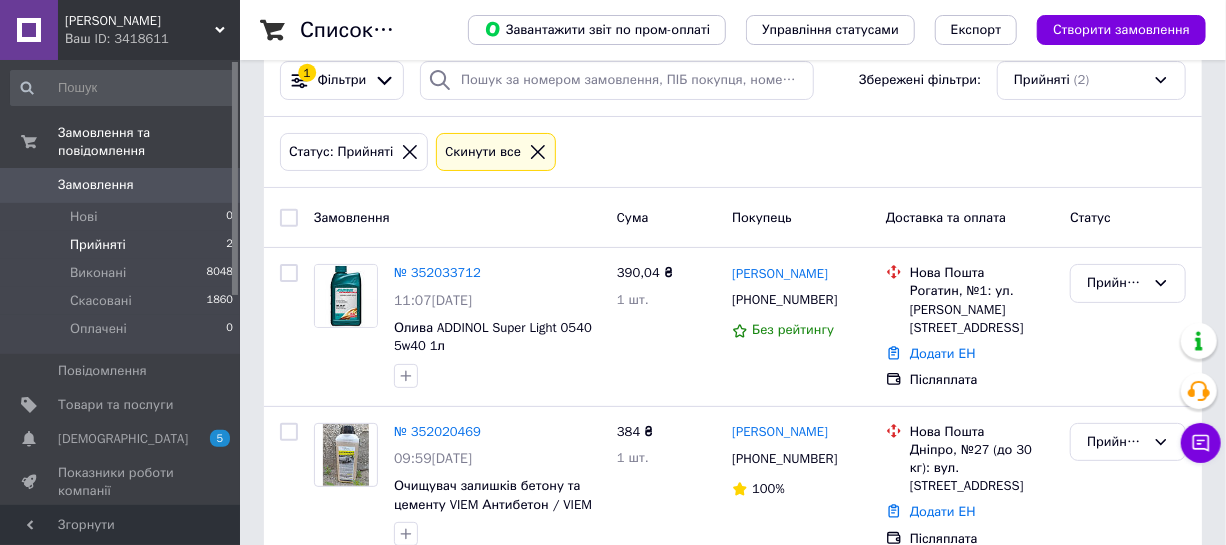 scroll, scrollTop: 77, scrollLeft: 0, axis: vertical 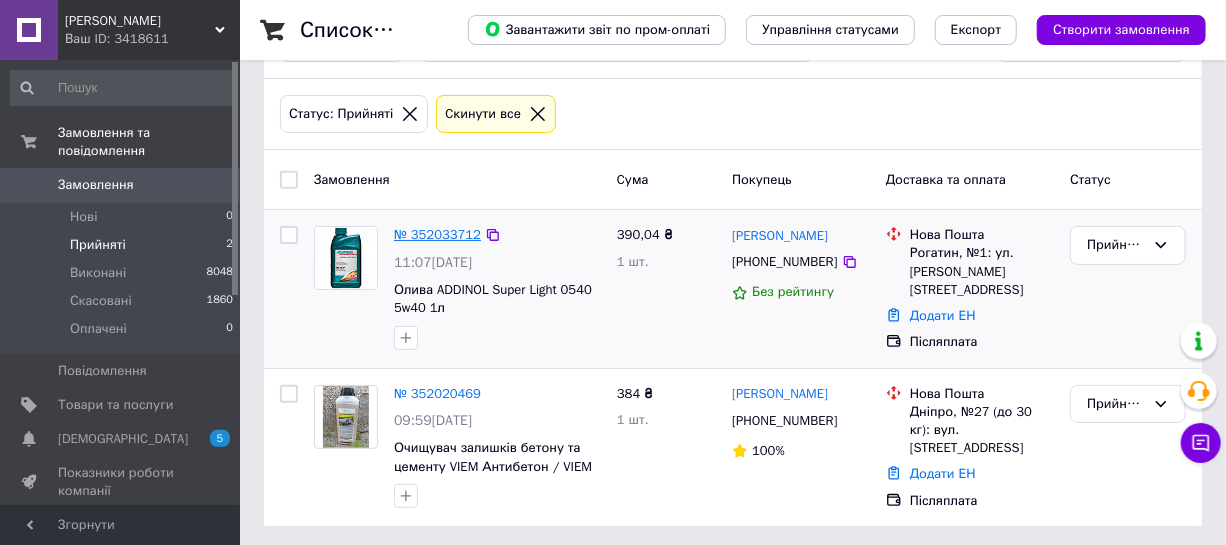 click on "№ 352033712" at bounding box center [437, 234] 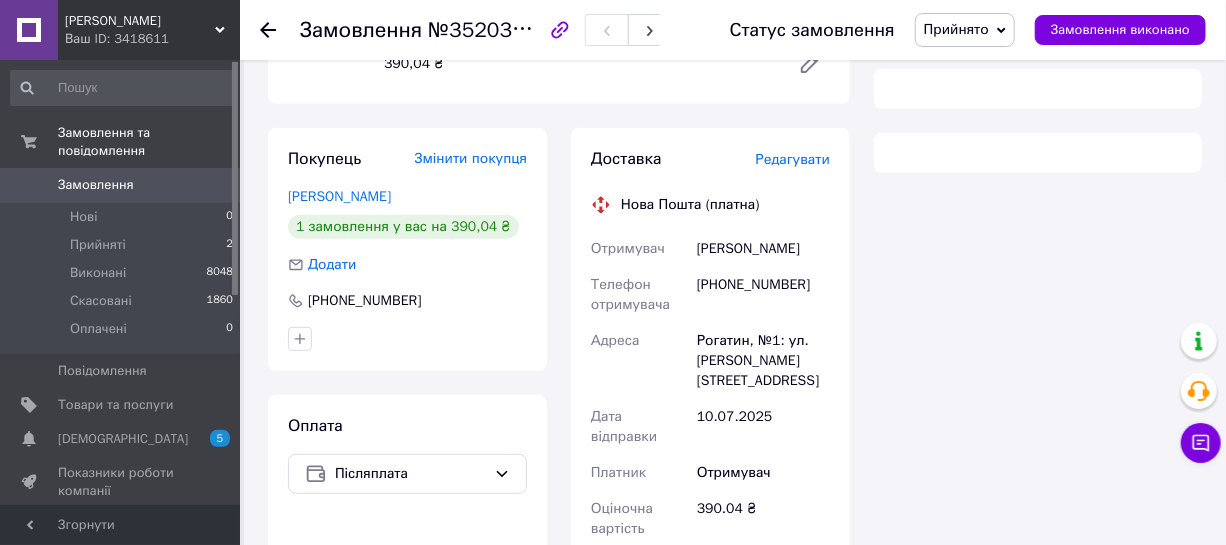 scroll, scrollTop: 350, scrollLeft: 0, axis: vertical 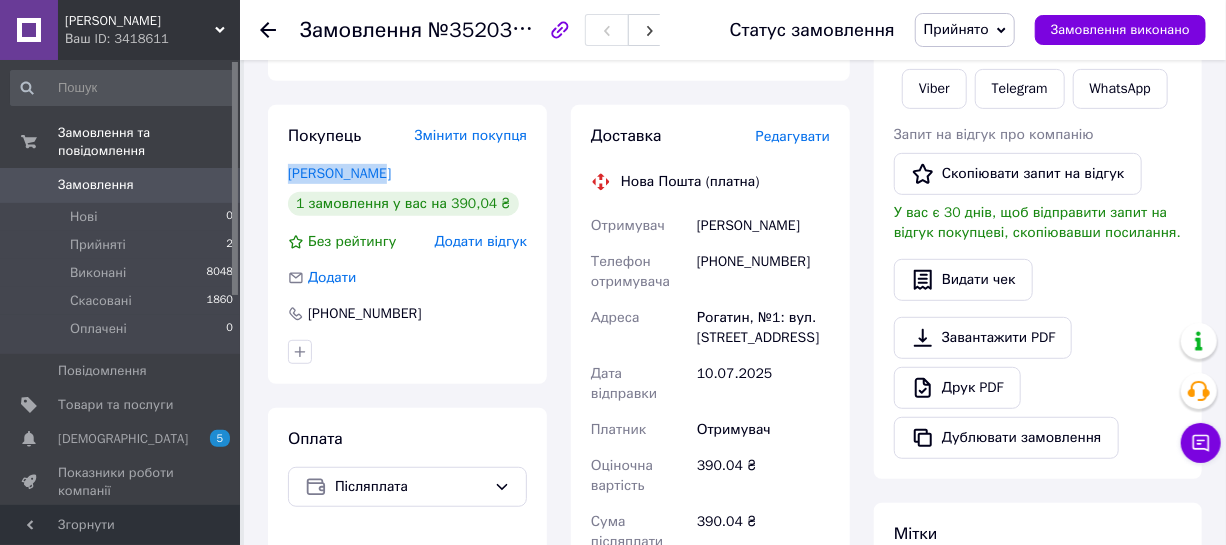 drag, startPoint x: 385, startPoint y: 174, endPoint x: 284, endPoint y: 174, distance: 101 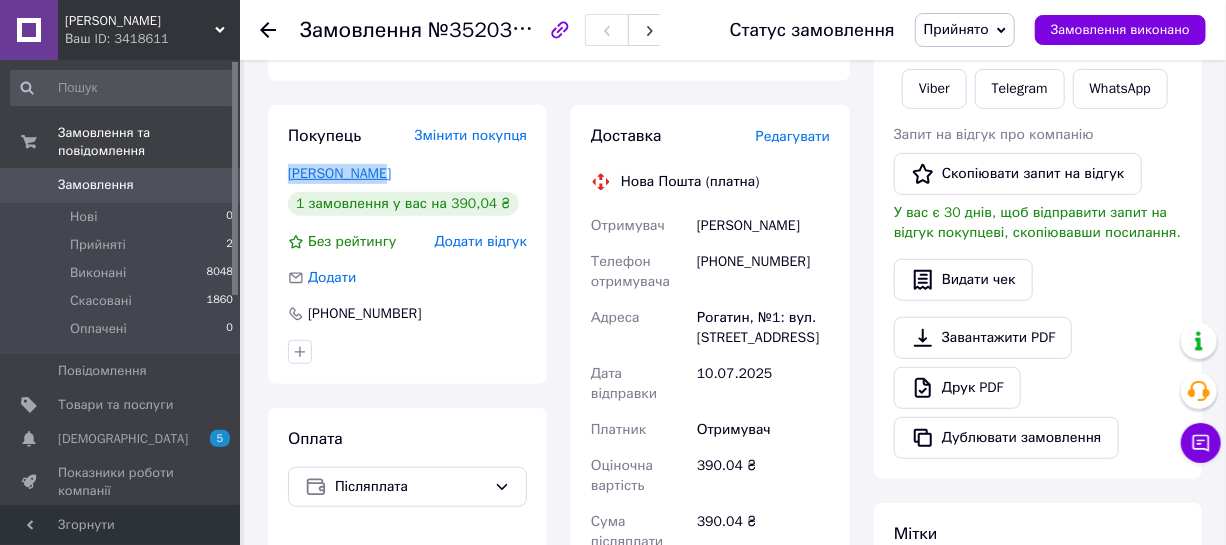 copy on "Галушка Олег" 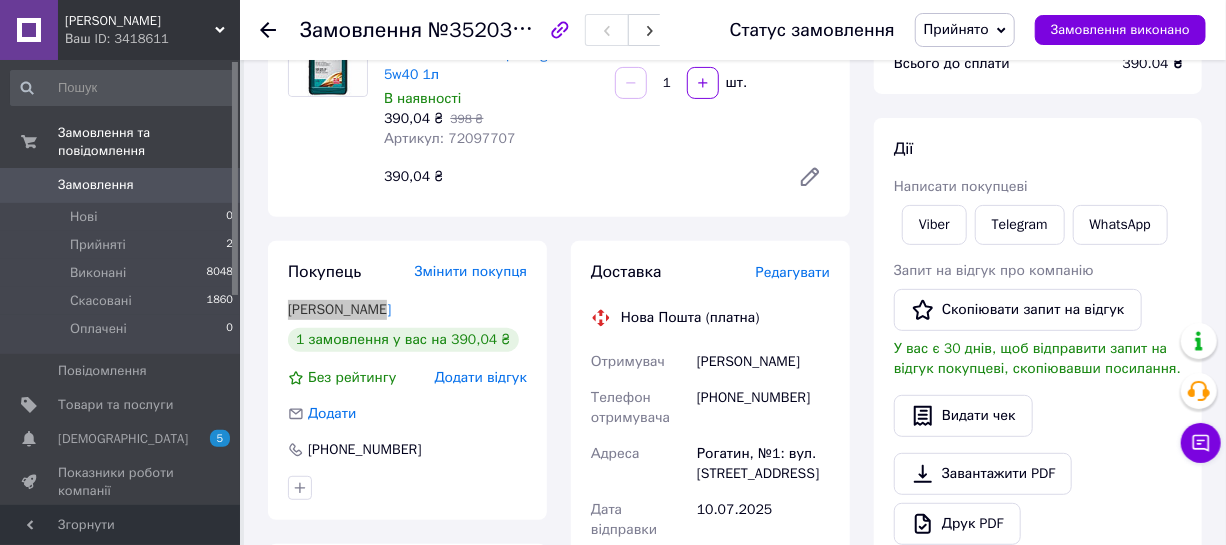 scroll, scrollTop: 168, scrollLeft: 0, axis: vertical 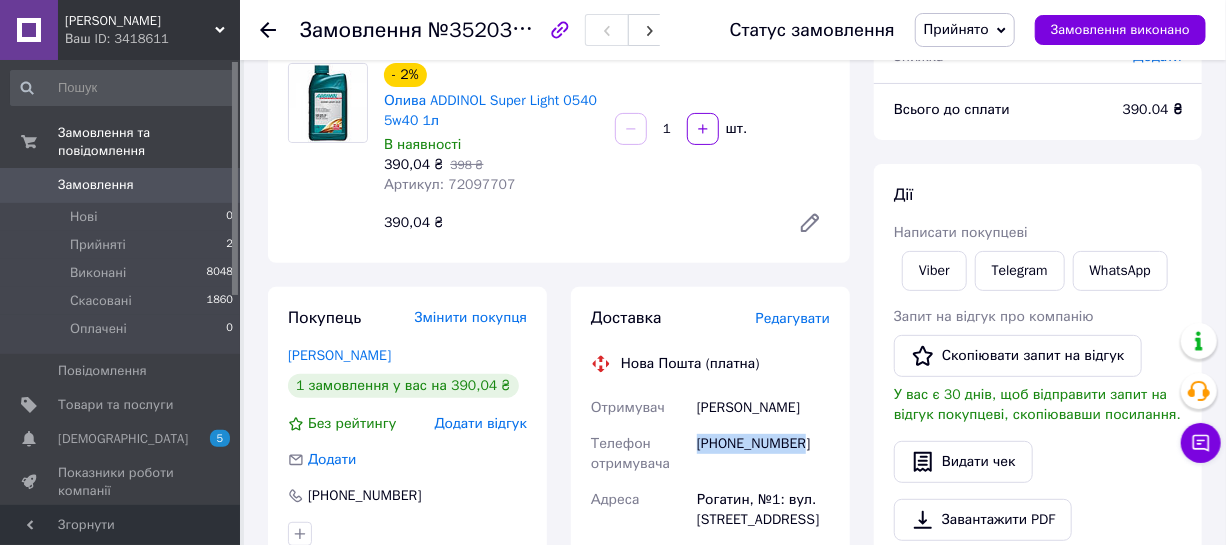 drag, startPoint x: 804, startPoint y: 442, endPoint x: 700, endPoint y: 444, distance: 104.019226 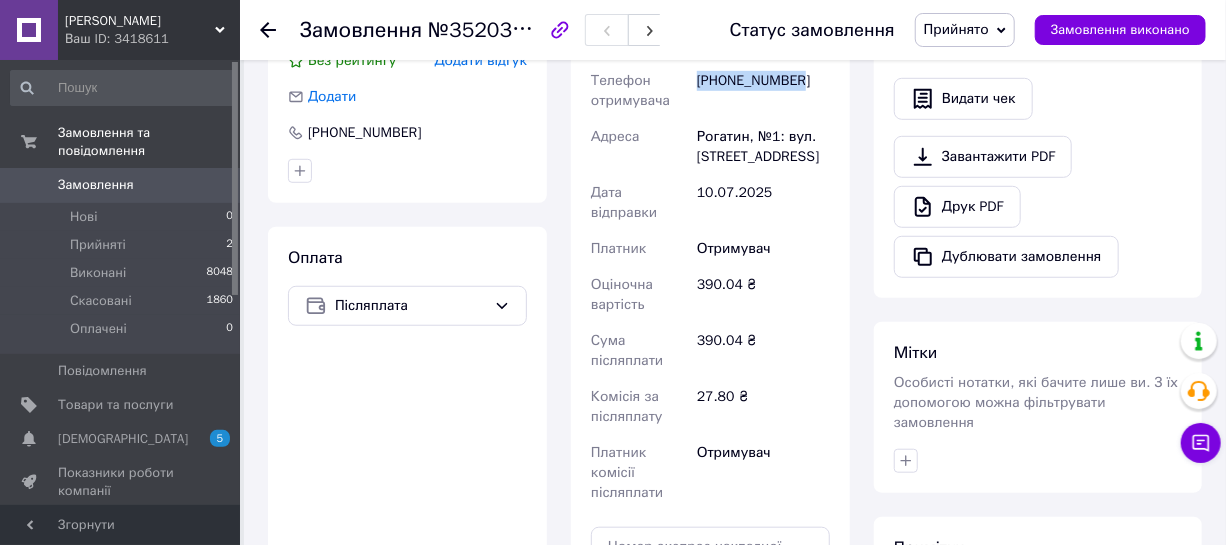 scroll, scrollTop: 713, scrollLeft: 0, axis: vertical 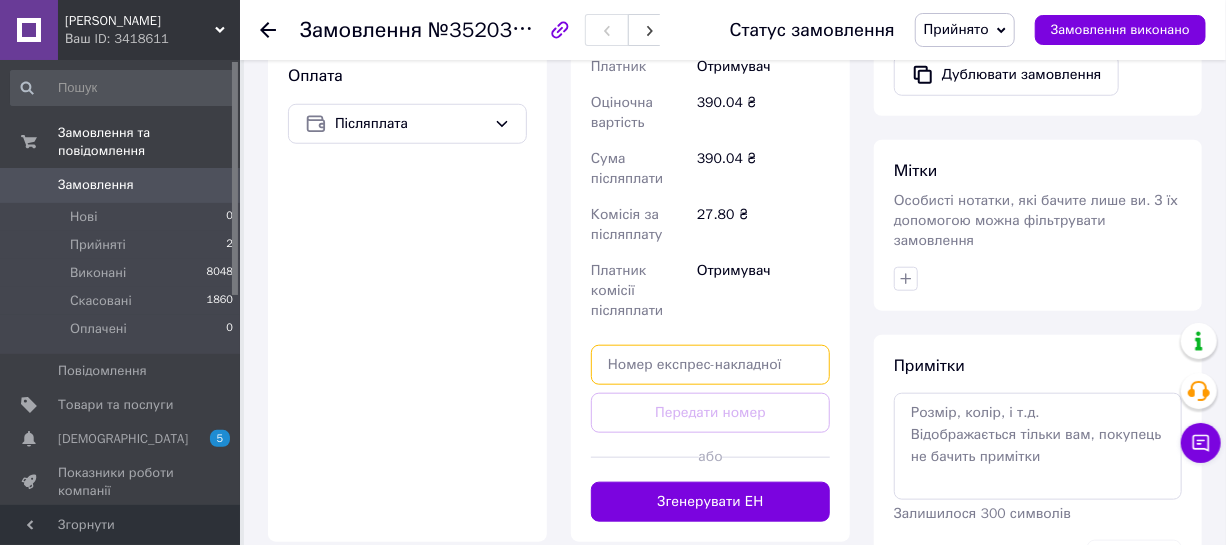 click at bounding box center (710, 365) 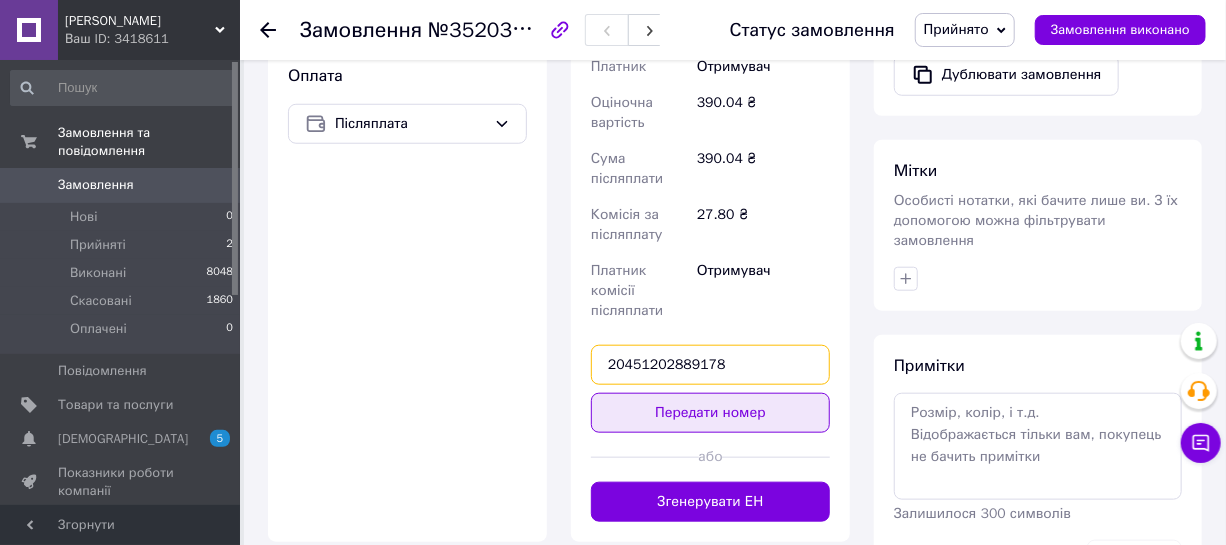 type on "20451202889178" 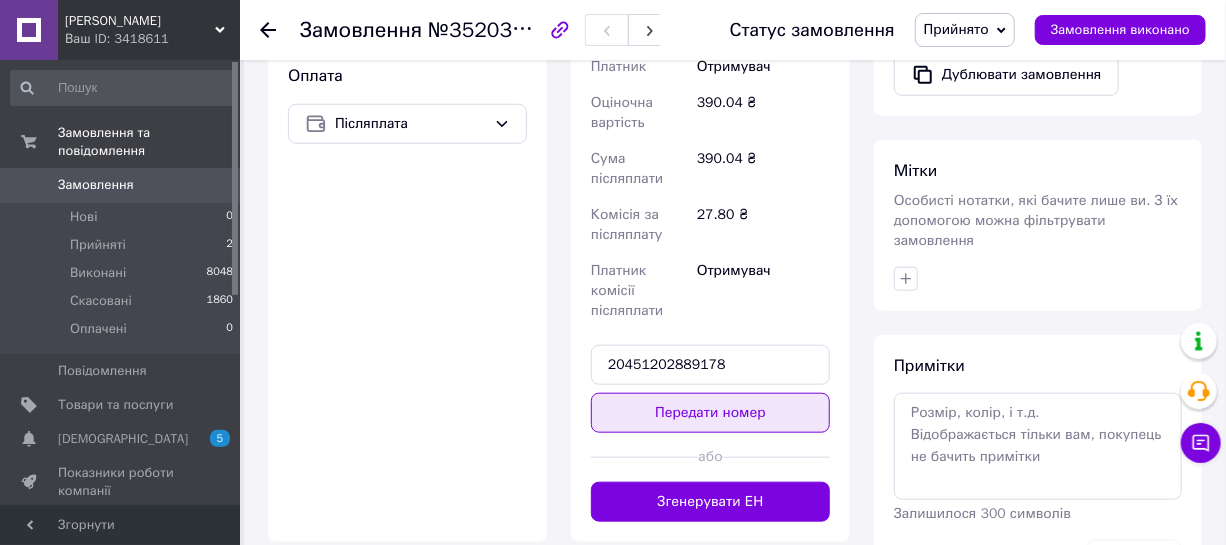 click on "Передати номер" at bounding box center [710, 413] 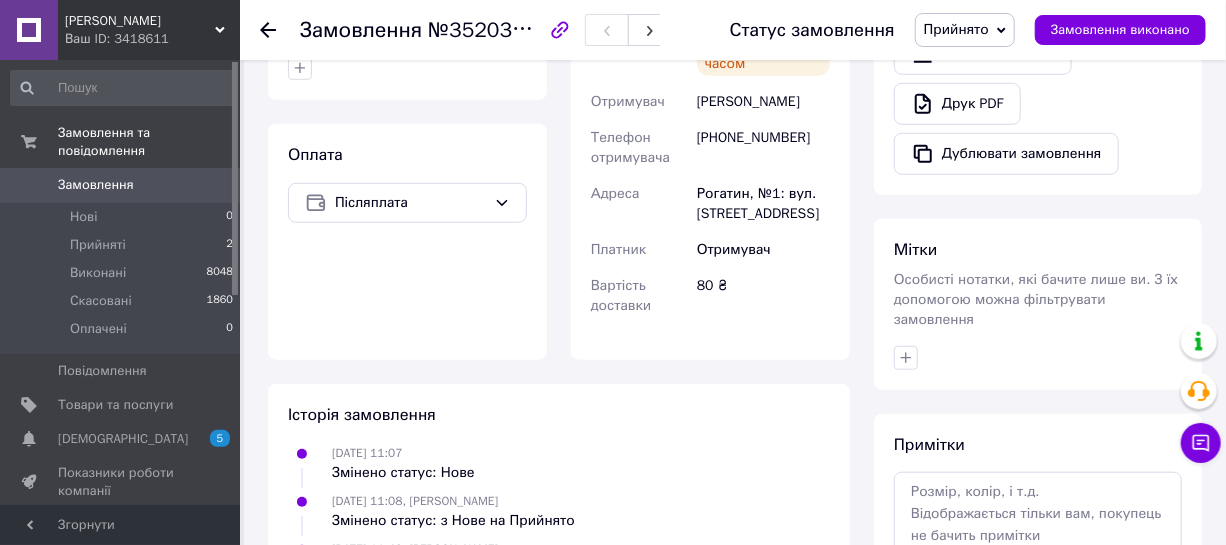 scroll, scrollTop: 622, scrollLeft: 0, axis: vertical 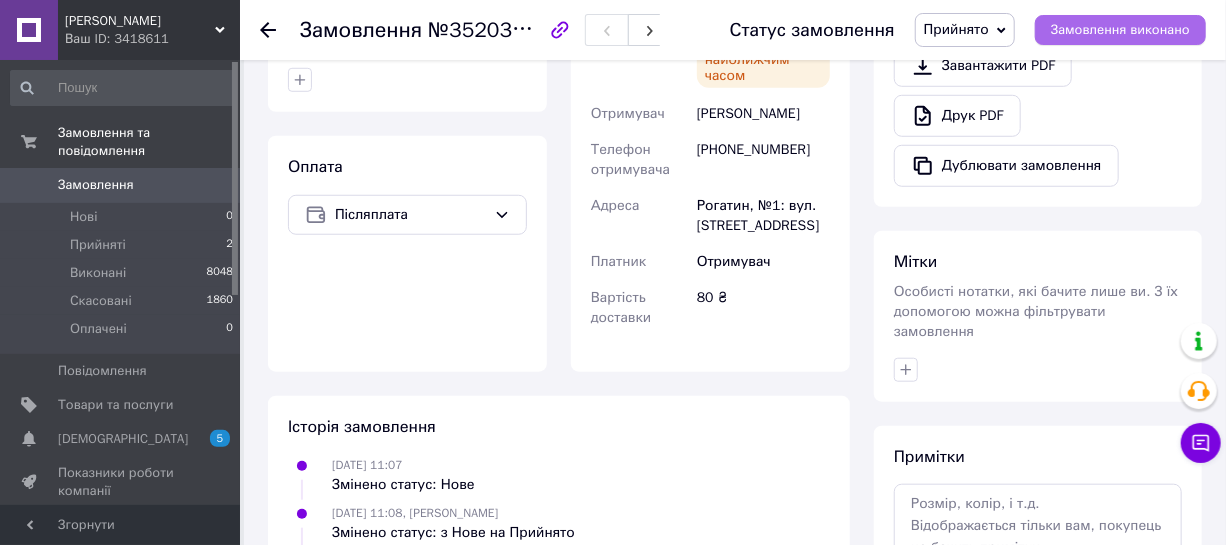 click on "Замовлення виконано" at bounding box center (1120, 30) 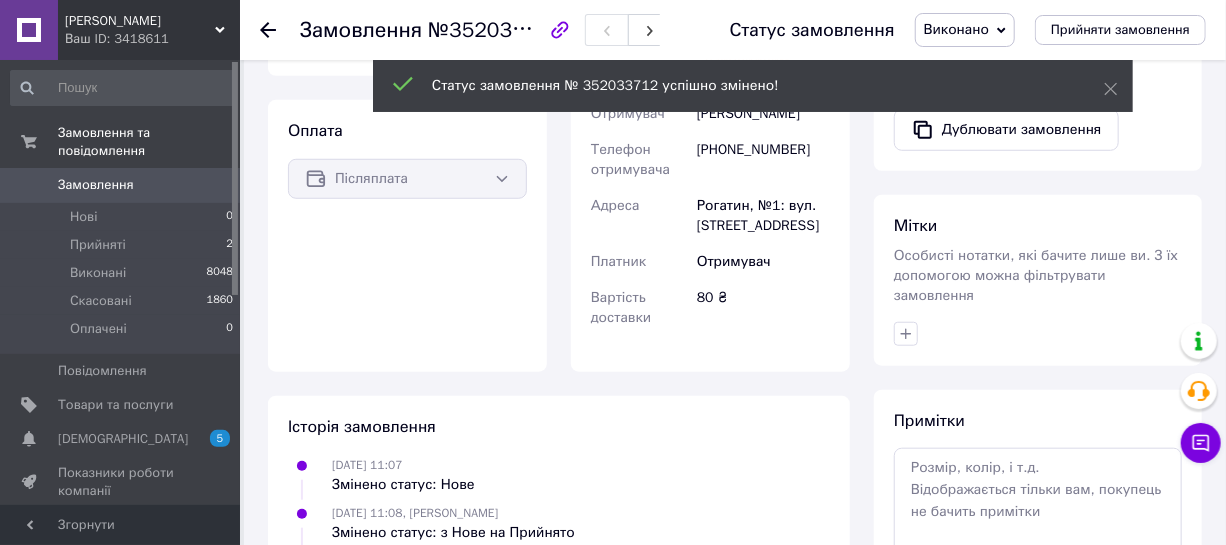 scroll, scrollTop: 586, scrollLeft: 0, axis: vertical 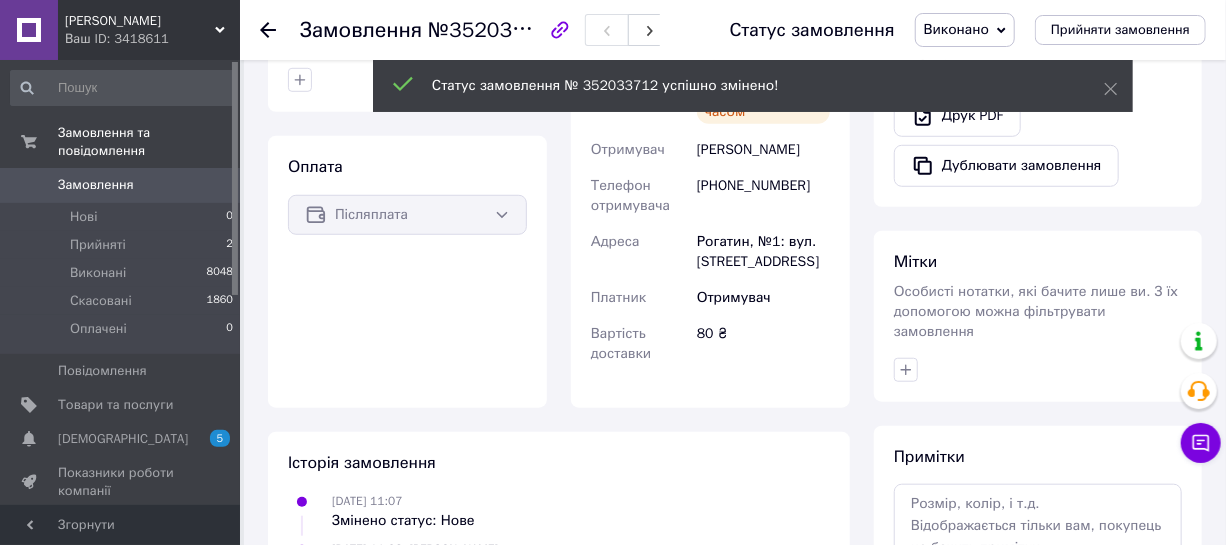 drag, startPoint x: 268, startPoint y: 29, endPoint x: 278, endPoint y: 100, distance: 71.70077 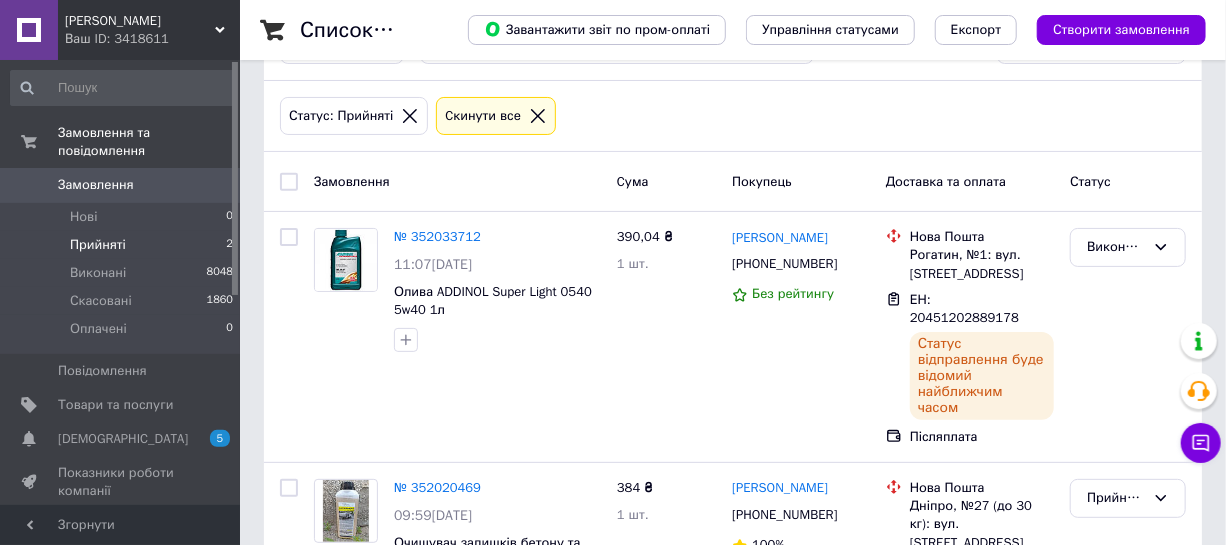 scroll, scrollTop: 137, scrollLeft: 0, axis: vertical 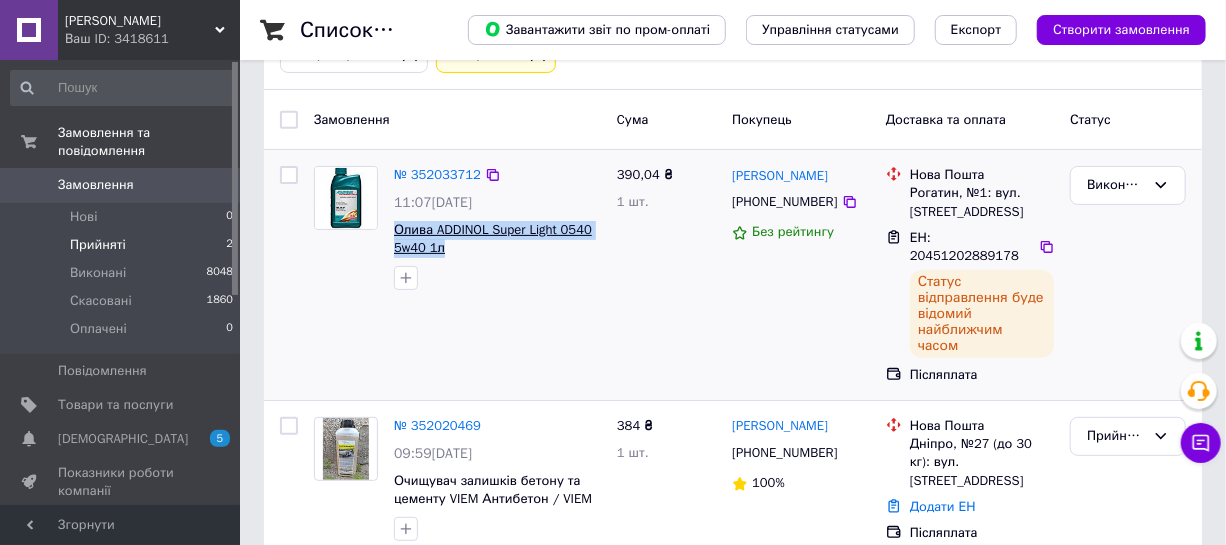drag, startPoint x: 467, startPoint y: 249, endPoint x: 396, endPoint y: 229, distance: 73.76314 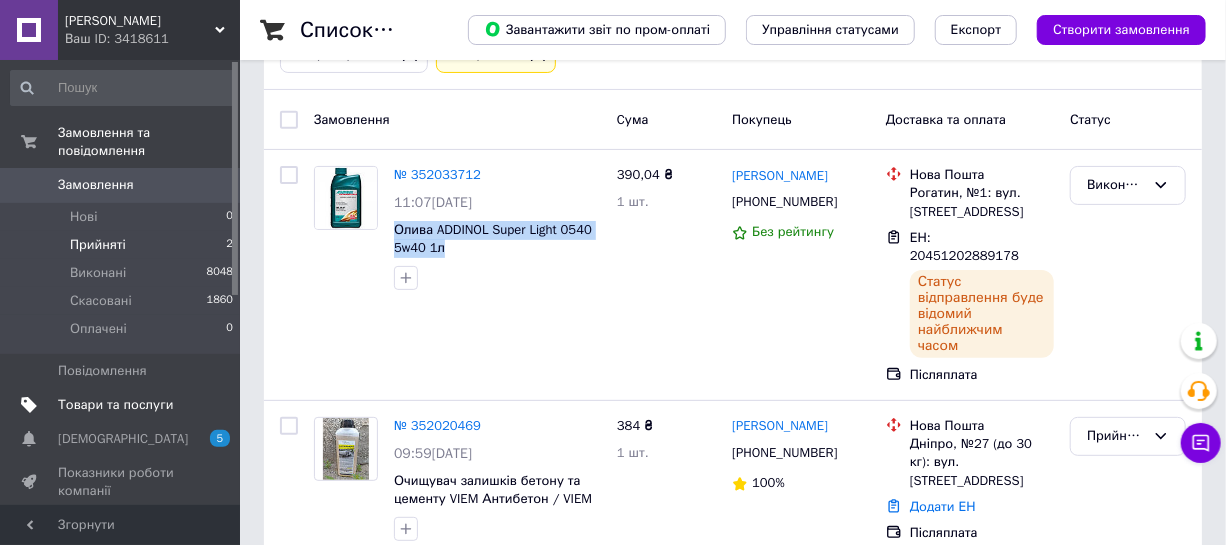 click on "Товари та послуги" at bounding box center [115, 405] 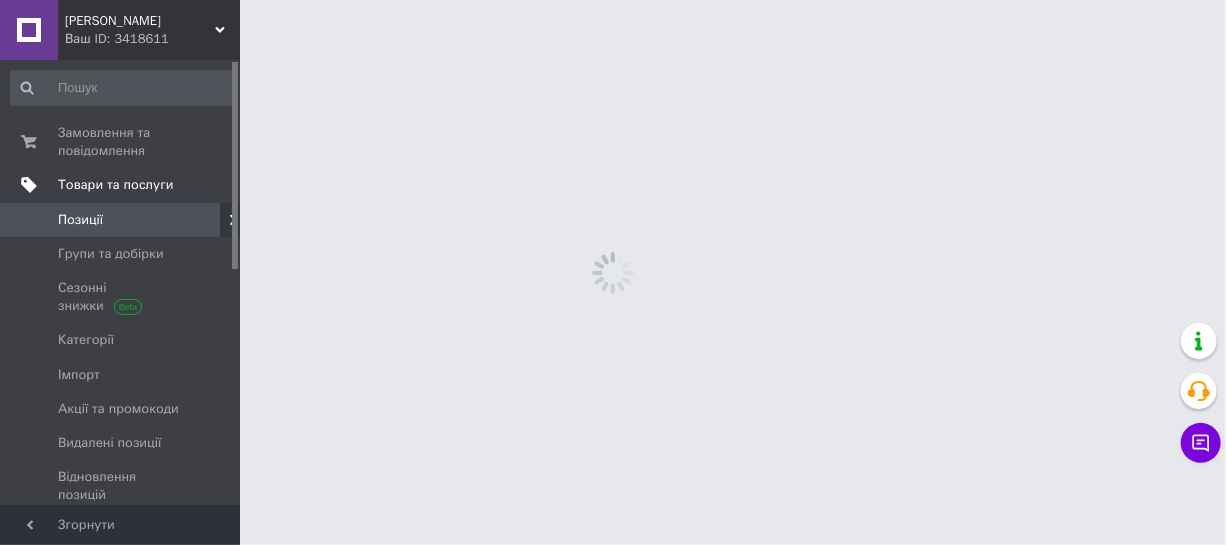 scroll, scrollTop: 0, scrollLeft: 0, axis: both 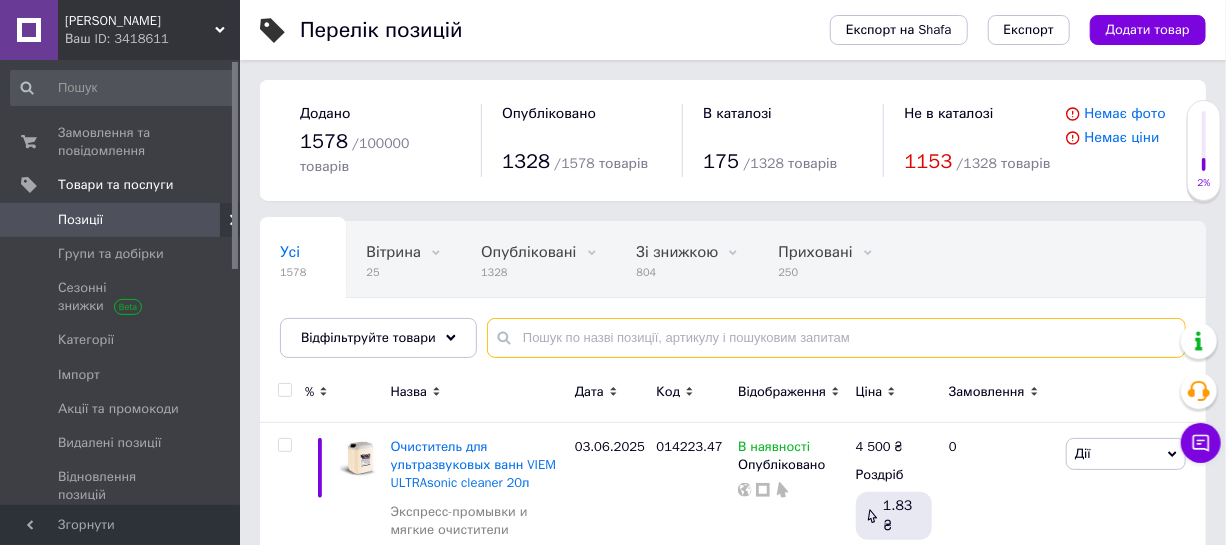 click at bounding box center [836, 338] 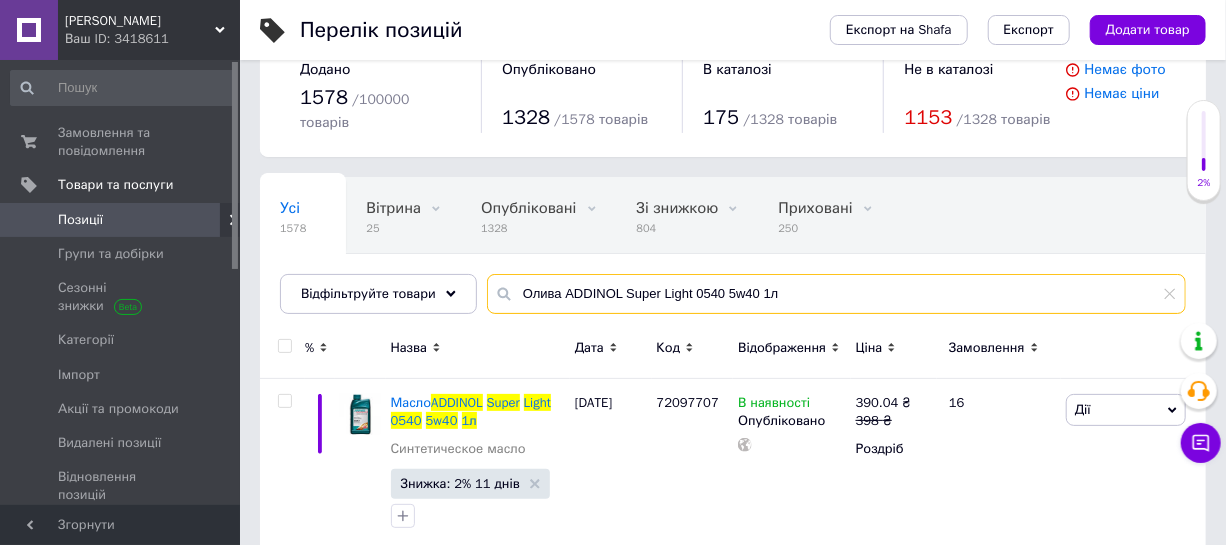 scroll, scrollTop: 50, scrollLeft: 0, axis: vertical 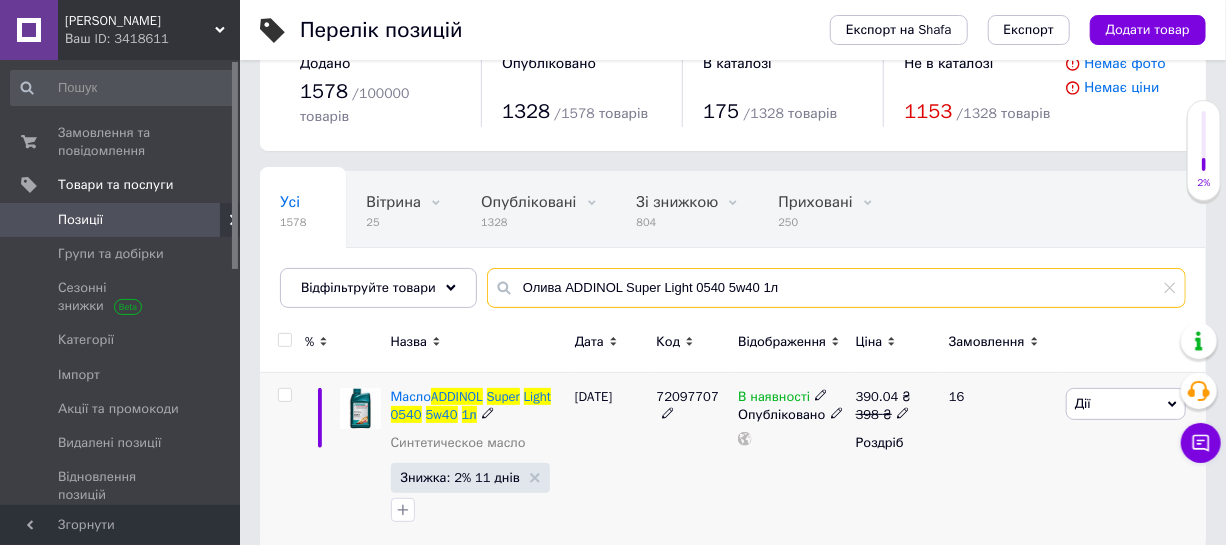 type on "Олива ADDINOL Super Light 0540 5w40 1л" 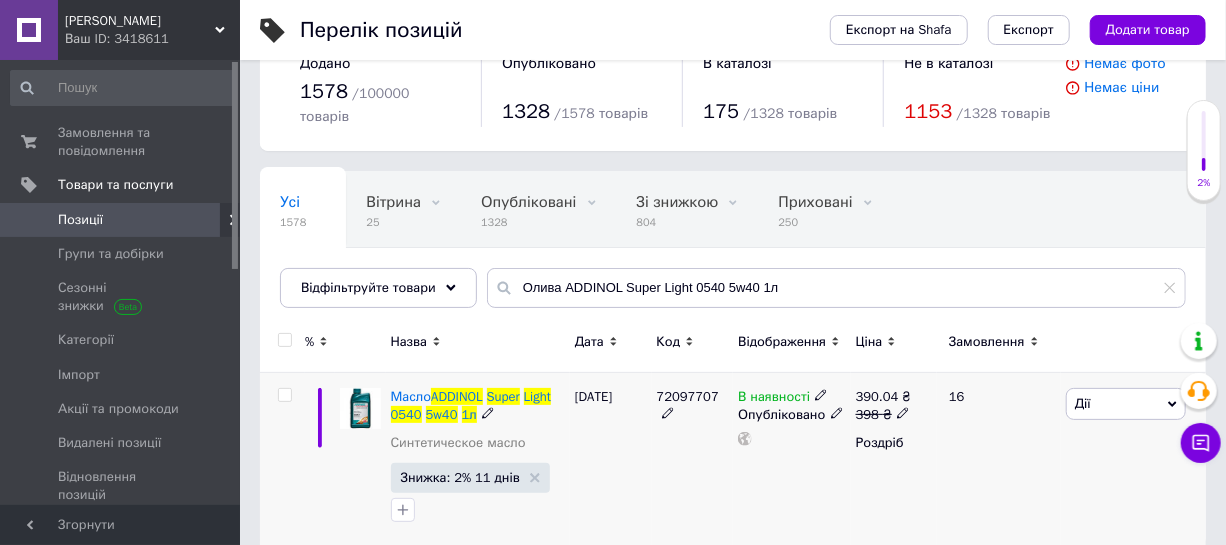click 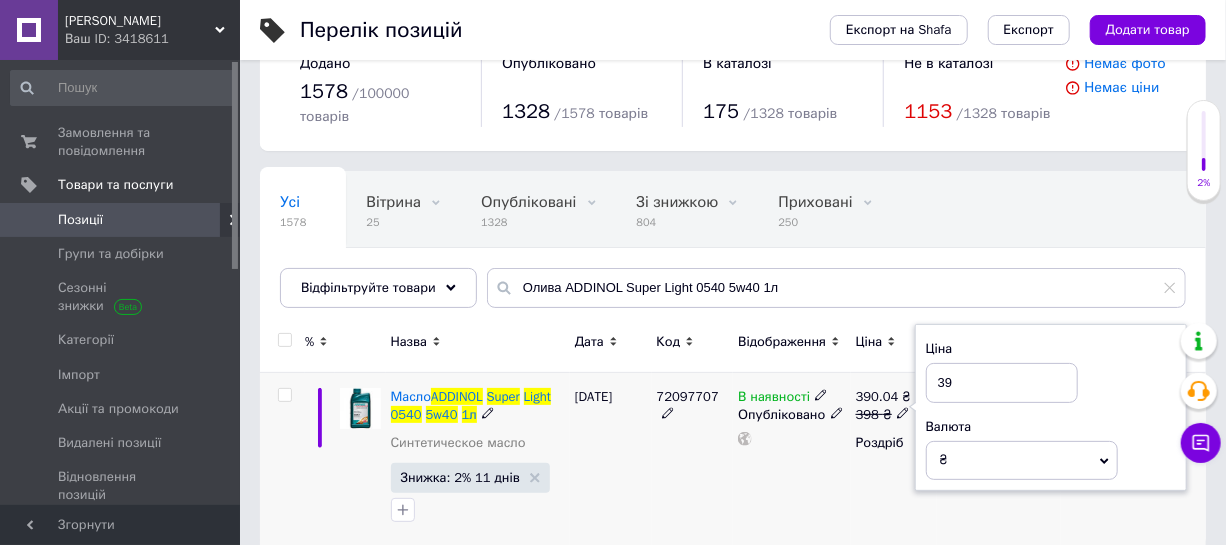 type on "3" 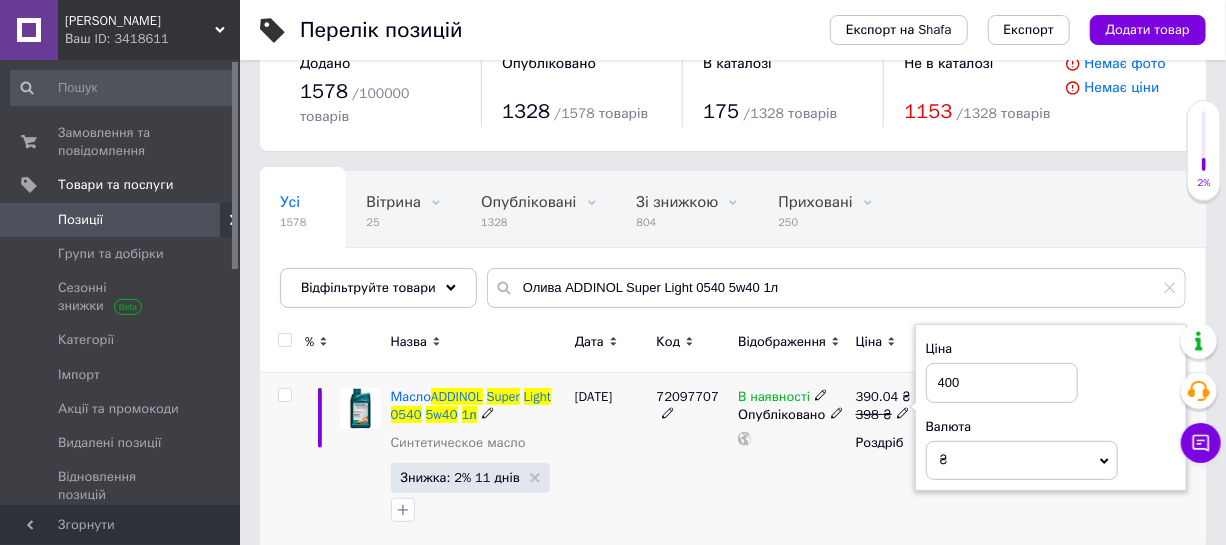 type on "400" 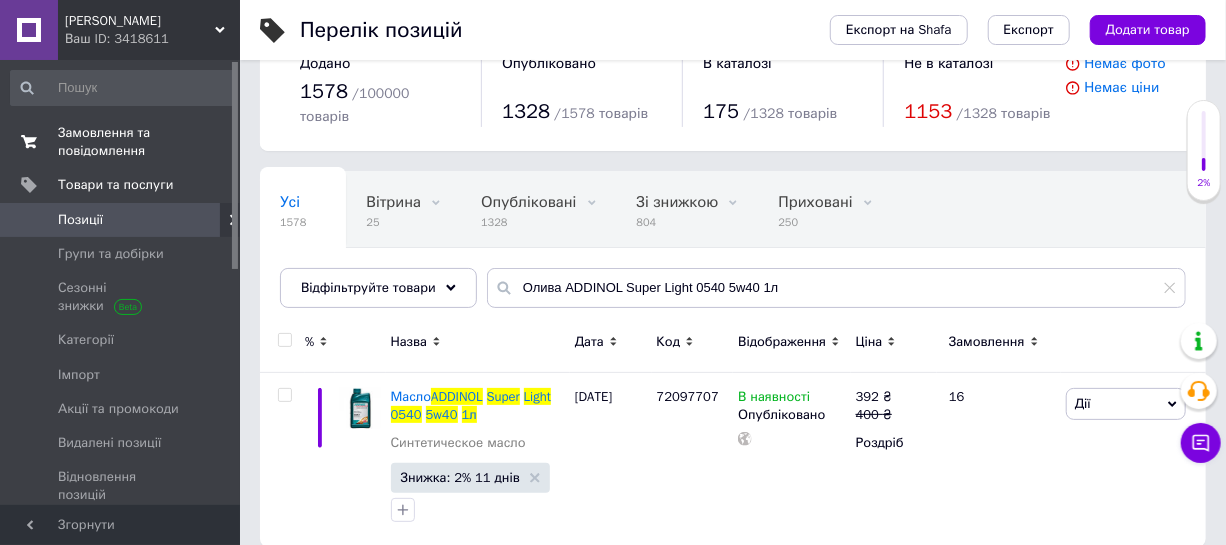click on "Замовлення та повідомлення" at bounding box center (121, 142) 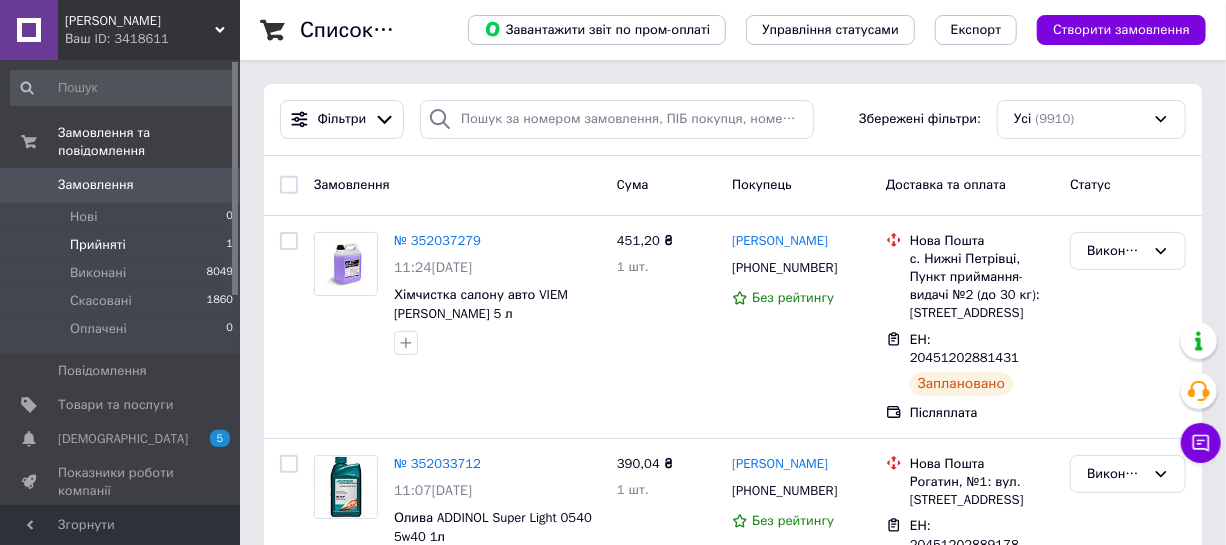 click on "Прийняті" at bounding box center (98, 245) 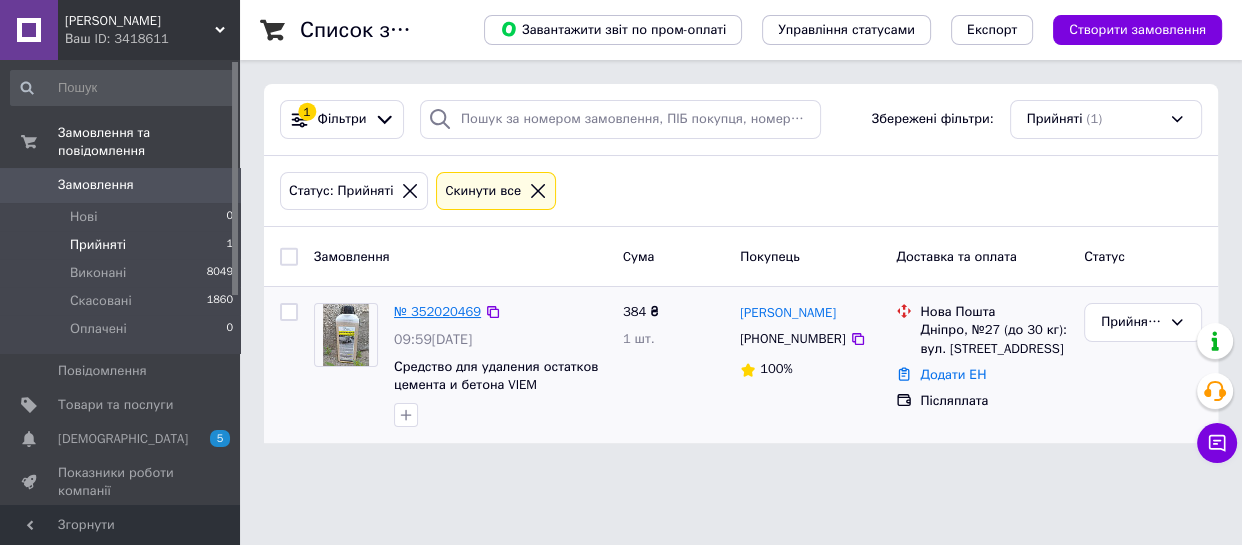 click on "№ 352020469" at bounding box center (437, 311) 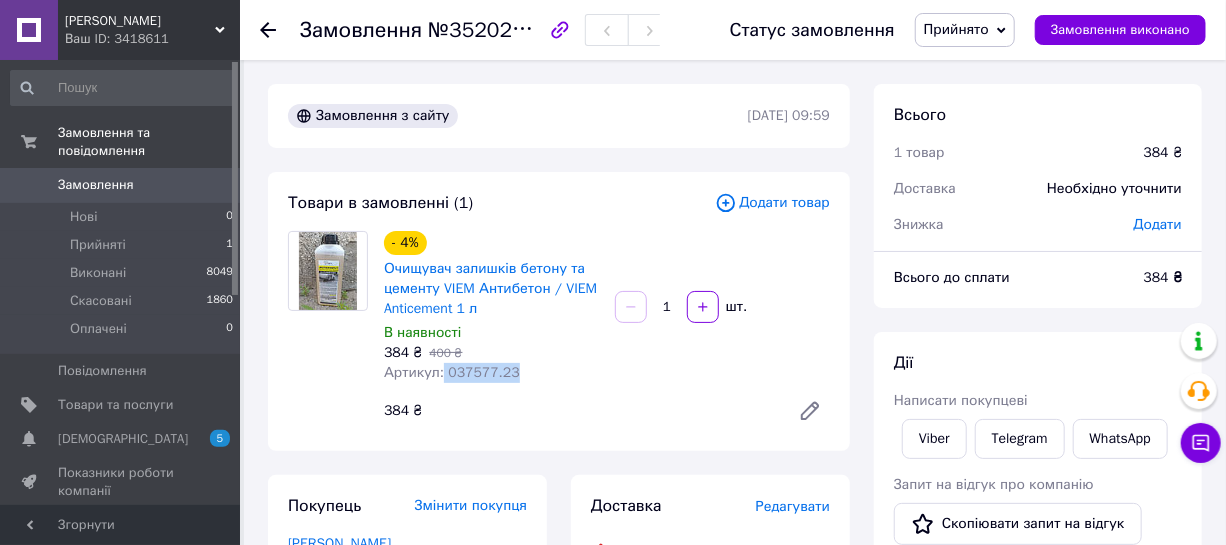 drag, startPoint x: 519, startPoint y: 374, endPoint x: 439, endPoint y: 373, distance: 80.00625 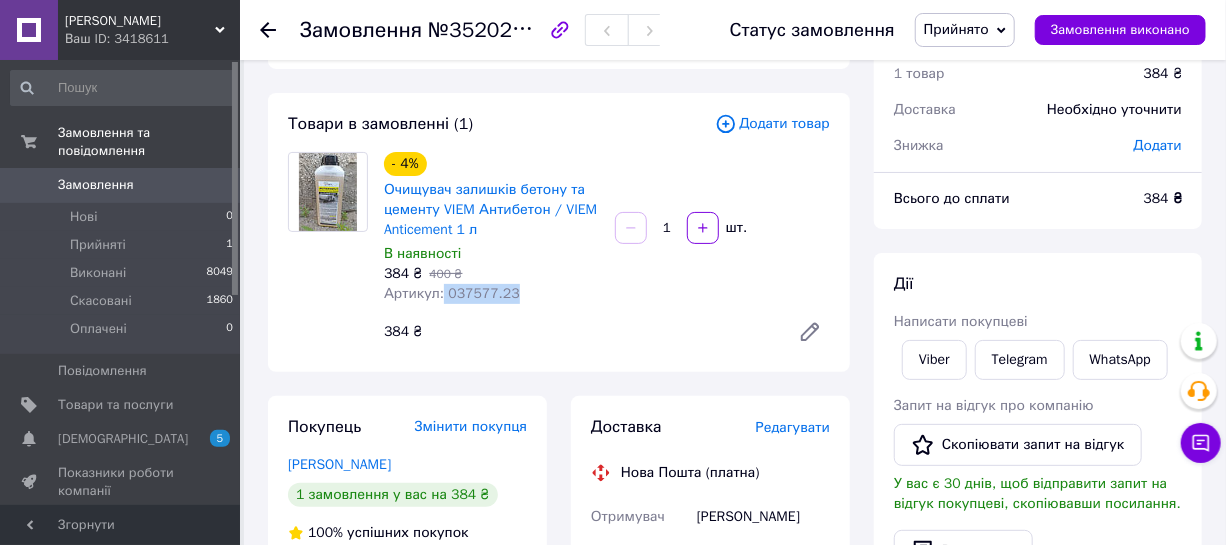 scroll, scrollTop: 90, scrollLeft: 0, axis: vertical 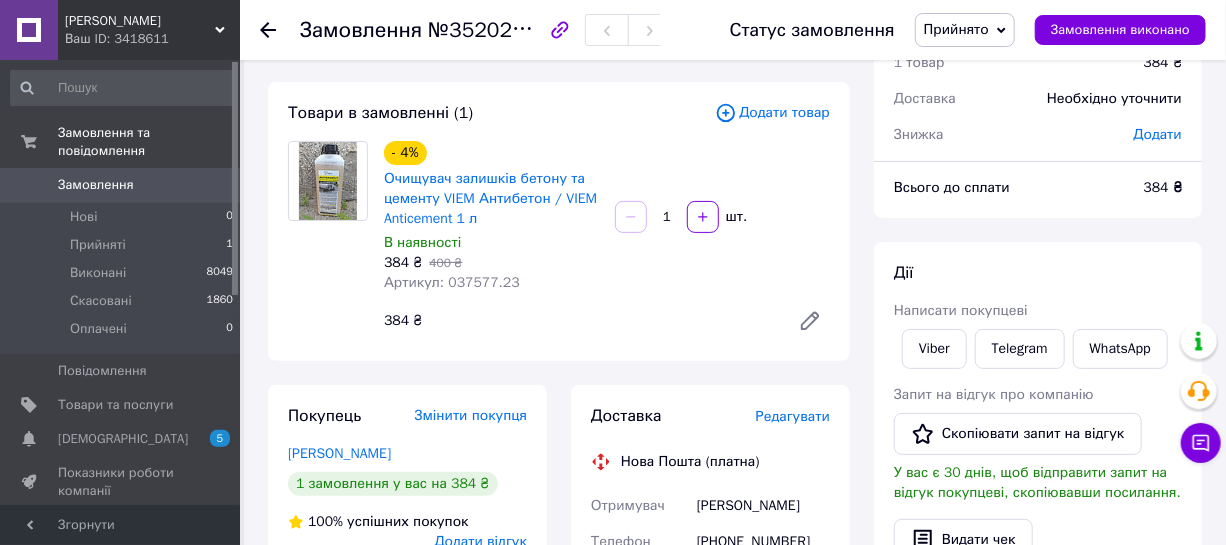 click 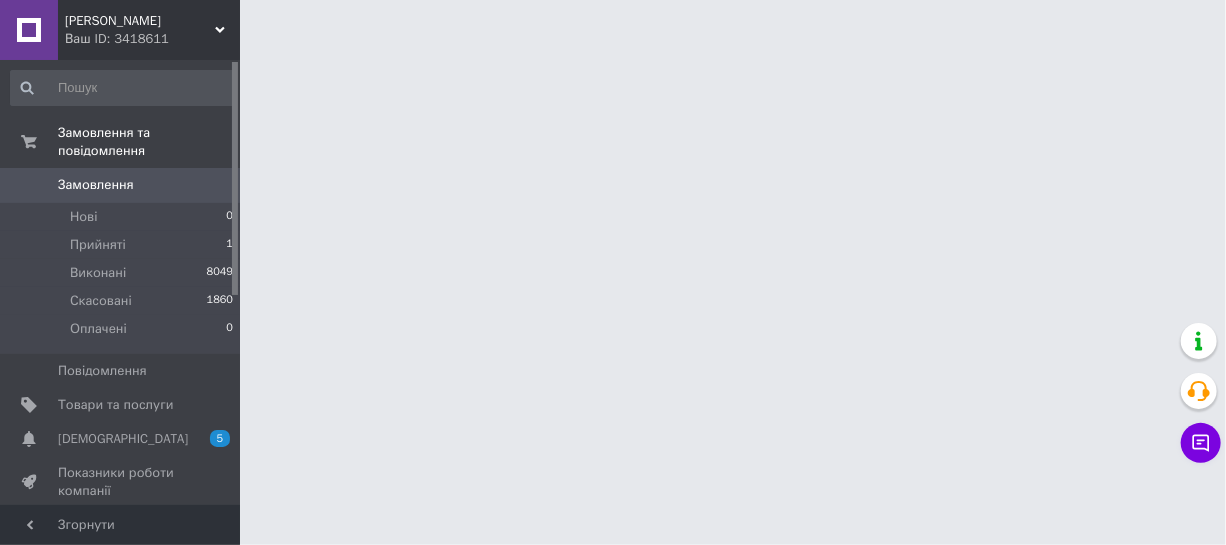 scroll, scrollTop: 0, scrollLeft: 0, axis: both 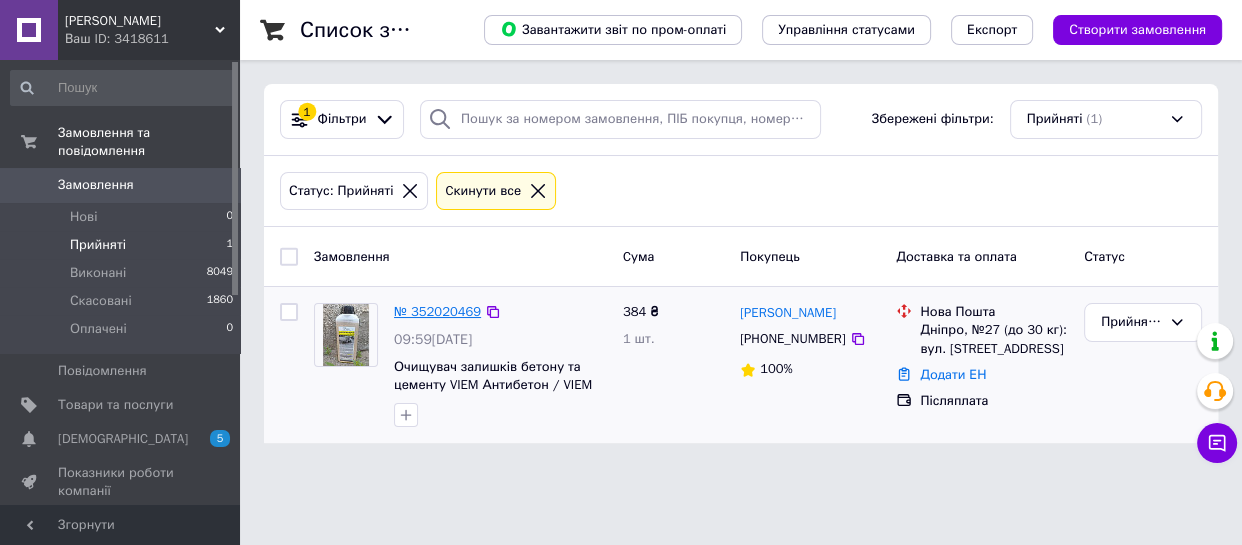 click on "№ 352020469" at bounding box center [437, 311] 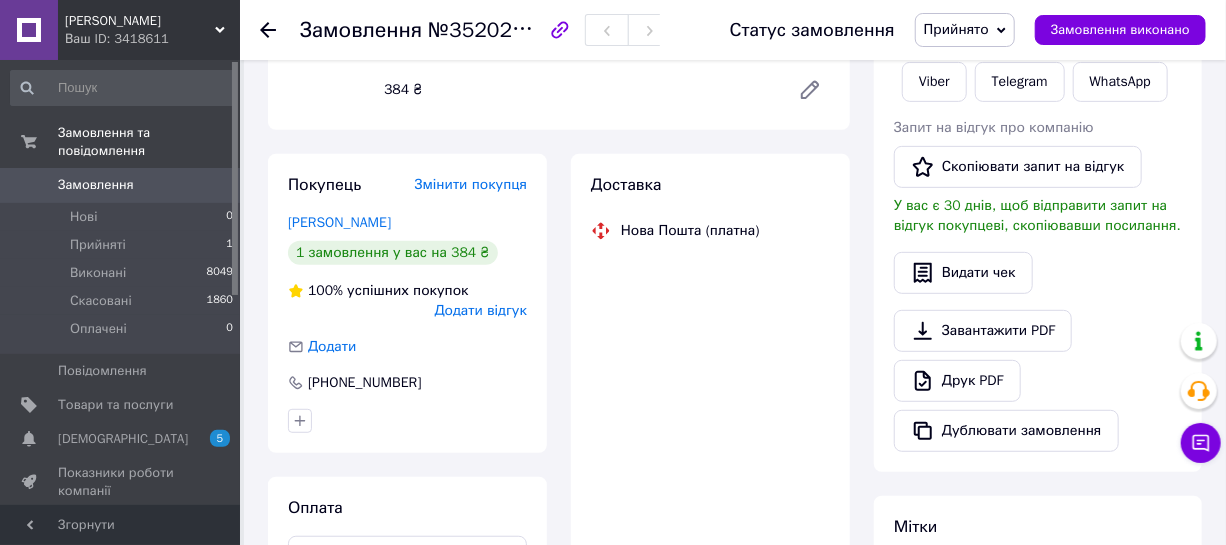 scroll, scrollTop: 363, scrollLeft: 0, axis: vertical 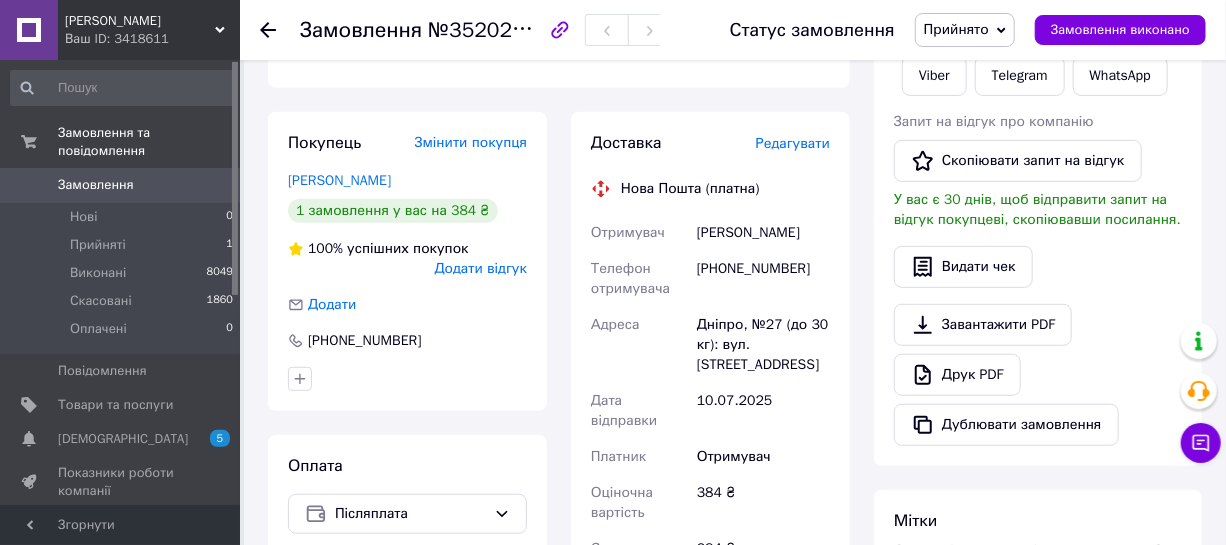 drag, startPoint x: 430, startPoint y: 181, endPoint x: 280, endPoint y: 179, distance: 150.01334 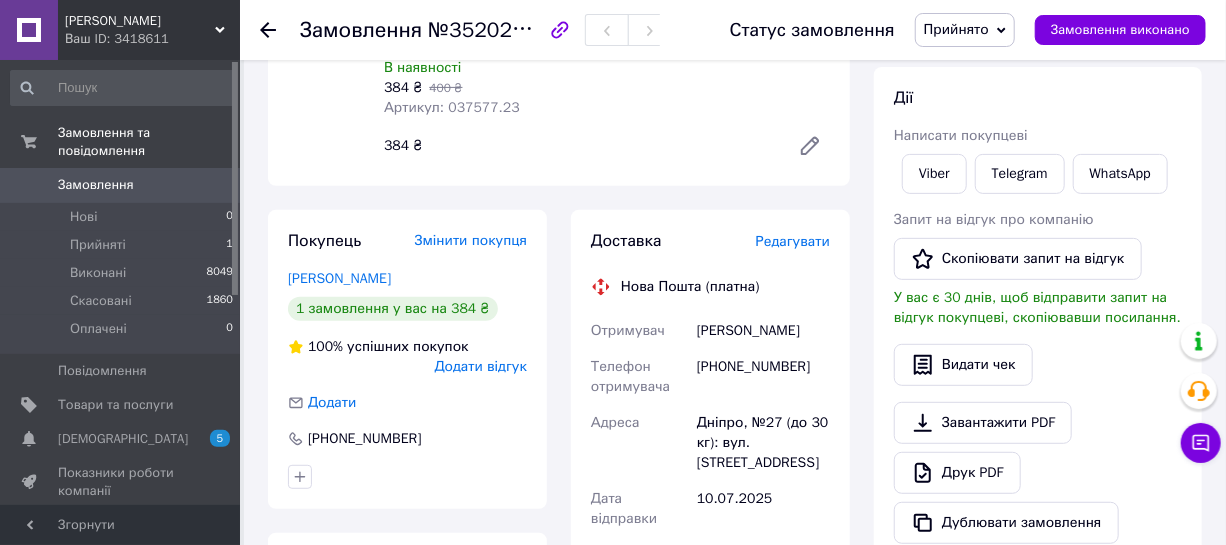 scroll, scrollTop: 181, scrollLeft: 0, axis: vertical 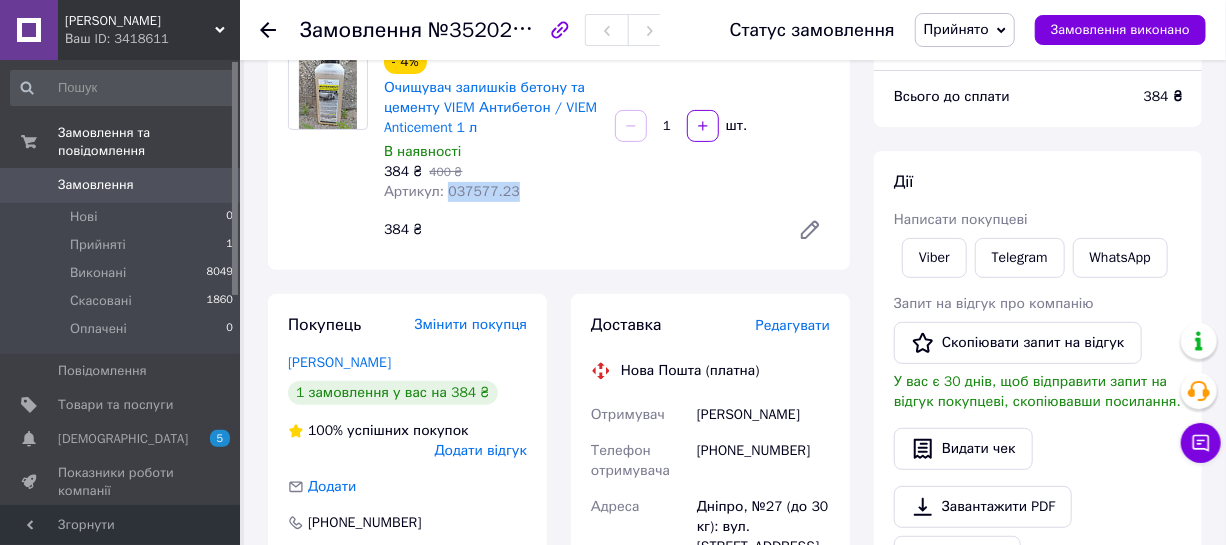 drag, startPoint x: 511, startPoint y: 191, endPoint x: 443, endPoint y: 195, distance: 68.117546 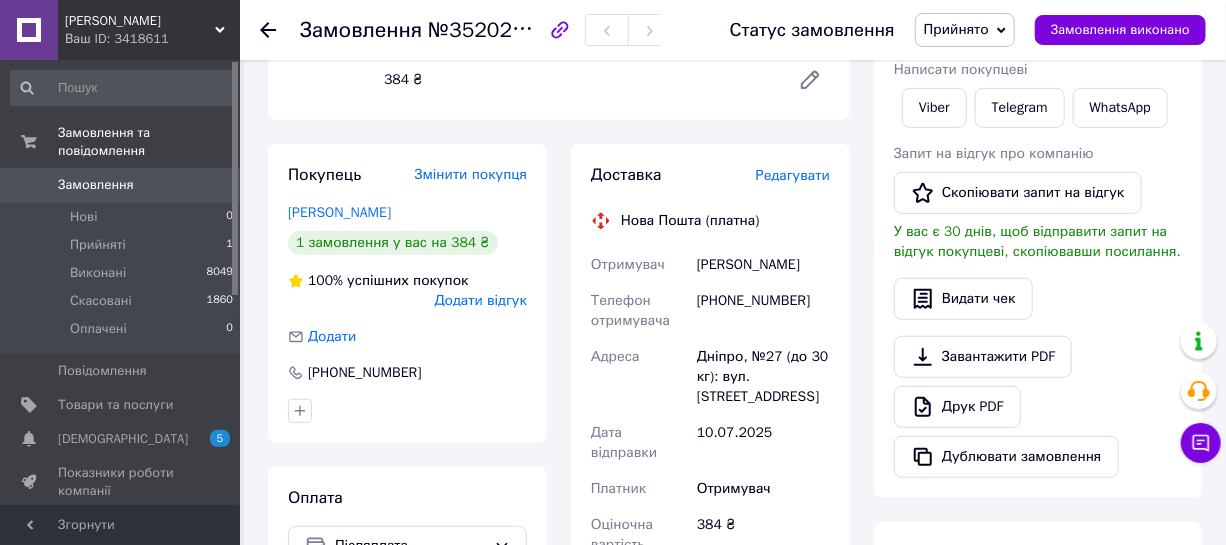 scroll, scrollTop: 363, scrollLeft: 0, axis: vertical 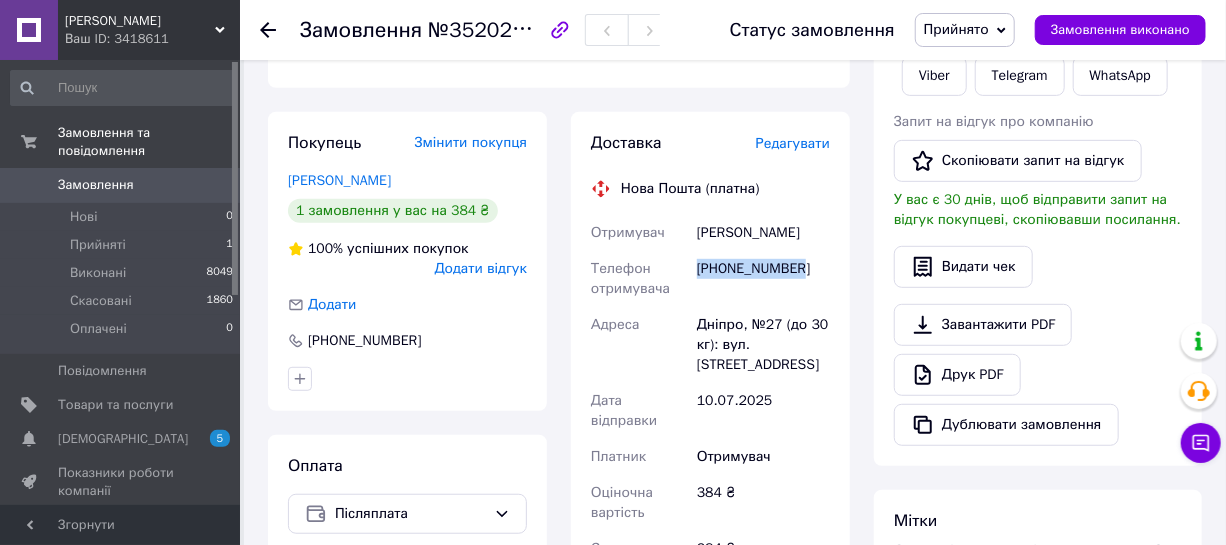 drag, startPoint x: 811, startPoint y: 269, endPoint x: 696, endPoint y: 270, distance: 115.00435 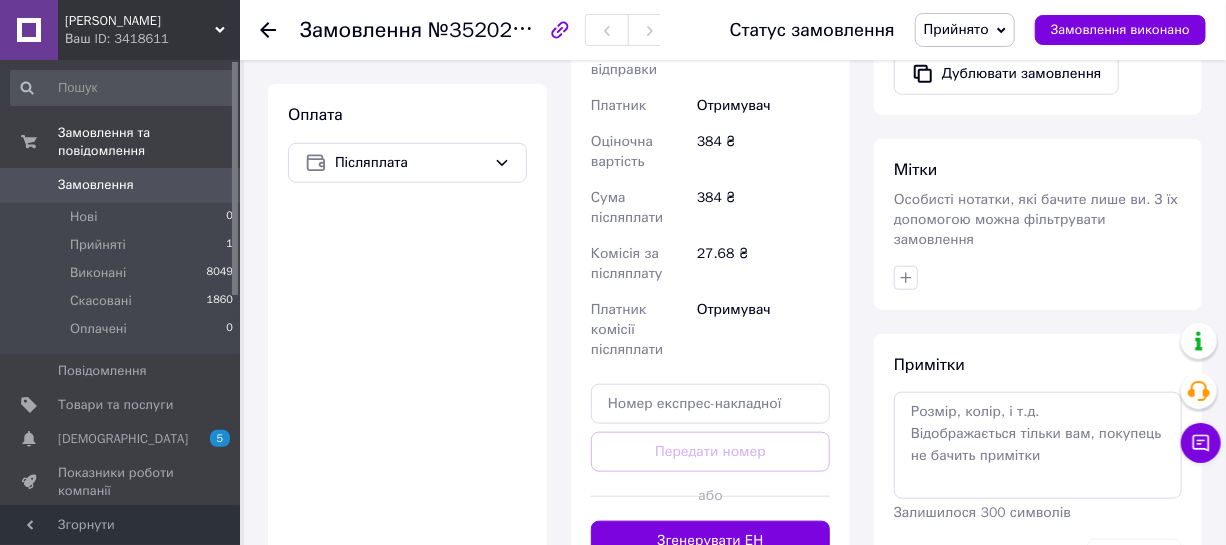 scroll, scrollTop: 727, scrollLeft: 0, axis: vertical 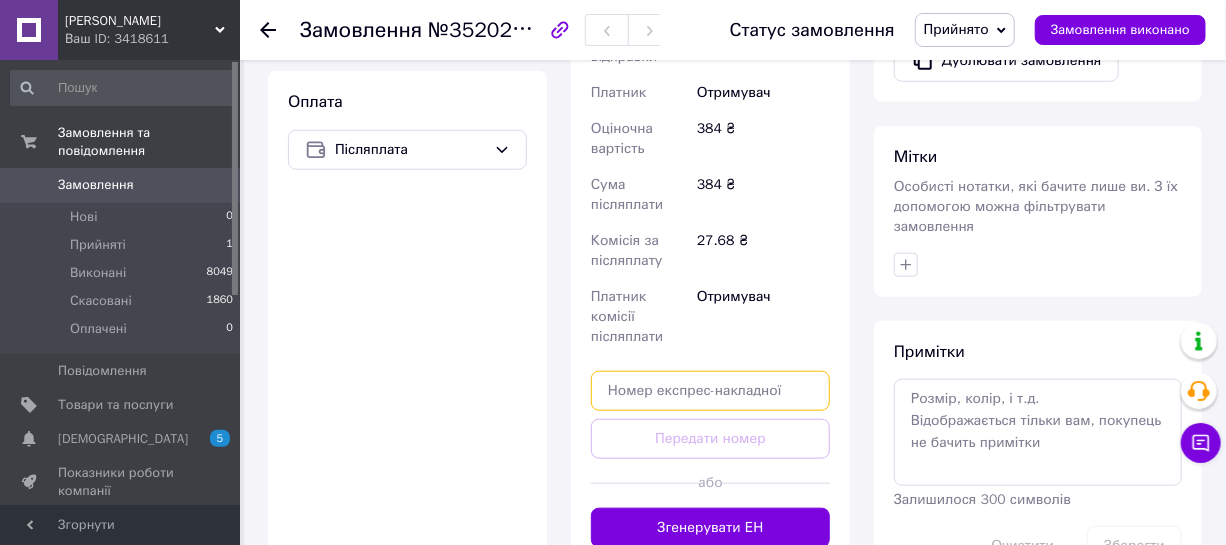 click at bounding box center [710, 391] 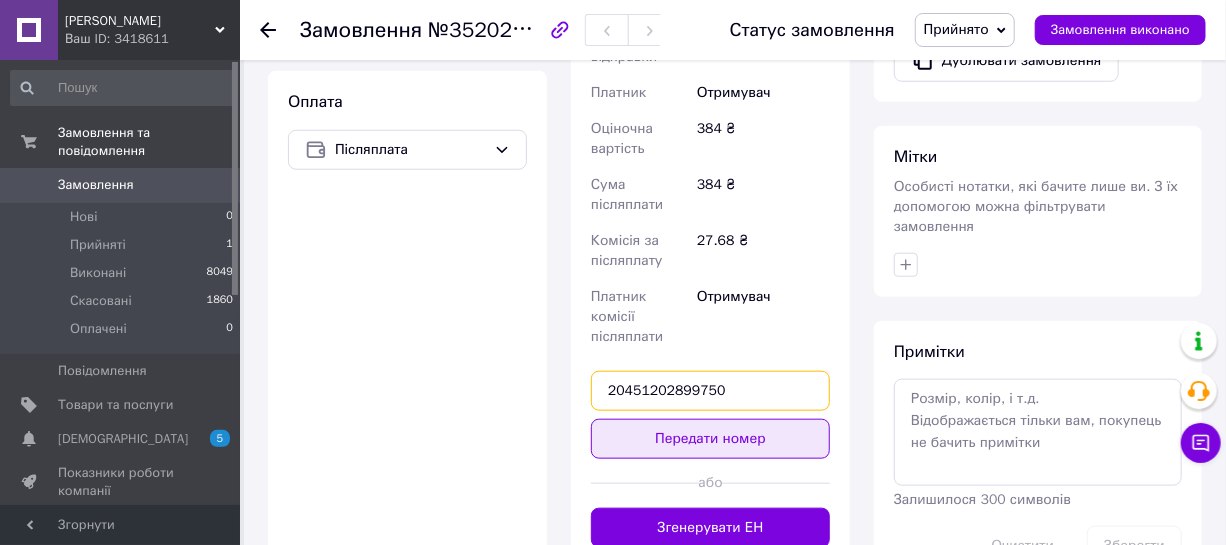 type on "20451202899750" 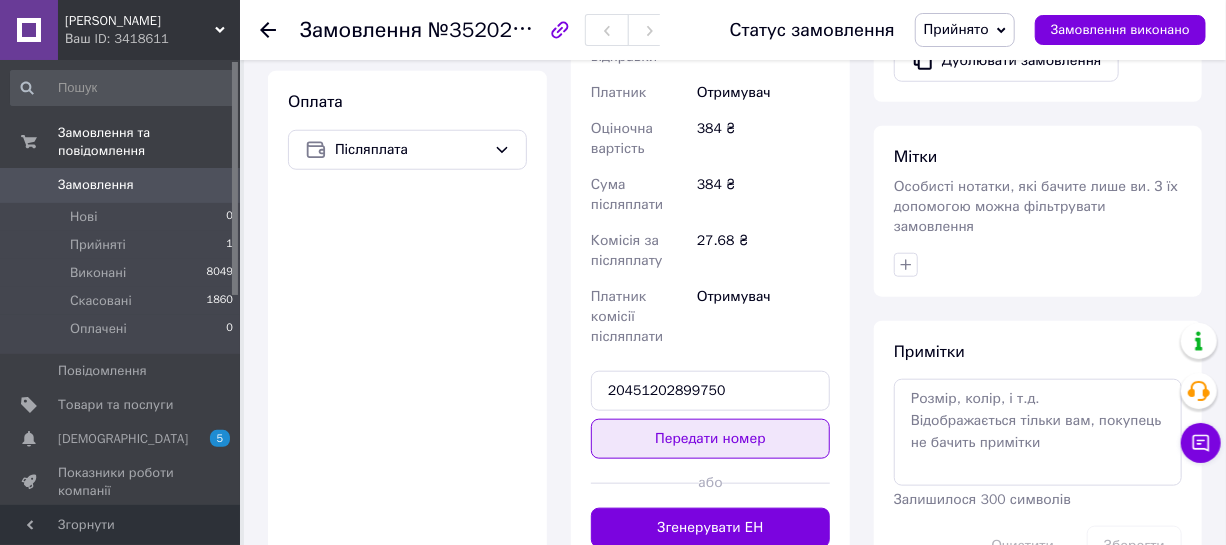 click on "Передати номер" at bounding box center [710, 439] 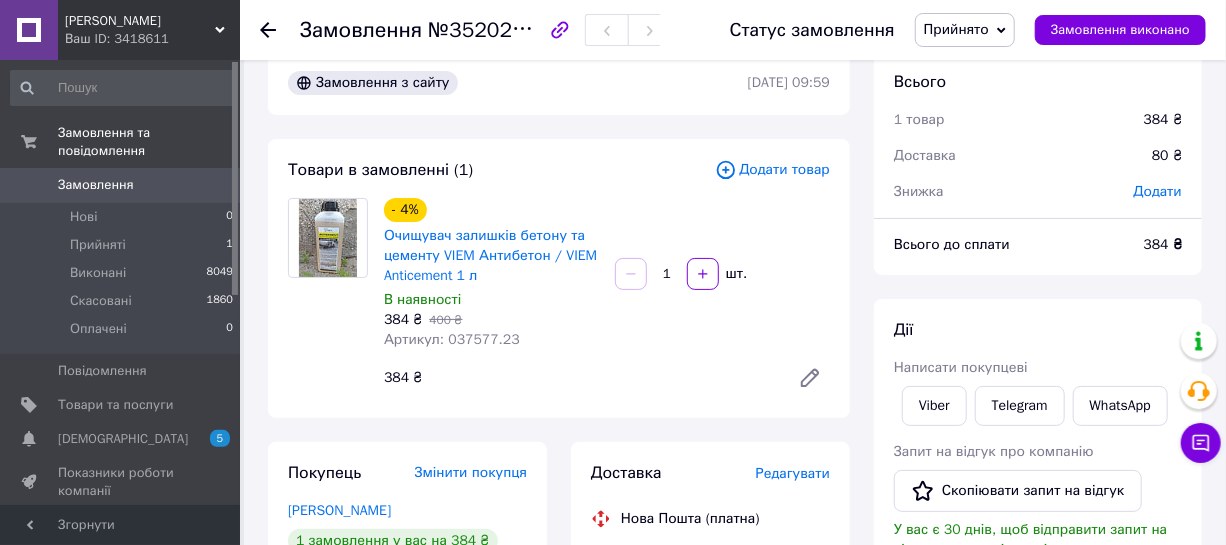 scroll, scrollTop: 0, scrollLeft: 0, axis: both 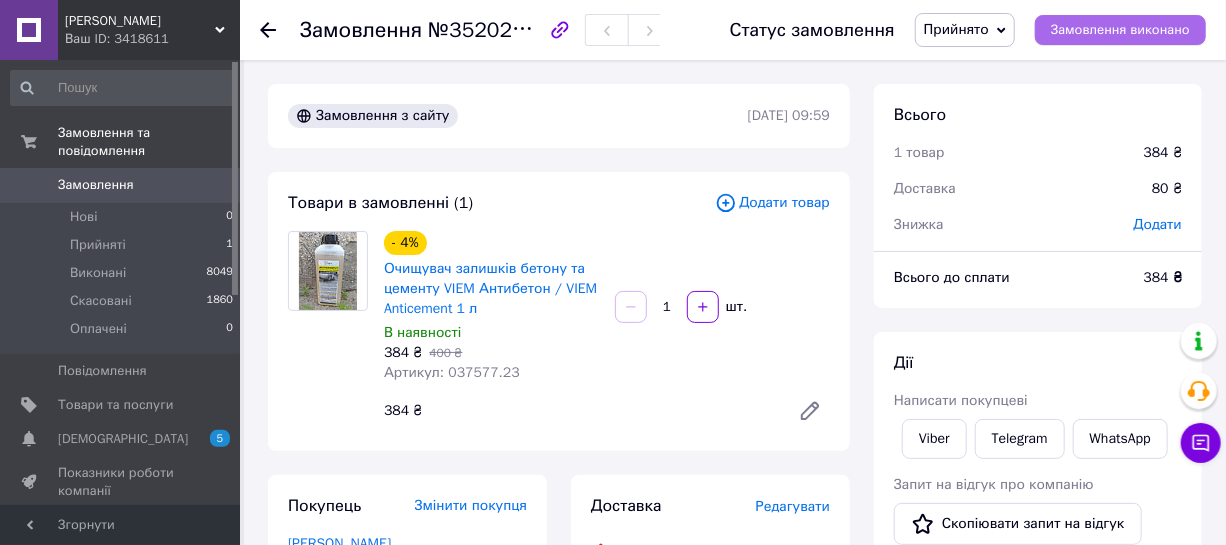 click on "Замовлення виконано" at bounding box center [1120, 30] 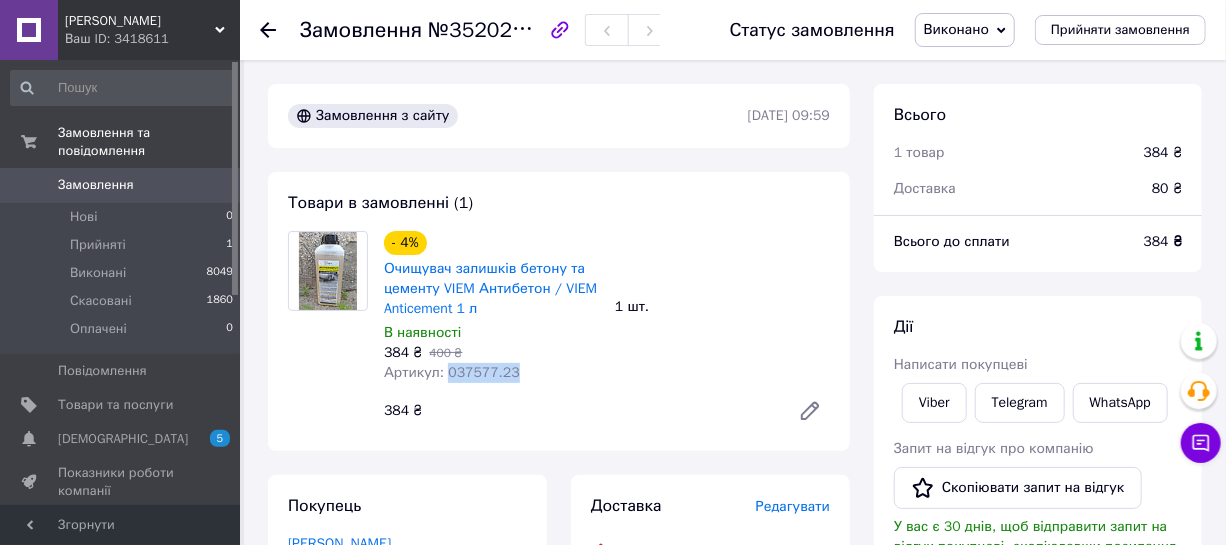 drag, startPoint x: 519, startPoint y: 370, endPoint x: 440, endPoint y: 372, distance: 79.025314 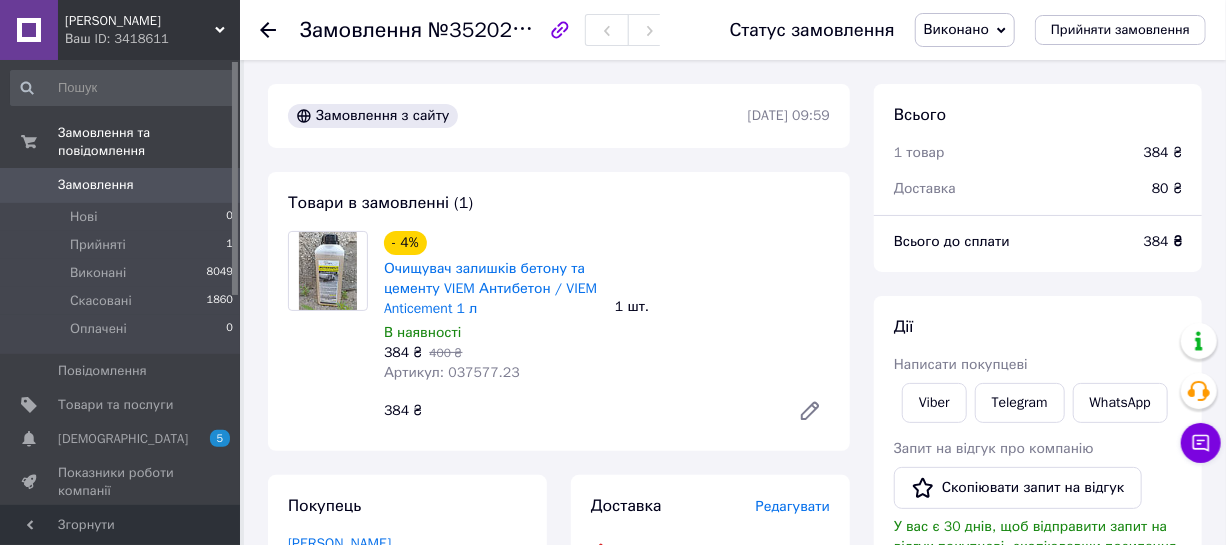 click 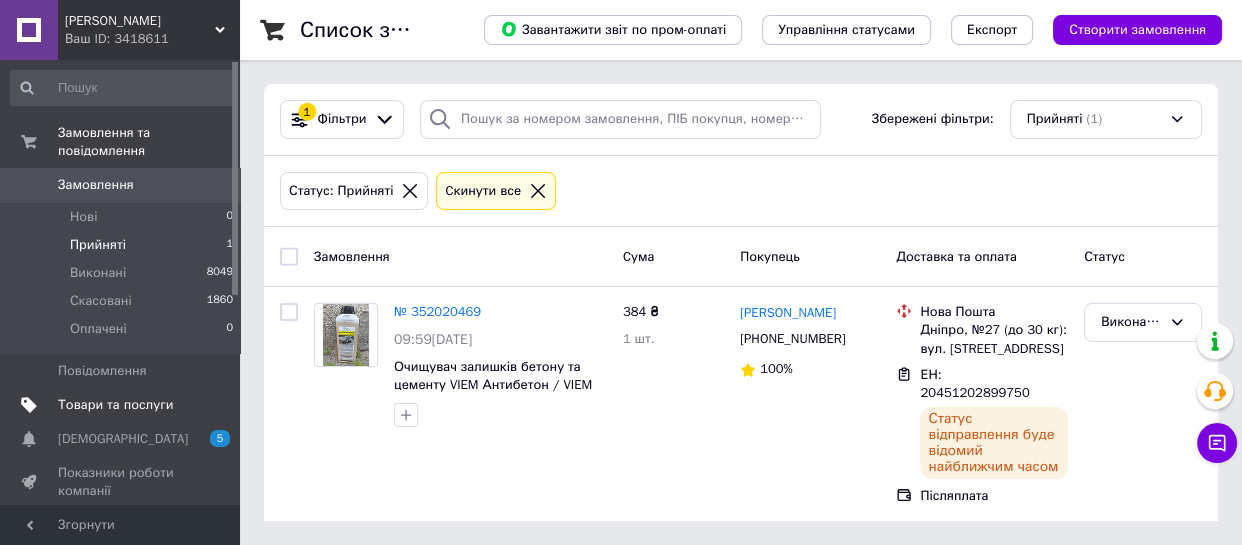 click on "Товари та послуги" at bounding box center (115, 405) 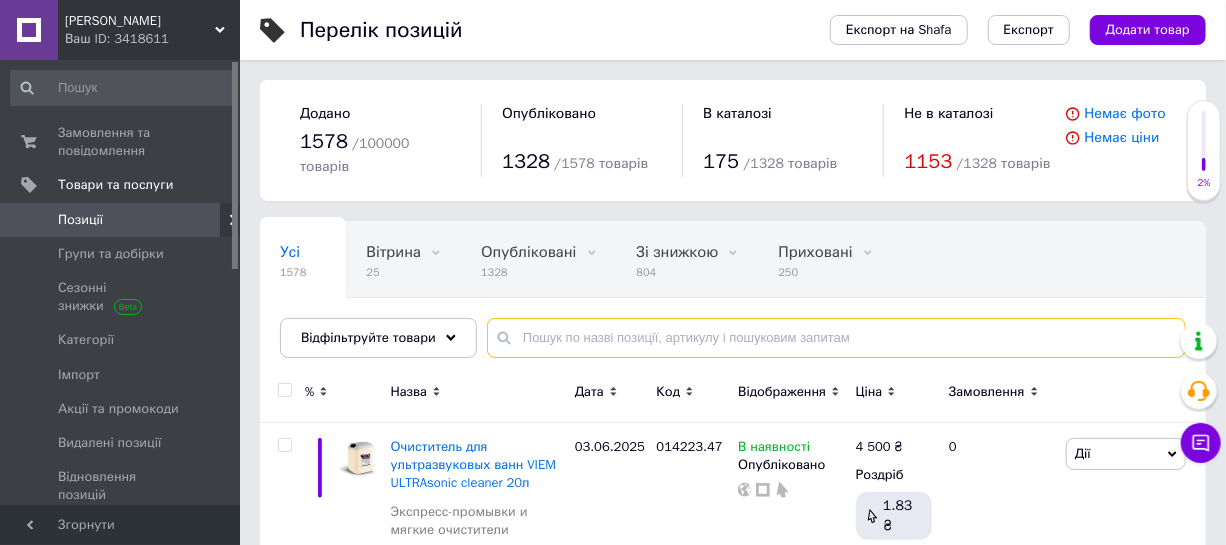 click at bounding box center (836, 338) 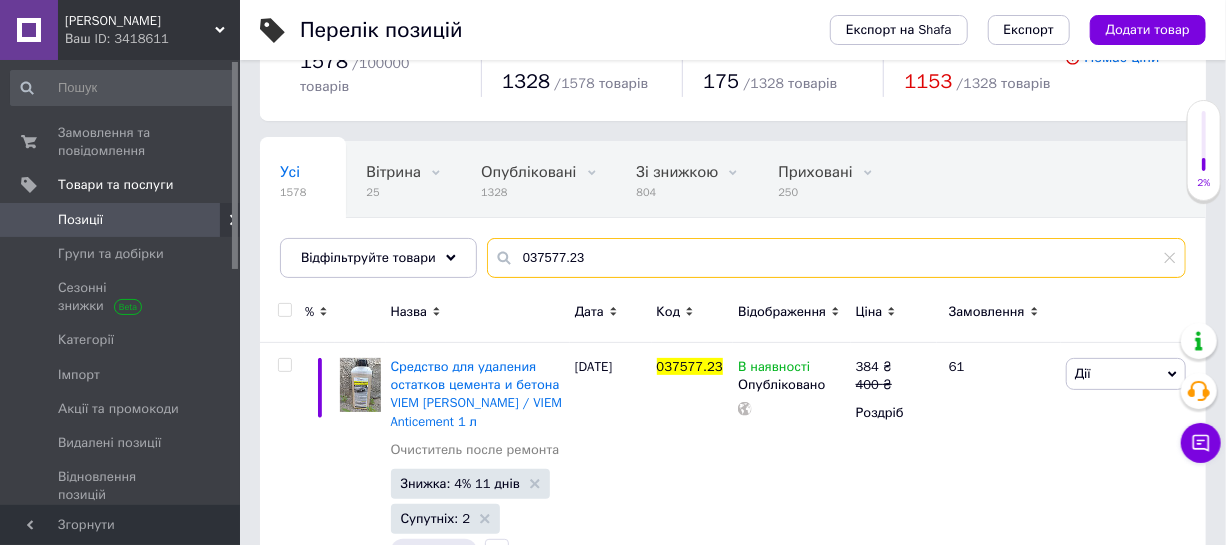 scroll, scrollTop: 122, scrollLeft: 0, axis: vertical 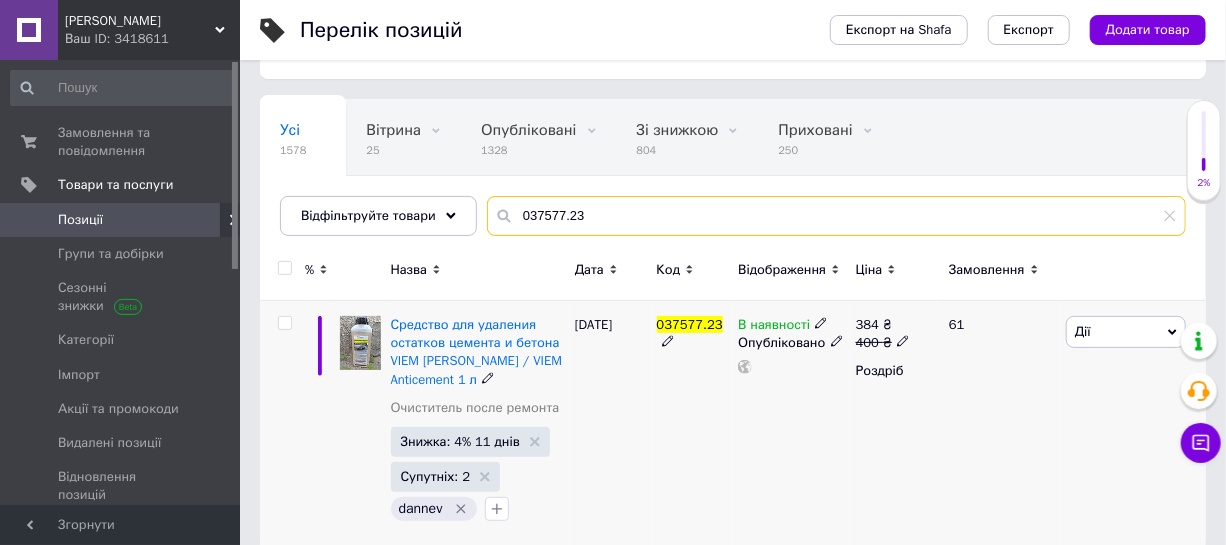type on "037577.23" 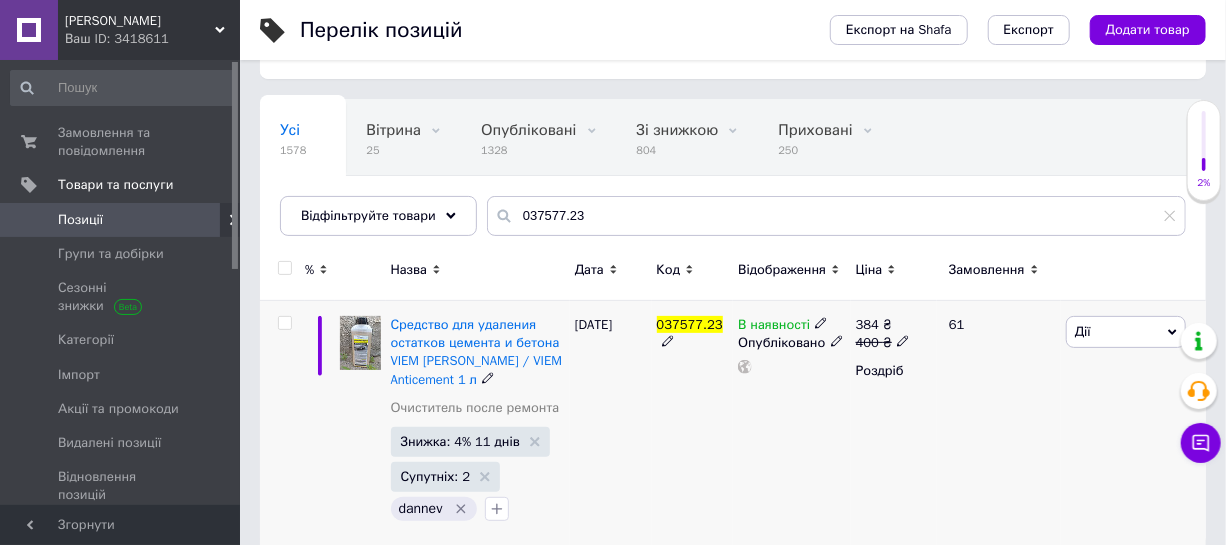 click 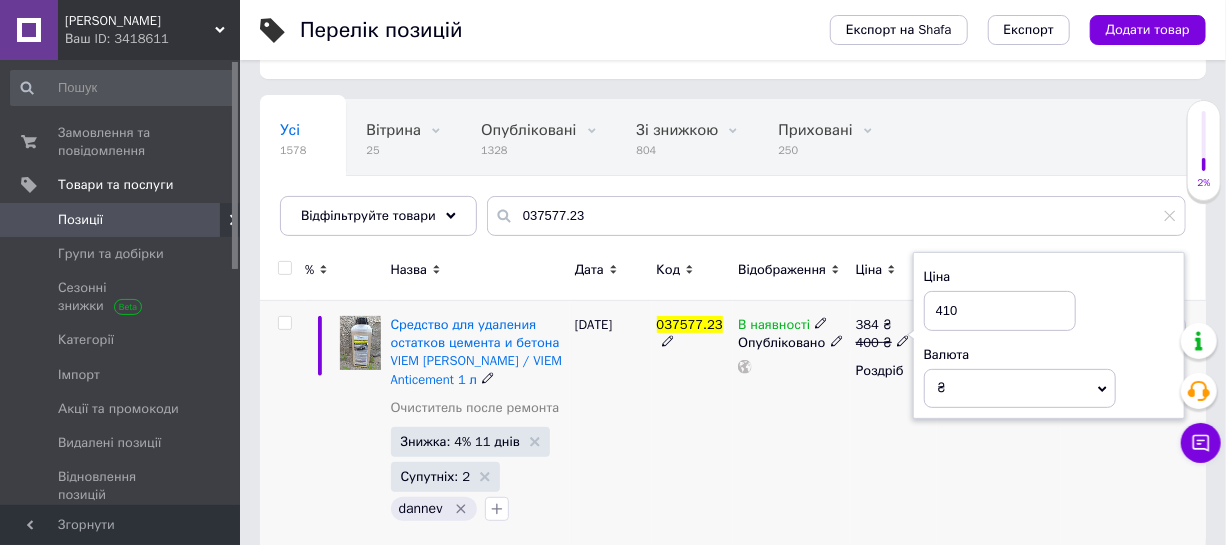 type on "410" 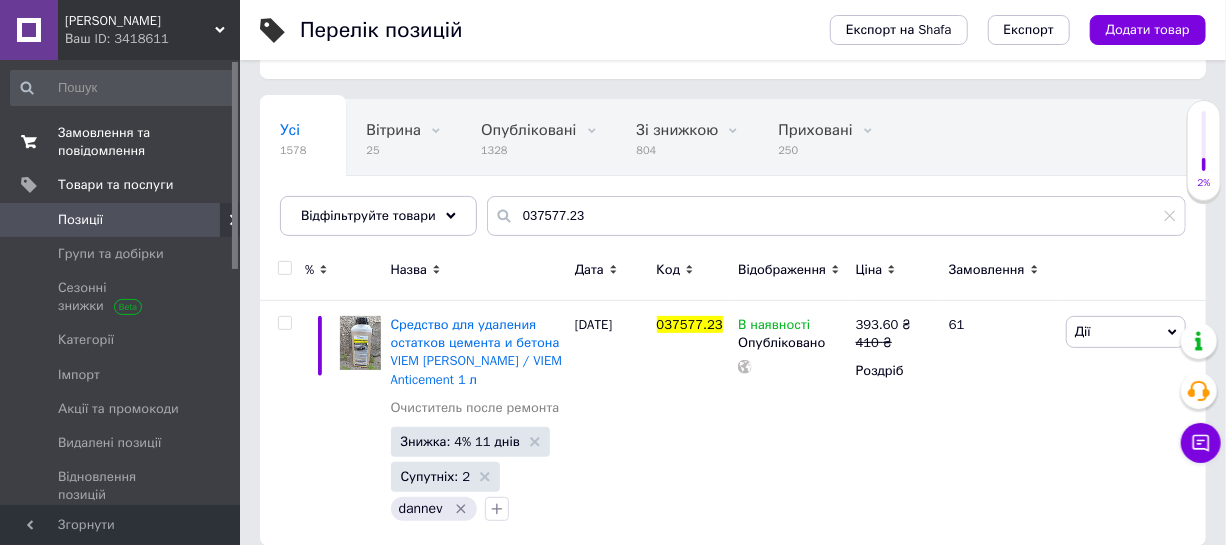 click on "Замовлення та повідомлення" at bounding box center (121, 142) 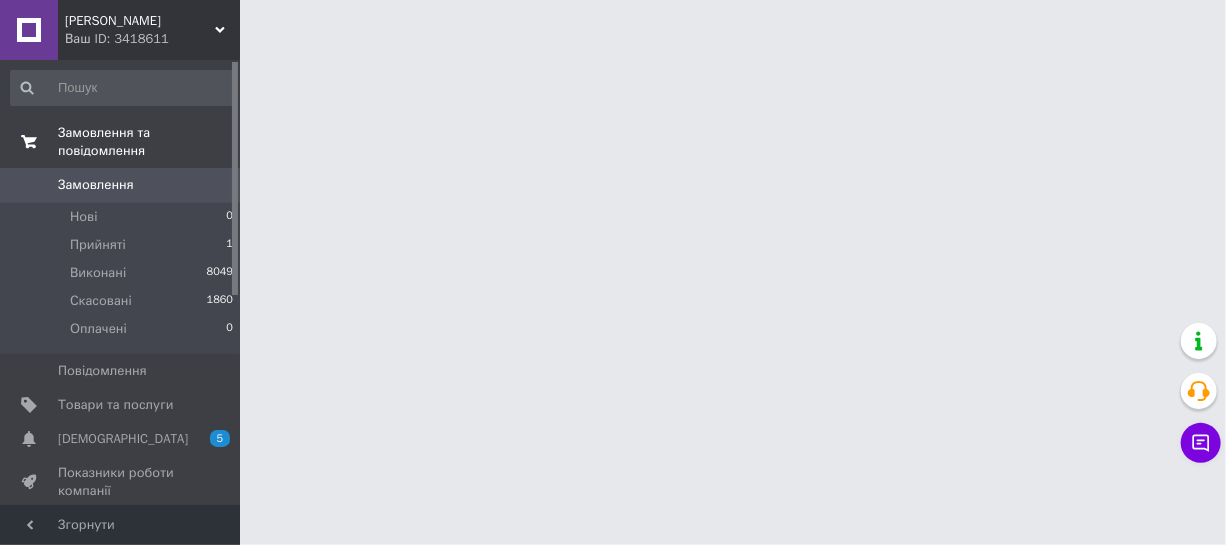 scroll, scrollTop: 0, scrollLeft: 0, axis: both 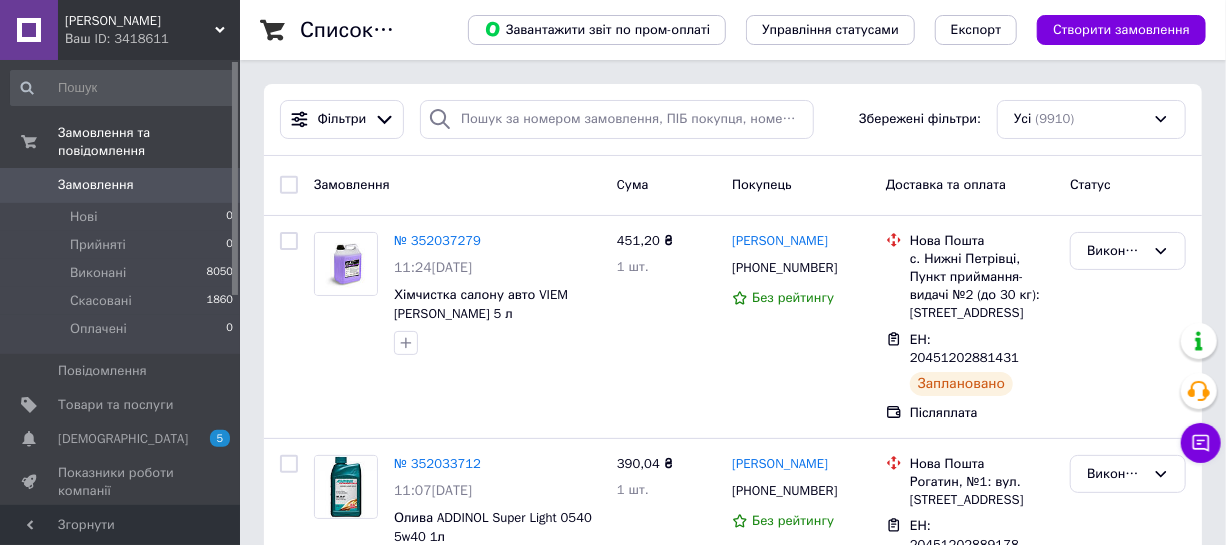 click on "Замовлення" at bounding box center (121, 185) 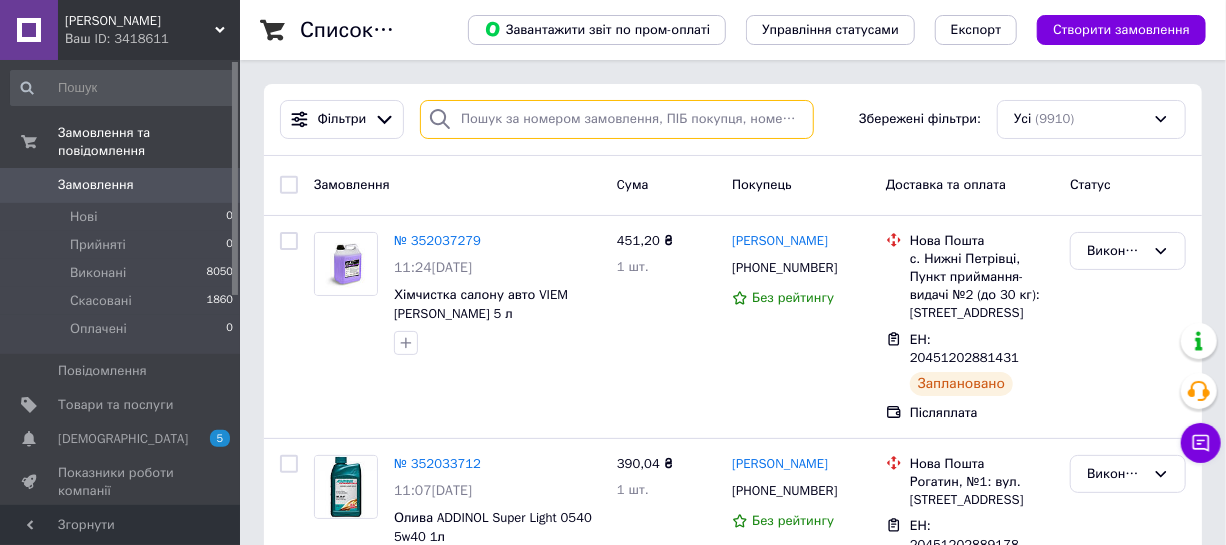 click at bounding box center [617, 119] 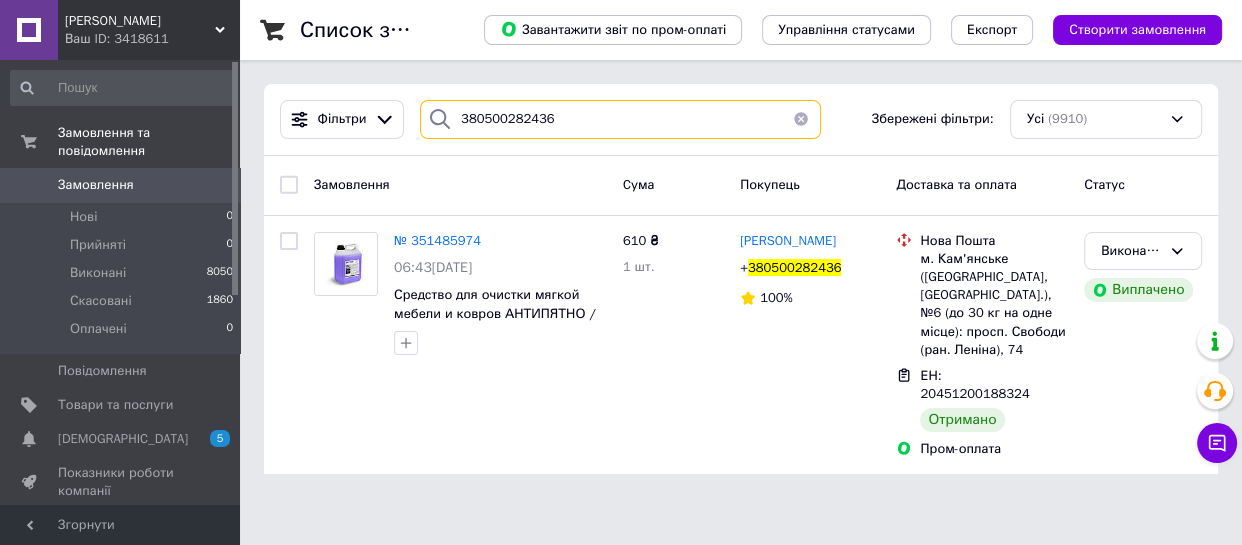type on "380500282436" 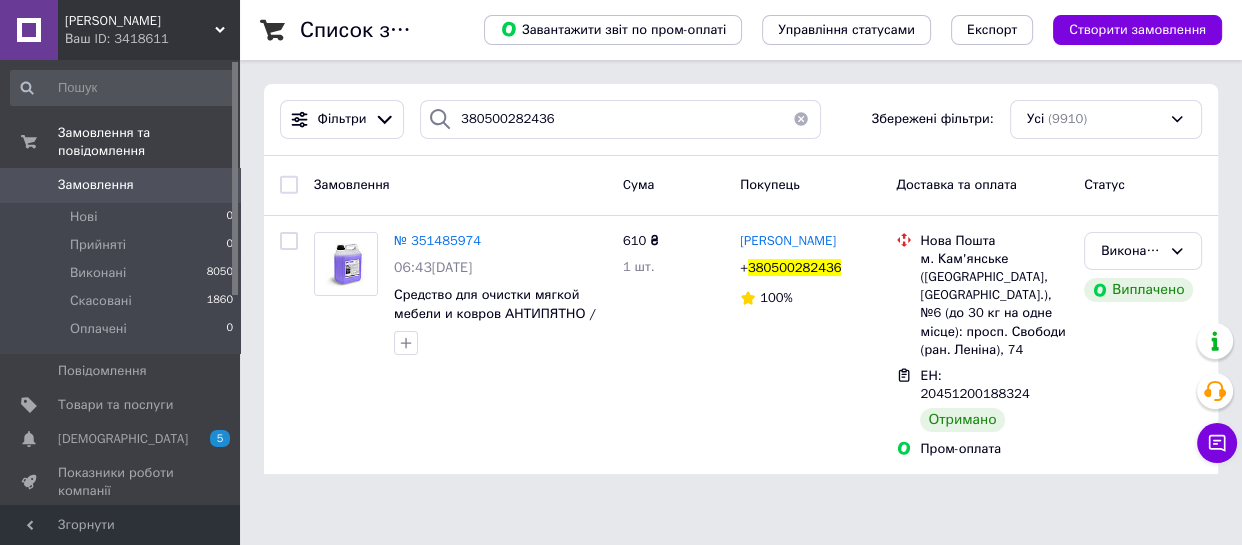 click on "Замовлення" at bounding box center [96, 185] 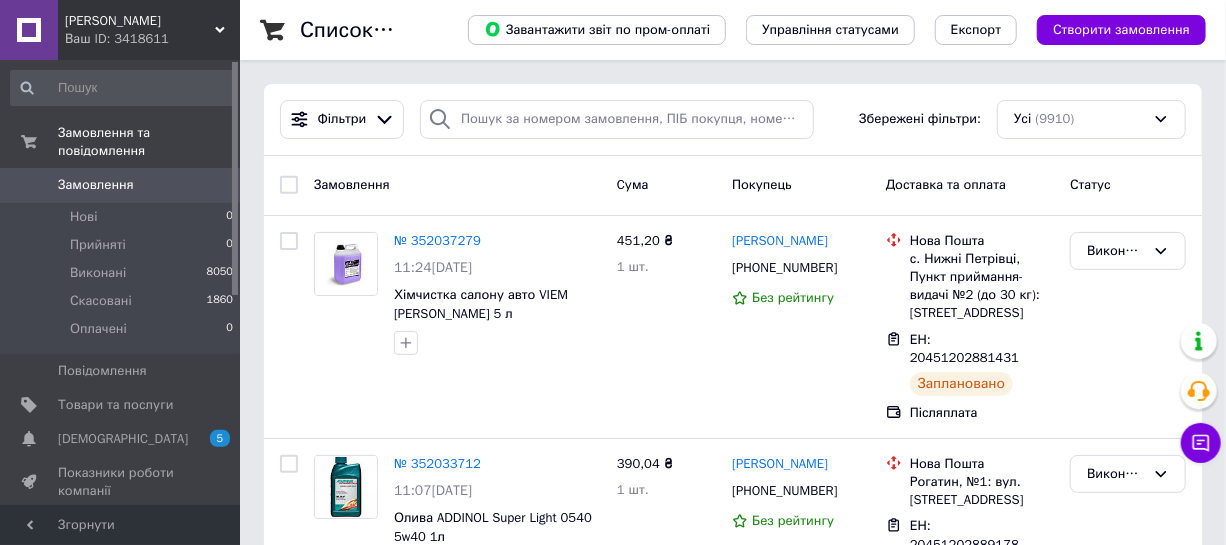 click on "Ваш ID: 3418611" at bounding box center [152, 39] 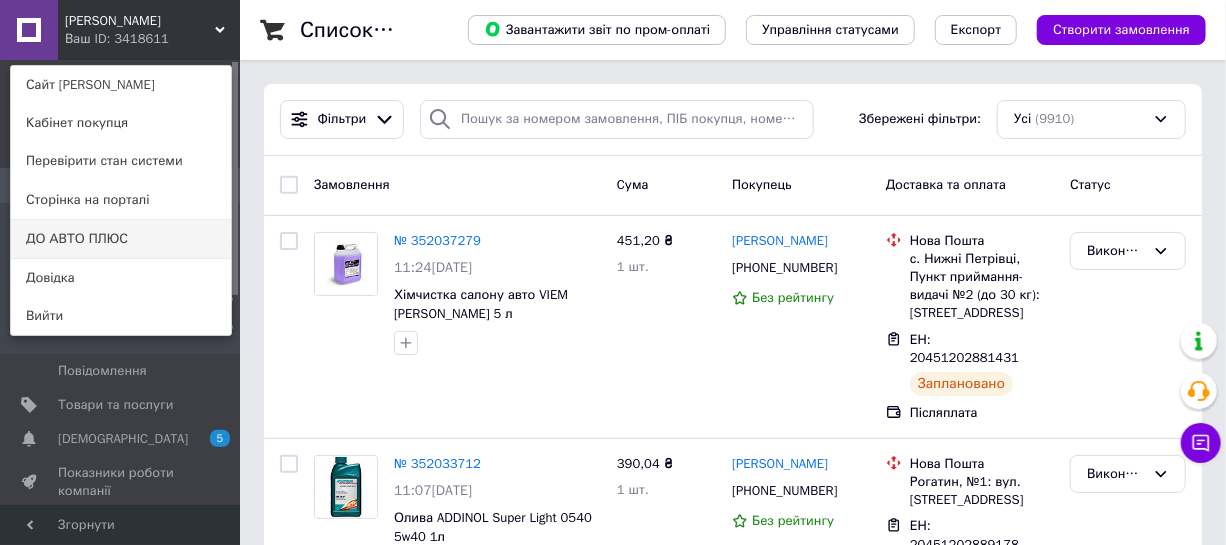 click on "ДО АВТО ПЛЮС" at bounding box center [121, 239] 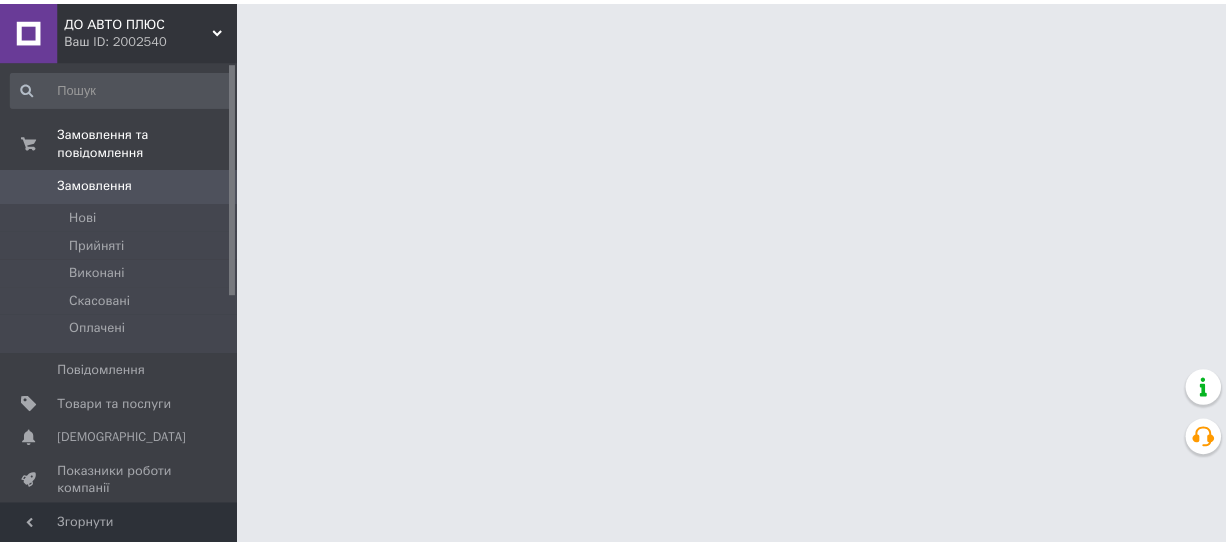 scroll, scrollTop: 0, scrollLeft: 0, axis: both 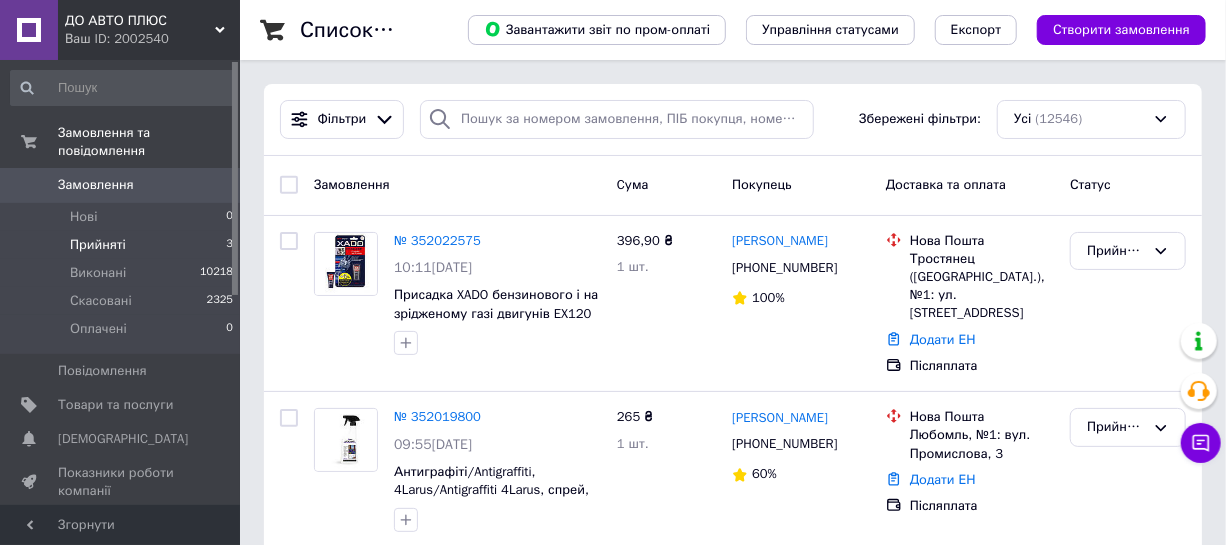 click on "Прийняті 3" at bounding box center [122, 245] 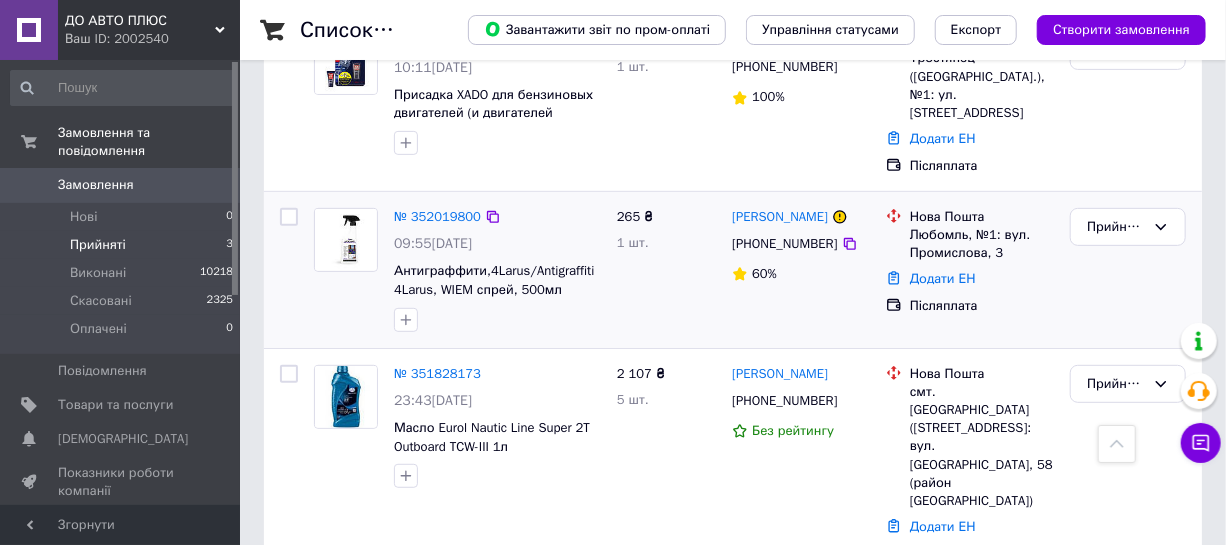 scroll, scrollTop: 273, scrollLeft: 0, axis: vertical 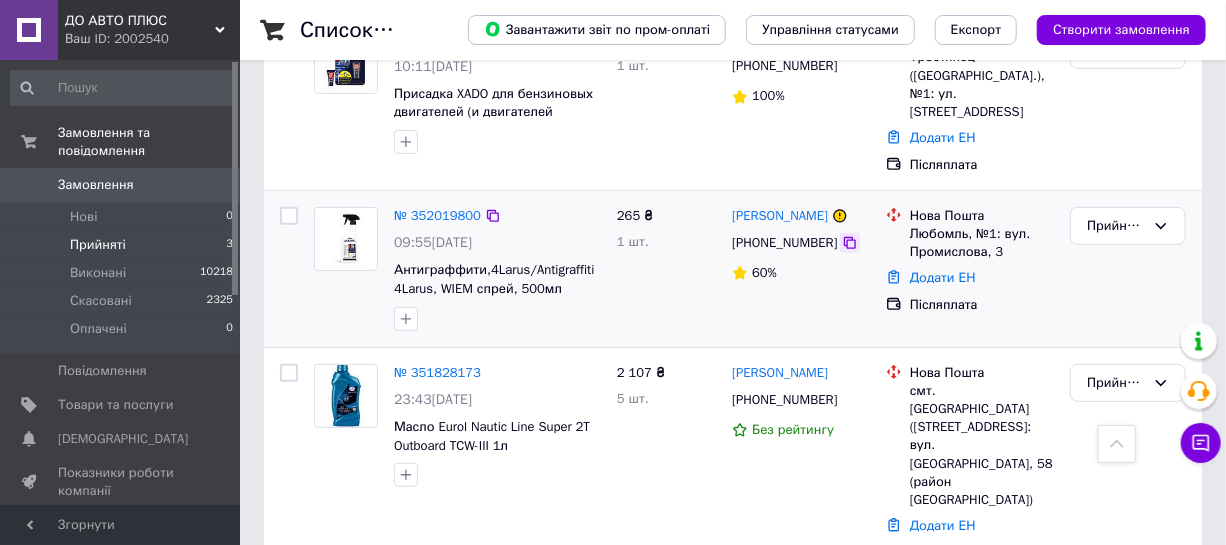 click 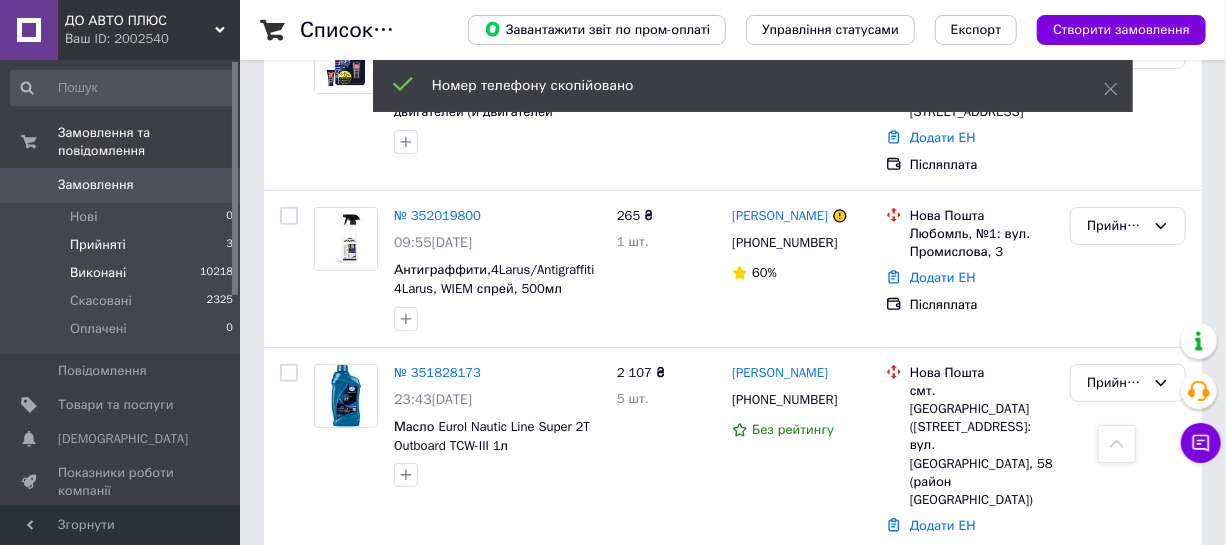 click on "Виконані" at bounding box center (98, 273) 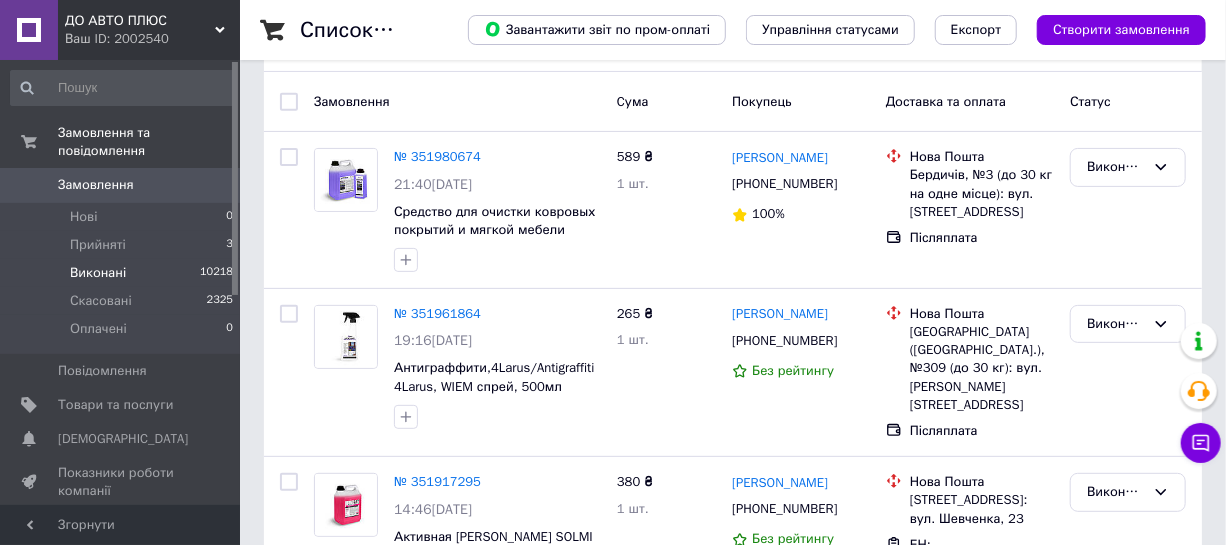 scroll, scrollTop: 272, scrollLeft: 0, axis: vertical 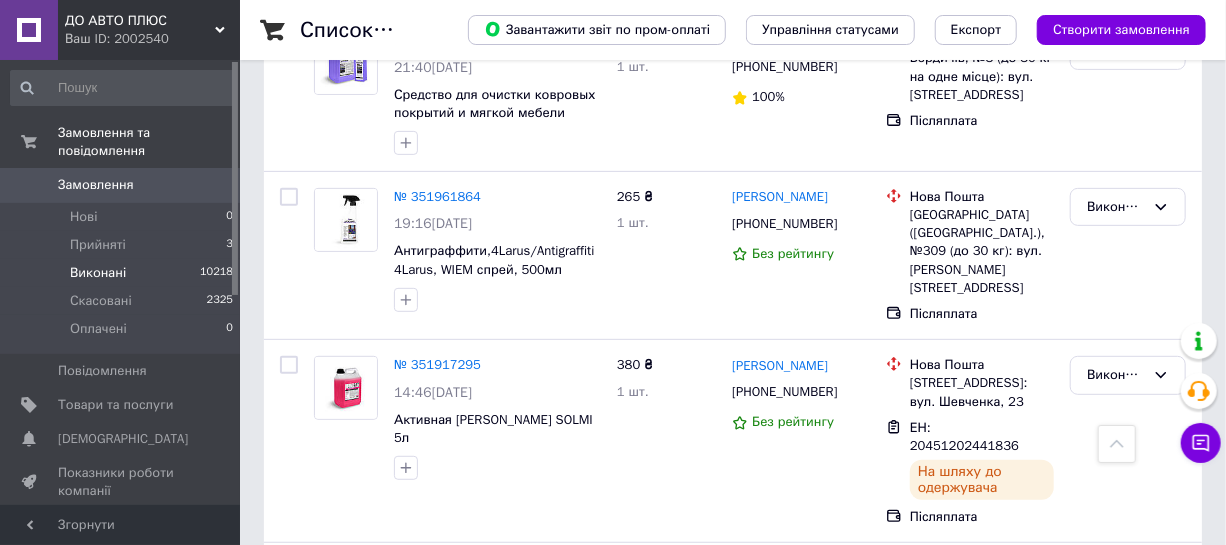 click on "Ваш ID: 2002540" at bounding box center (152, 39) 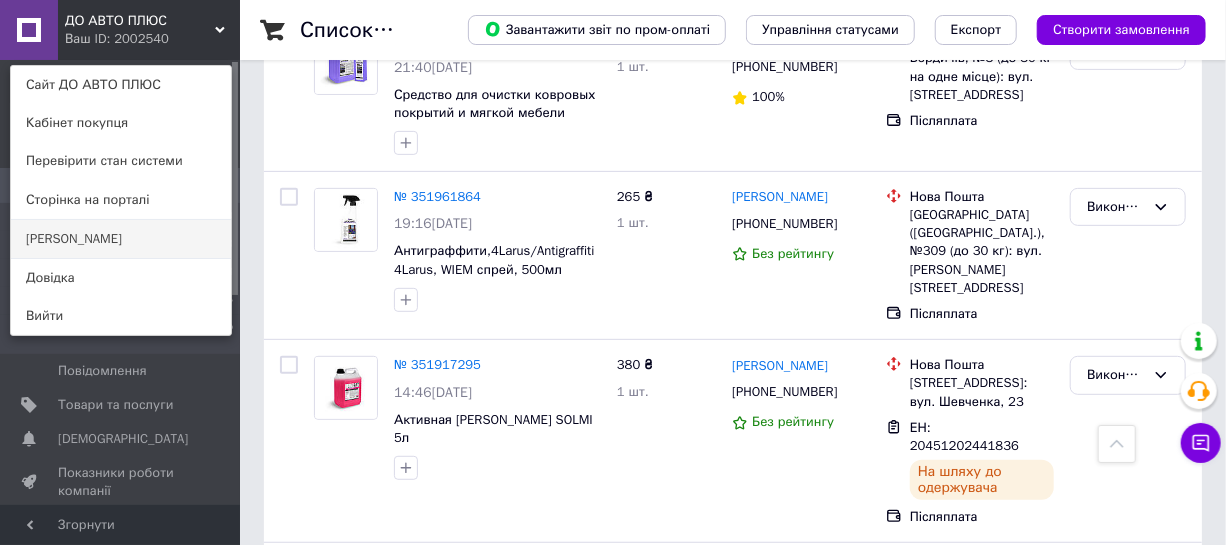 click on "[PERSON_NAME]" at bounding box center (121, 239) 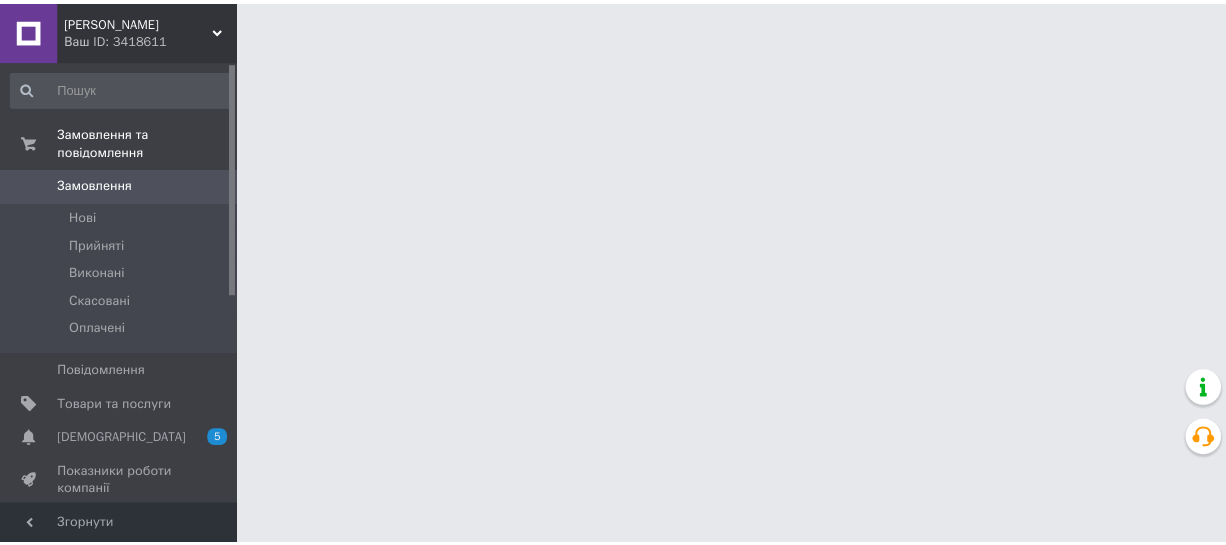 scroll, scrollTop: 0, scrollLeft: 0, axis: both 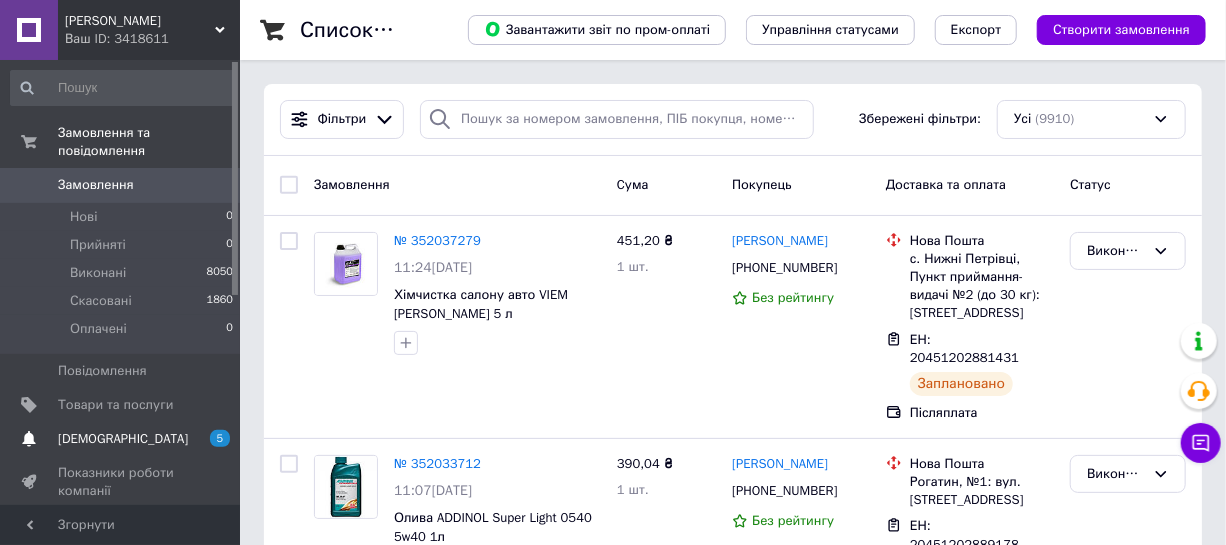 click on "[DEMOGRAPHIC_DATA]" at bounding box center [123, 439] 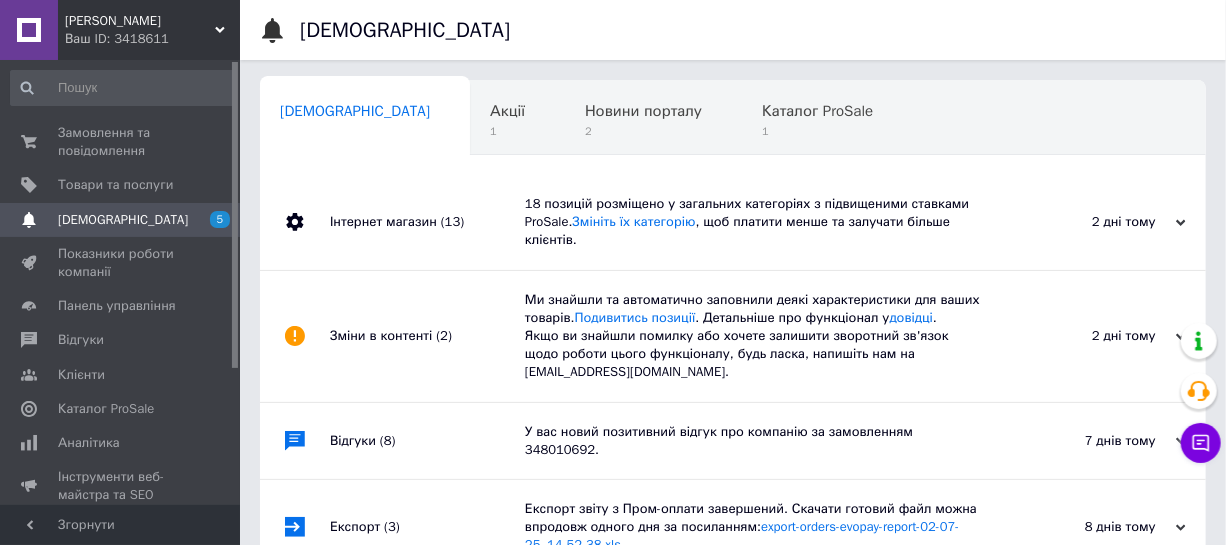 scroll, scrollTop: 0, scrollLeft: 4, axis: horizontal 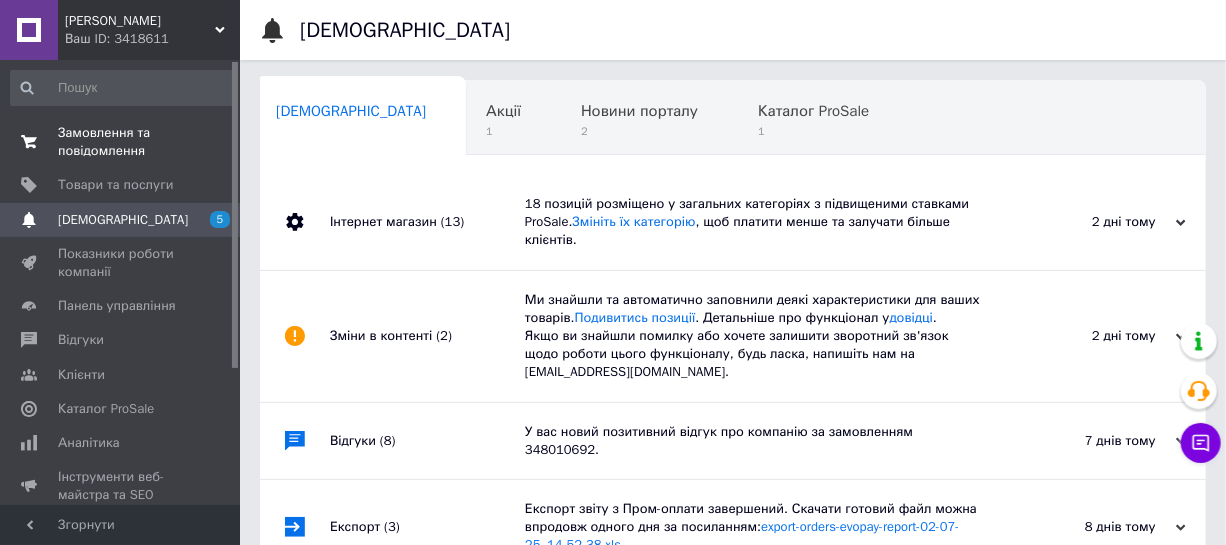 click on "Замовлення та повідомлення" at bounding box center (121, 142) 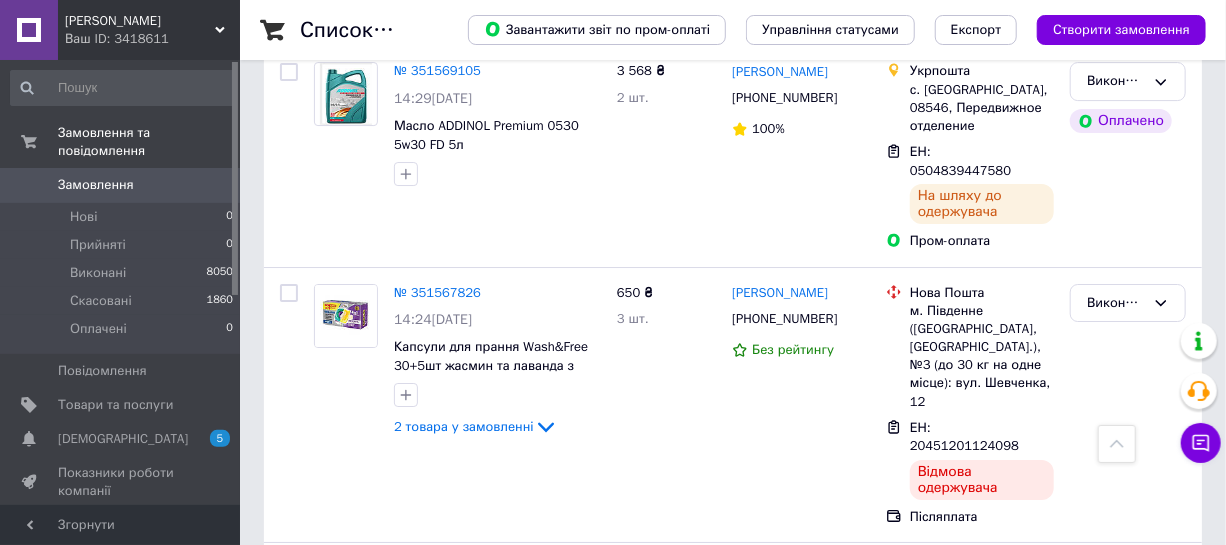 scroll, scrollTop: 6363, scrollLeft: 0, axis: vertical 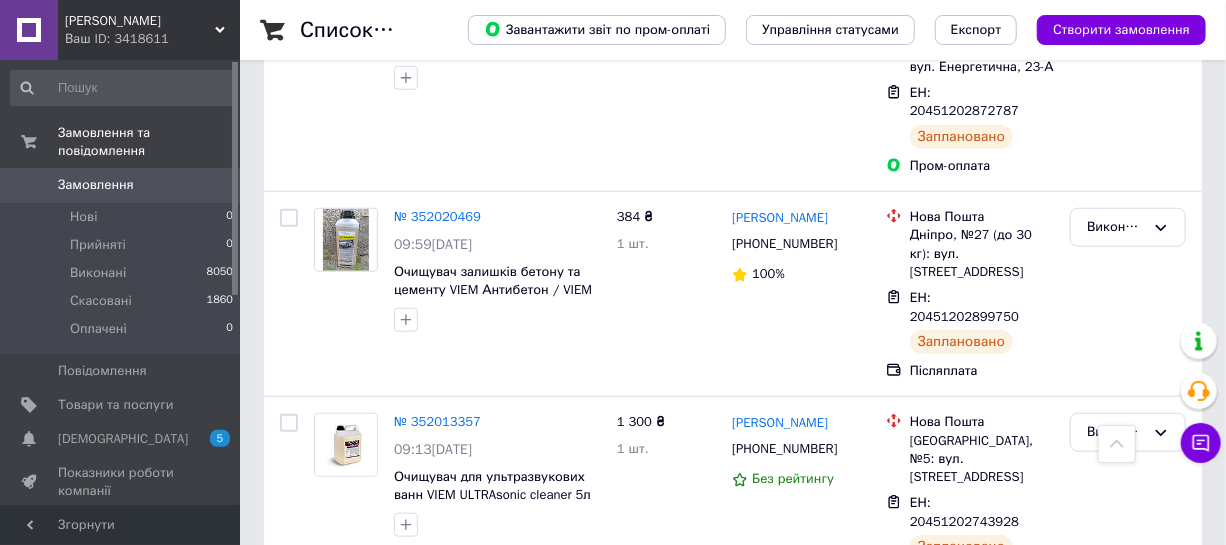 click on "Замовлення" at bounding box center [96, 185] 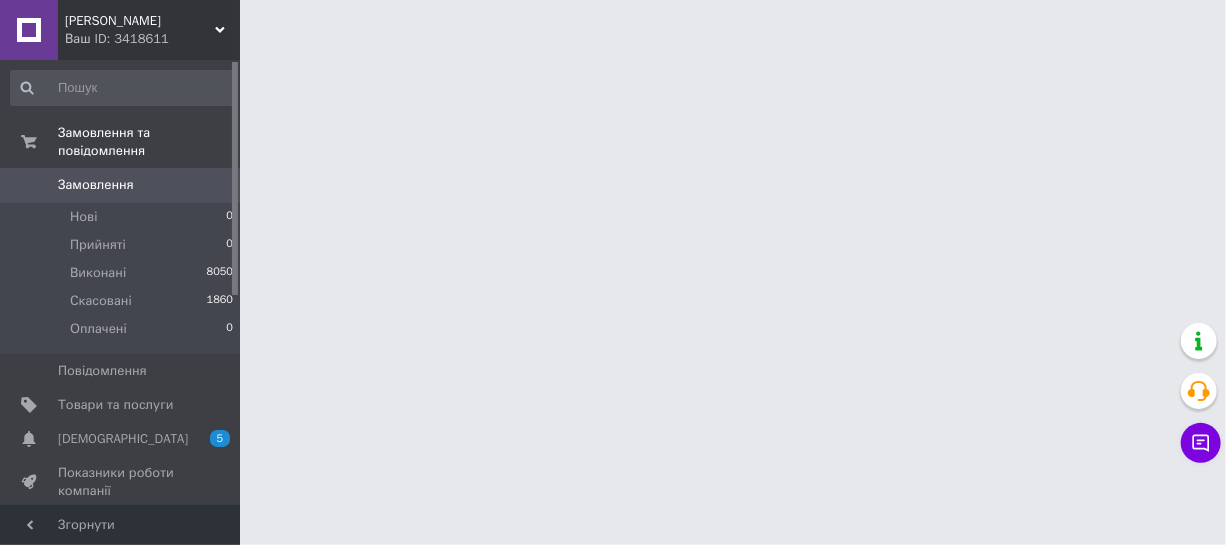 scroll, scrollTop: 0, scrollLeft: 0, axis: both 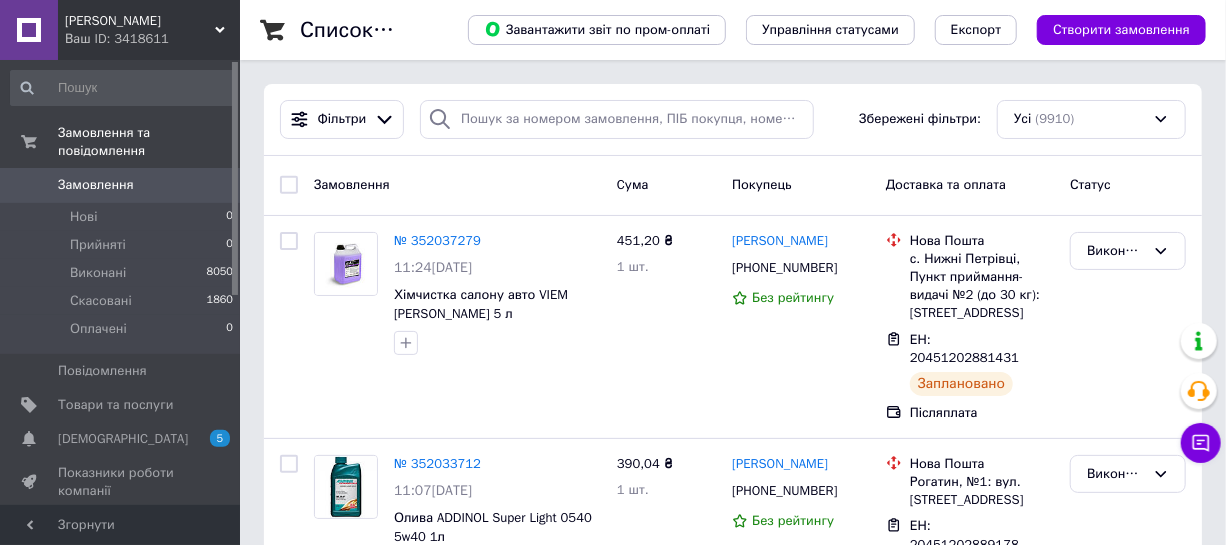 click on "Замовлення" at bounding box center [96, 185] 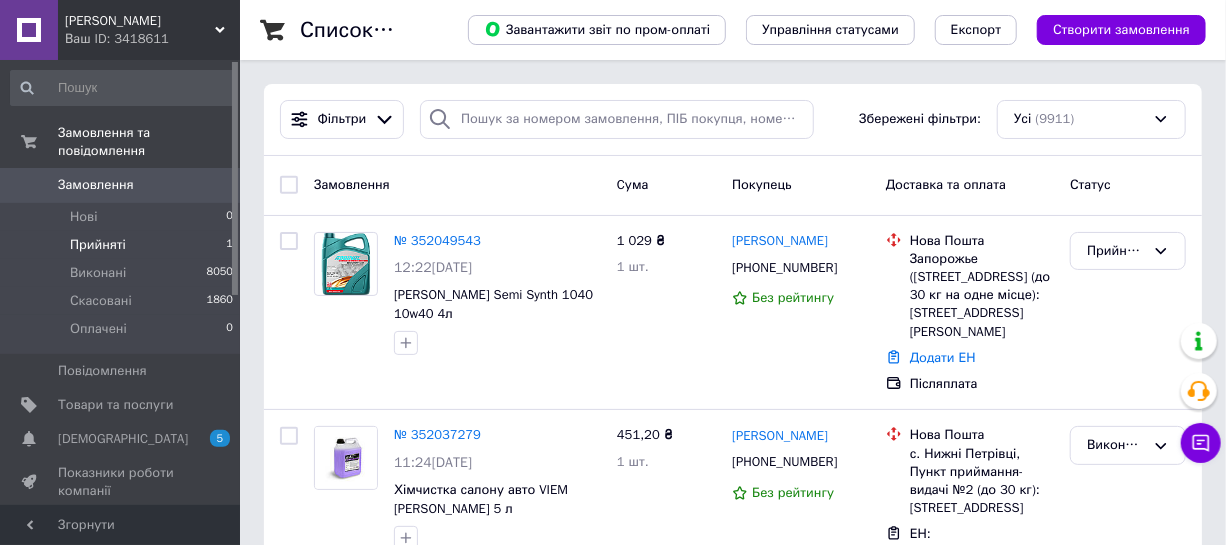 click on "Прийняті" at bounding box center [98, 245] 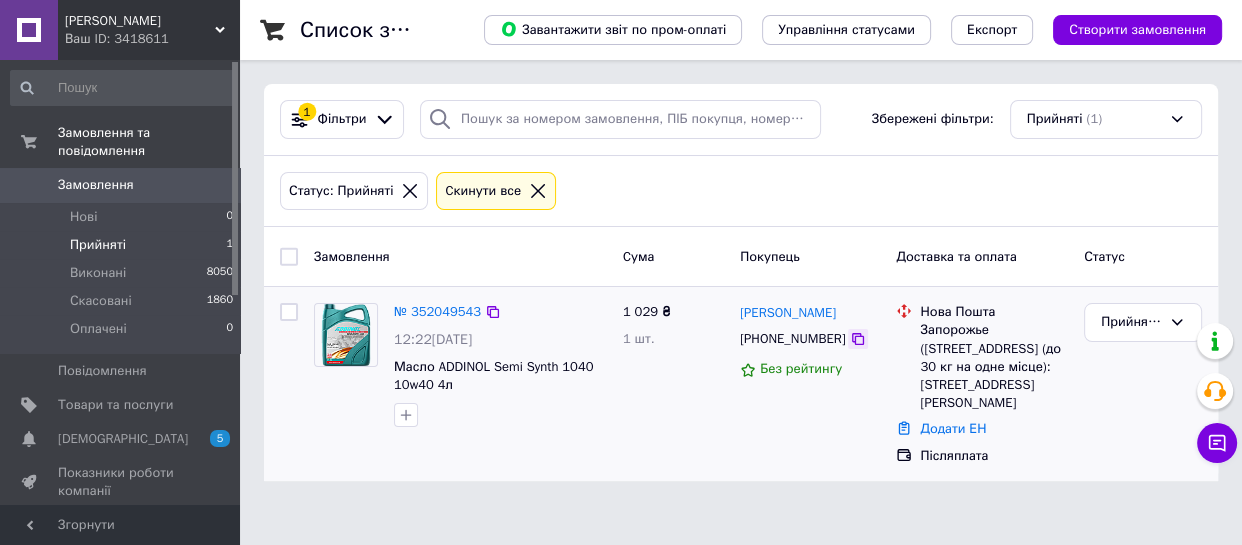 click 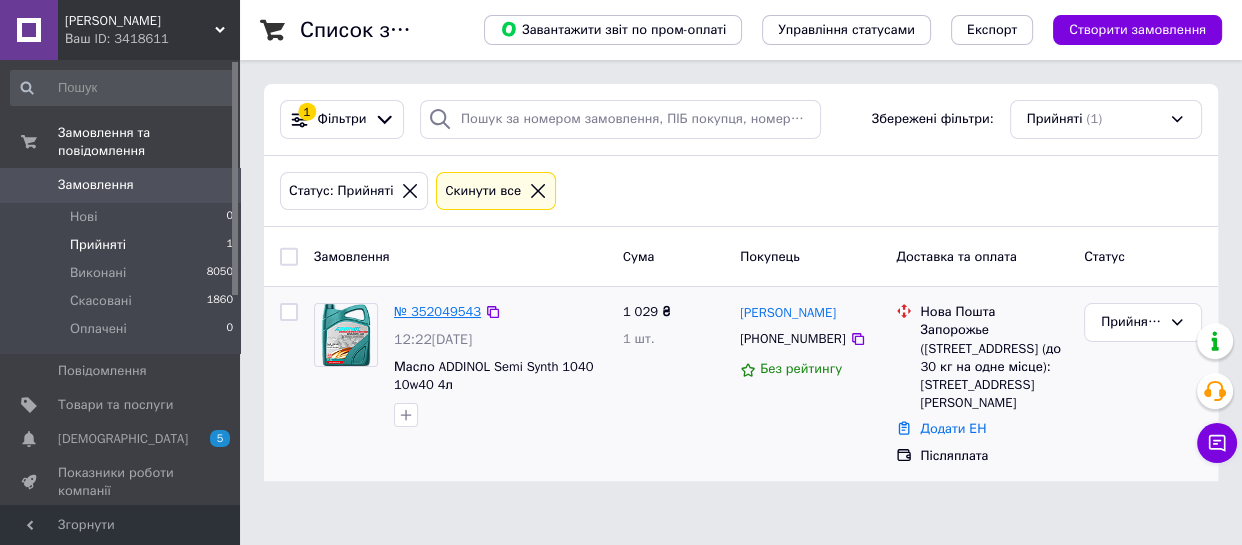 click on "№ 352049543" at bounding box center [437, 311] 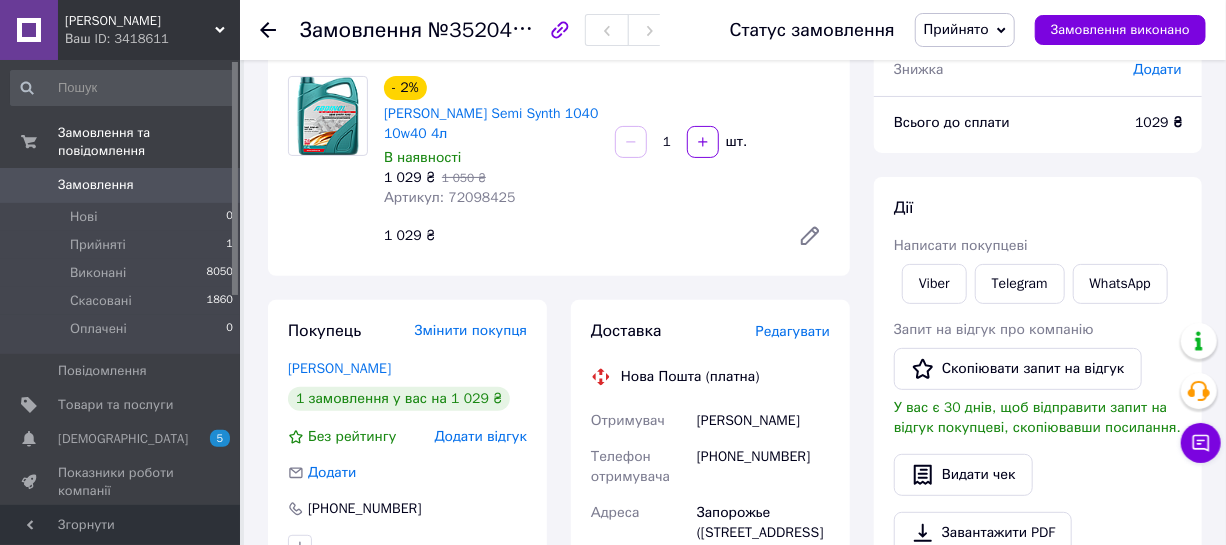 scroll, scrollTop: 181, scrollLeft: 0, axis: vertical 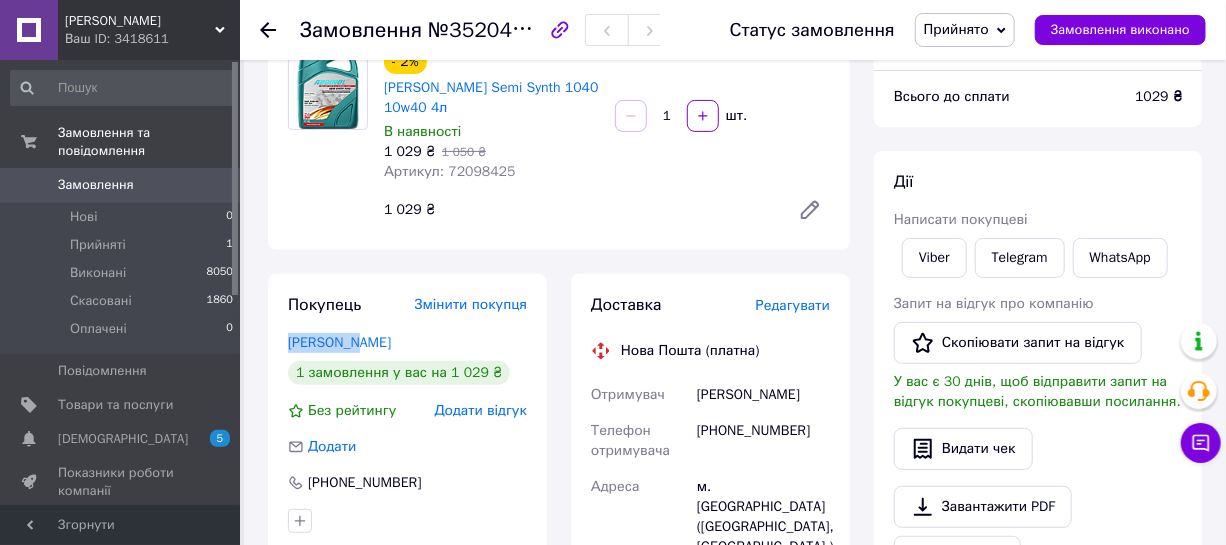 drag, startPoint x: 360, startPoint y: 342, endPoint x: 280, endPoint y: 342, distance: 80 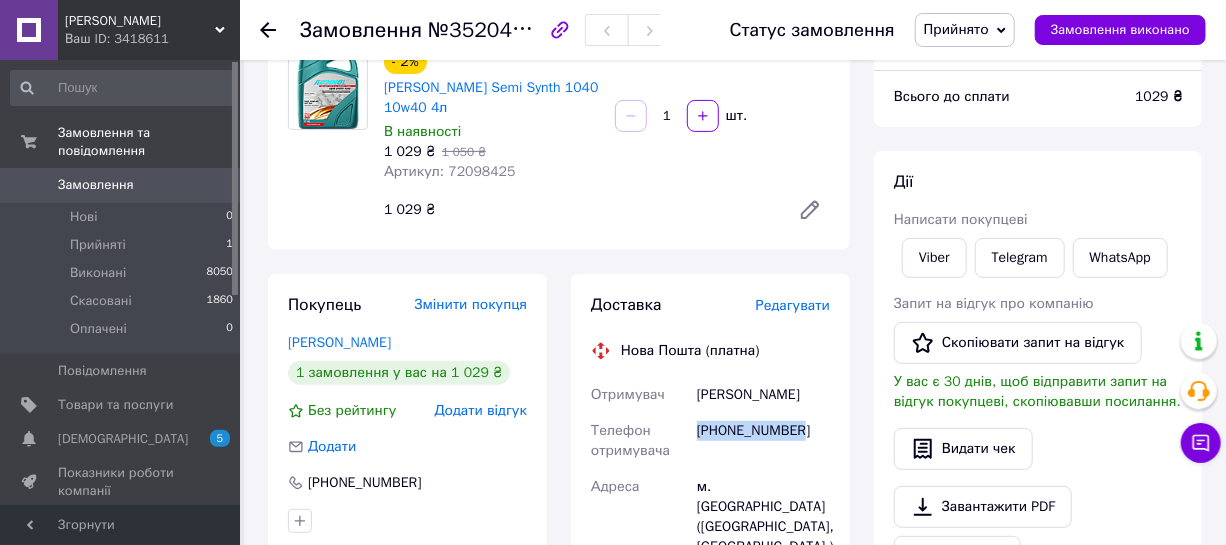drag, startPoint x: 804, startPoint y: 427, endPoint x: 701, endPoint y: 435, distance: 103.31021 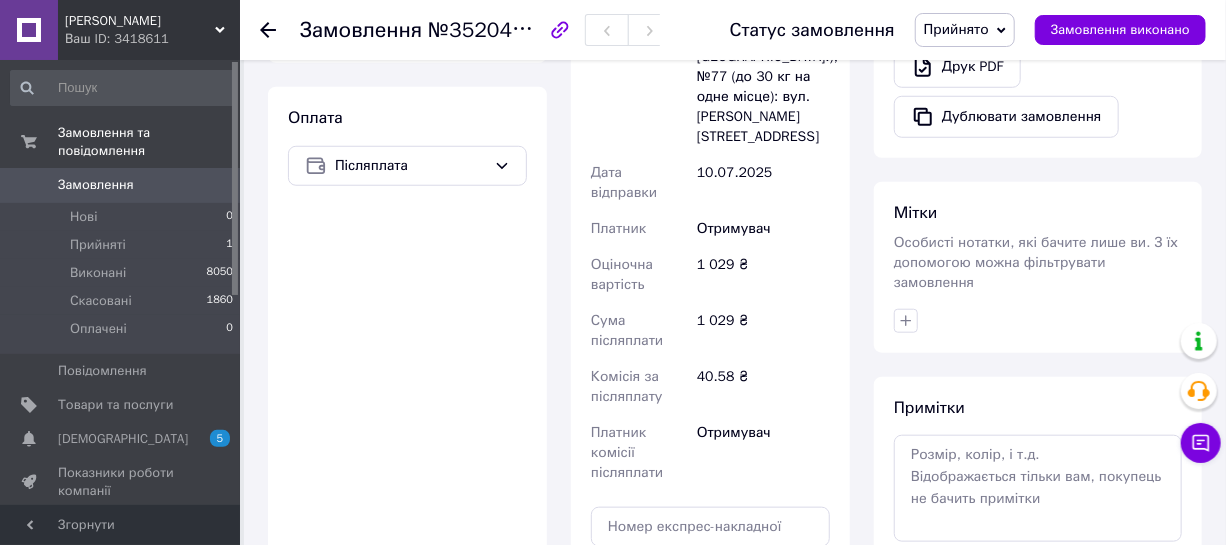 scroll, scrollTop: 727, scrollLeft: 0, axis: vertical 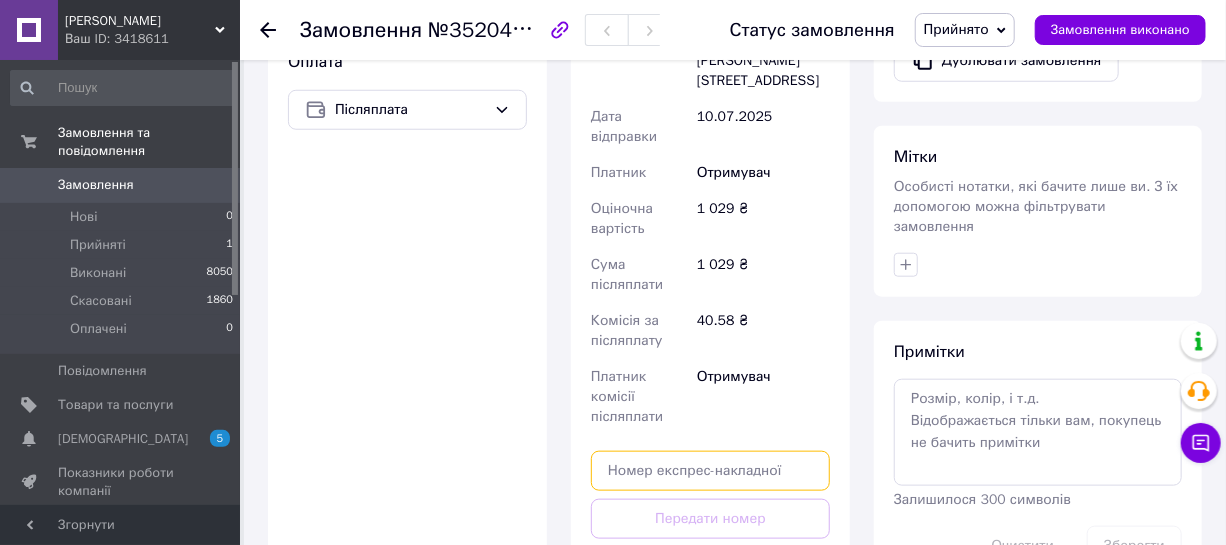 click at bounding box center (710, 471) 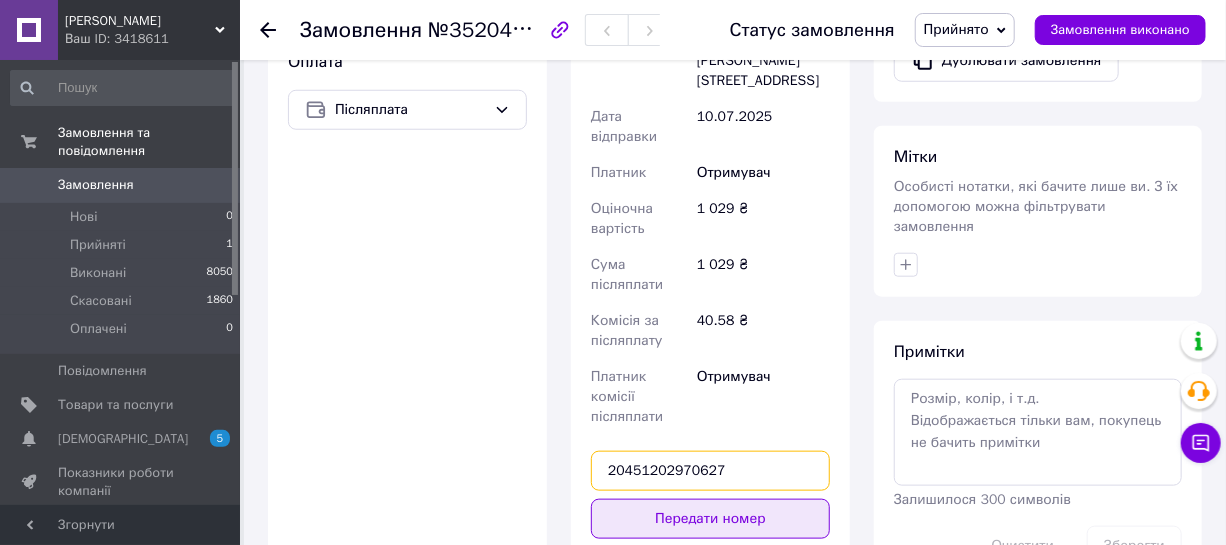 type on "20451202970627" 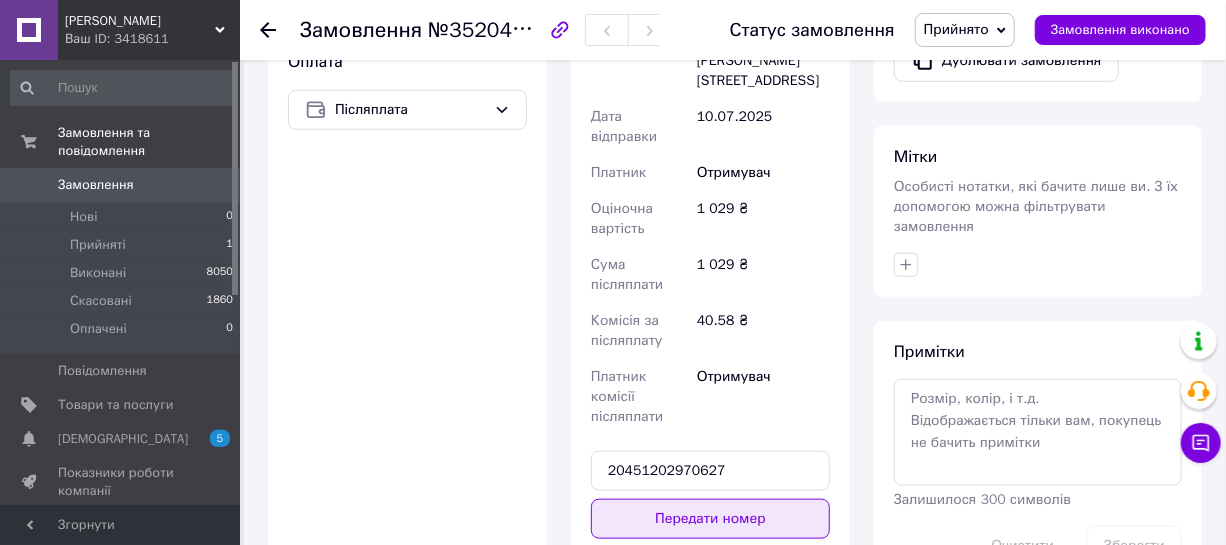 click on "Передати номер" at bounding box center [710, 519] 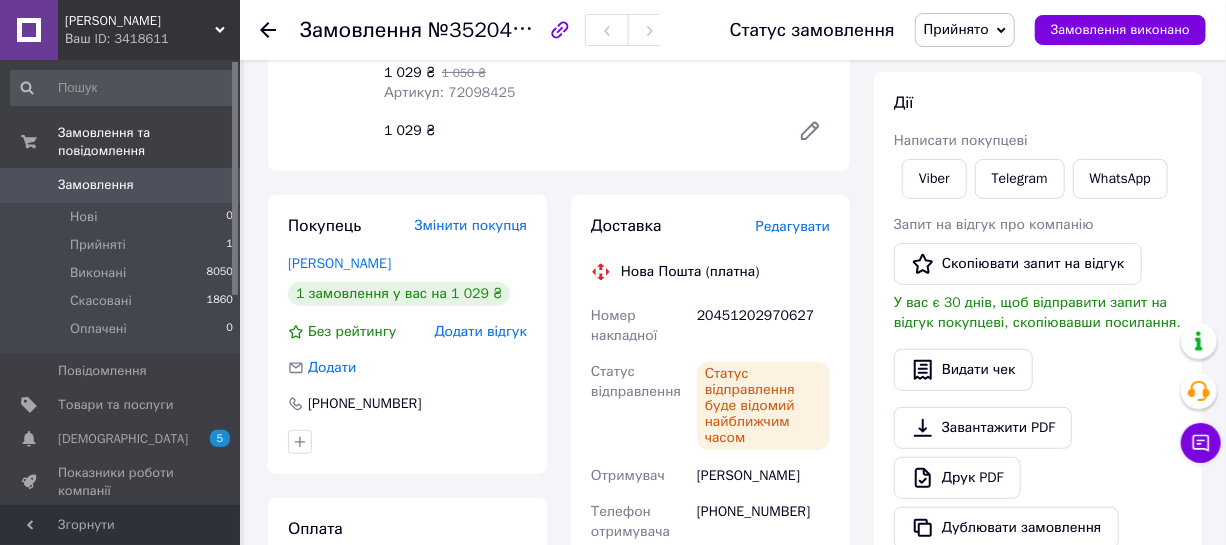 scroll, scrollTop: 0, scrollLeft: 0, axis: both 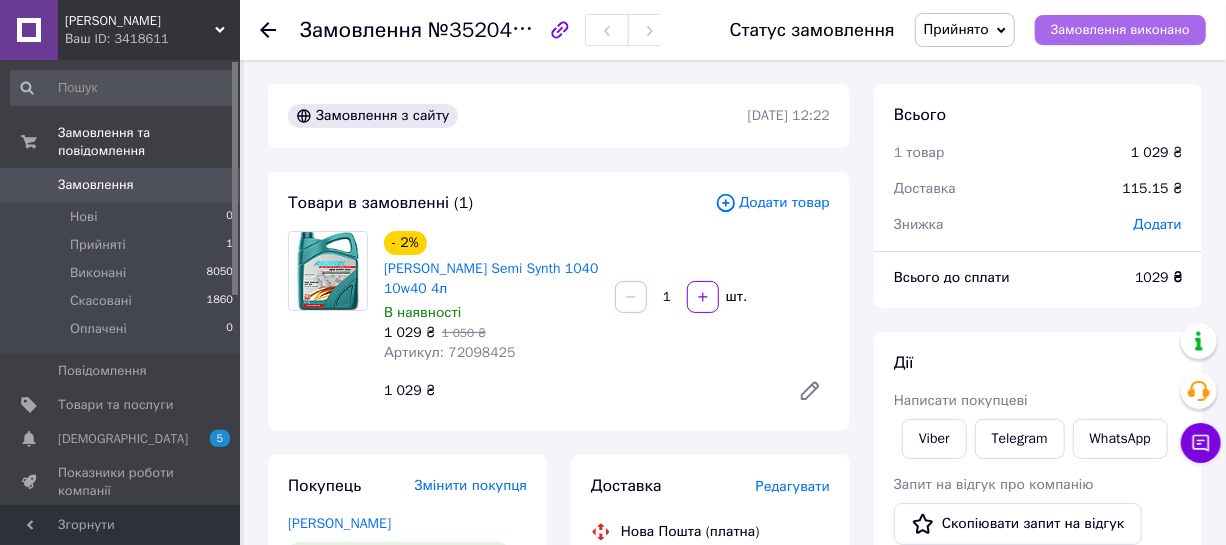 click on "Замовлення виконано" at bounding box center [1120, 30] 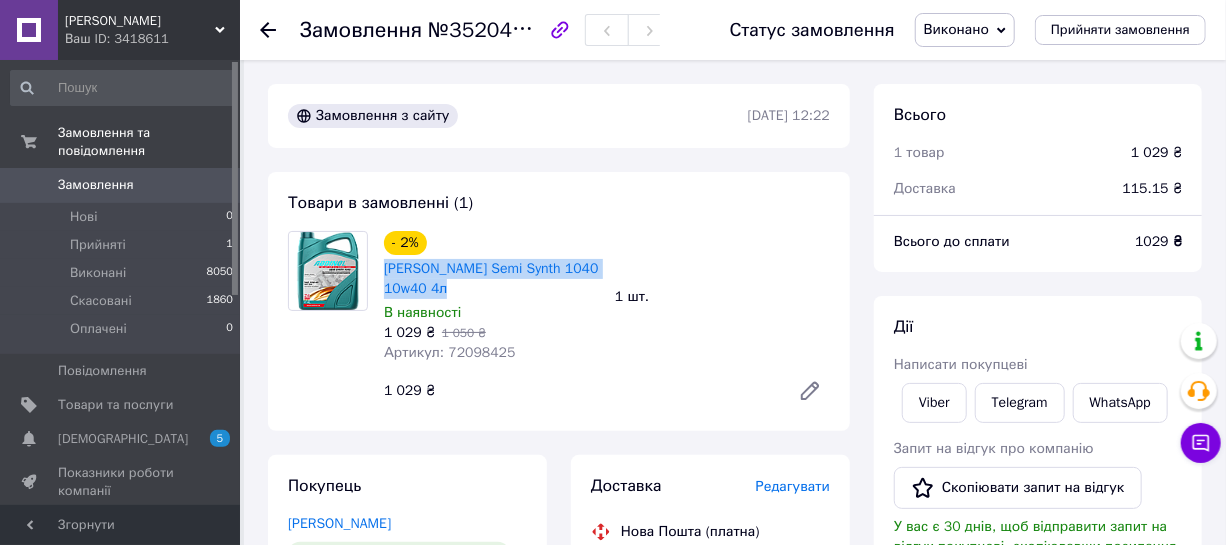 drag, startPoint x: 432, startPoint y: 278, endPoint x: 380, endPoint y: 267, distance: 53.15073 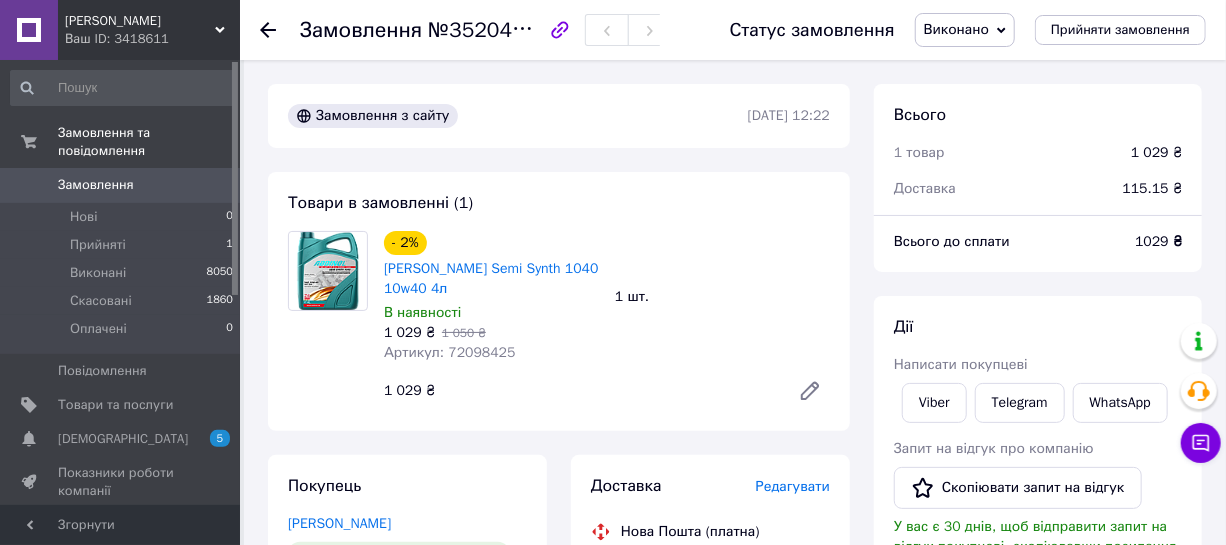 click 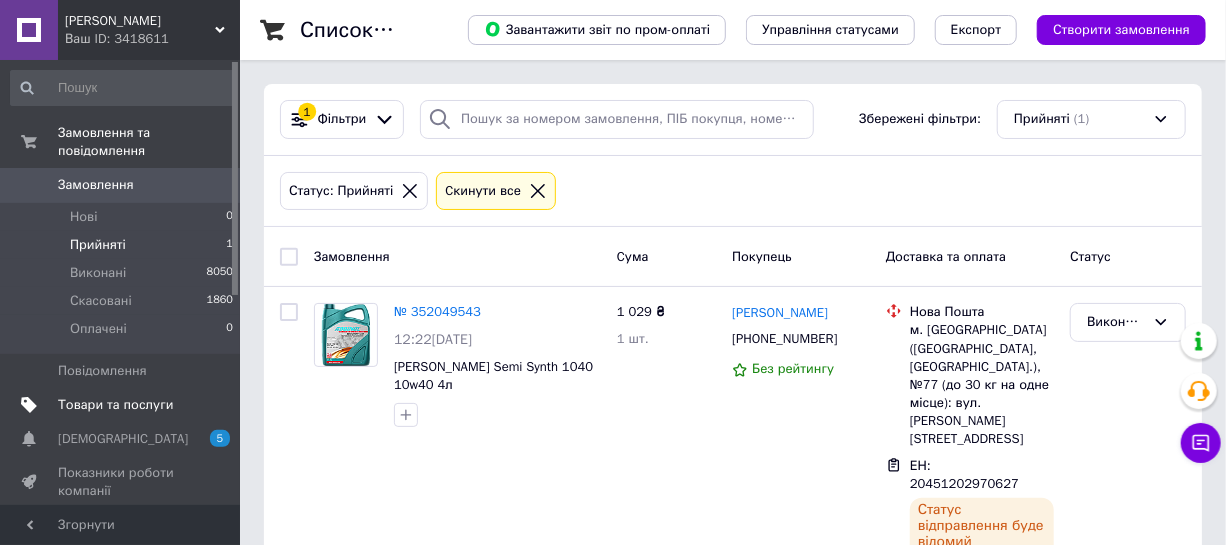 click on "Товари та послуги" at bounding box center (115, 405) 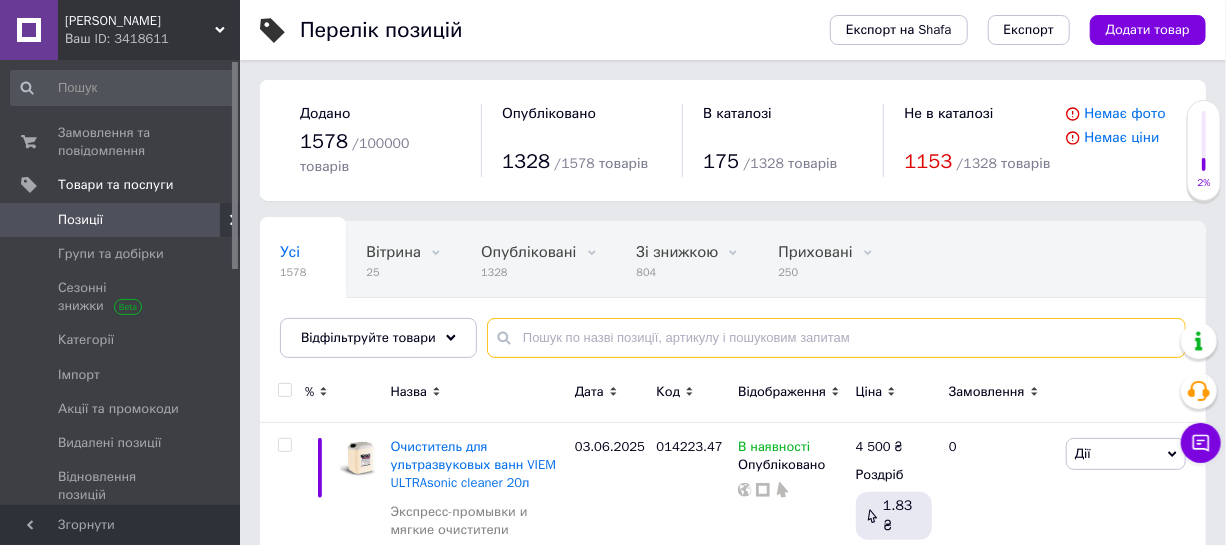 click at bounding box center [836, 338] 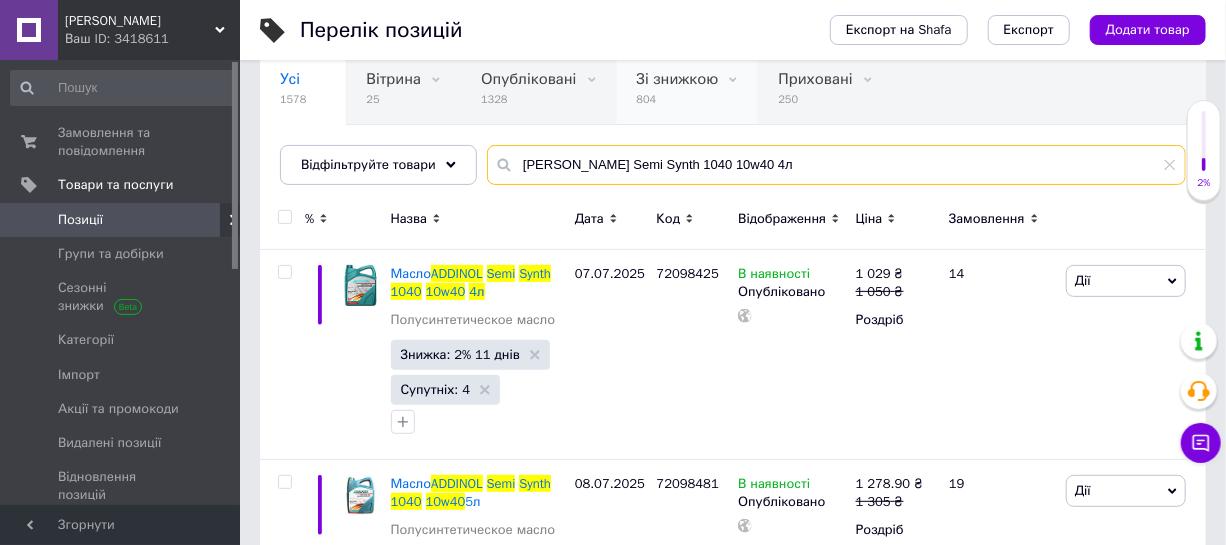 scroll, scrollTop: 272, scrollLeft: 0, axis: vertical 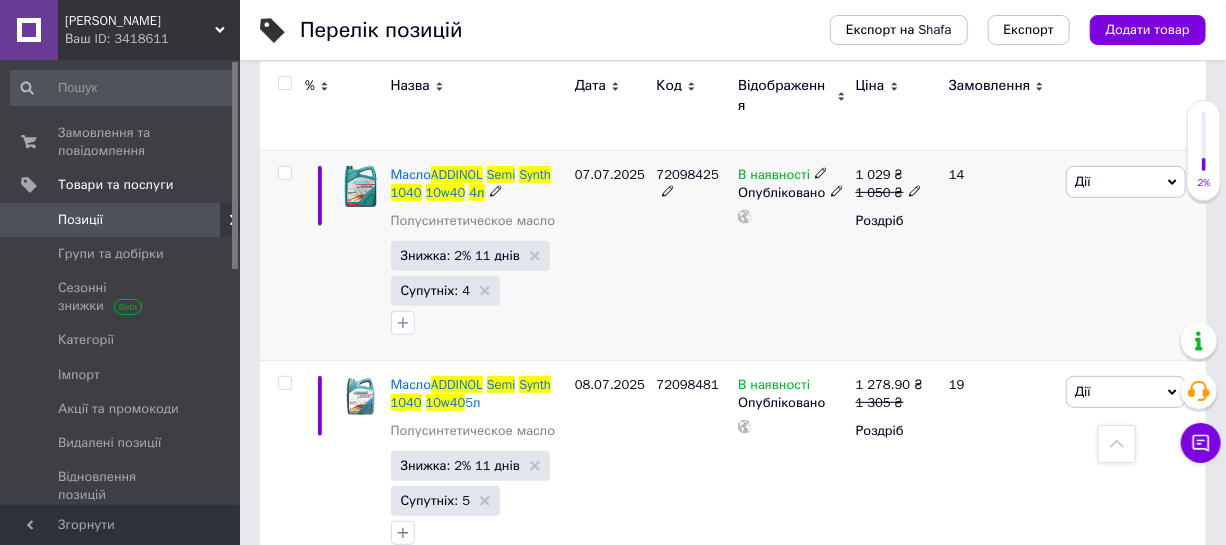 type on "[PERSON_NAME] Semi Synth 1040 10w40 4л" 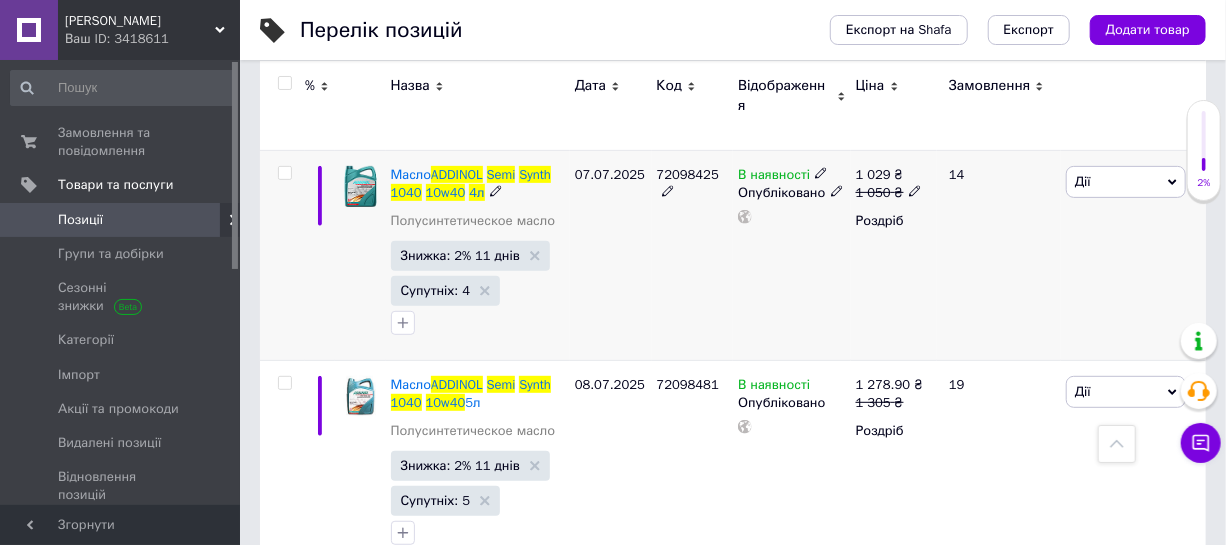 click 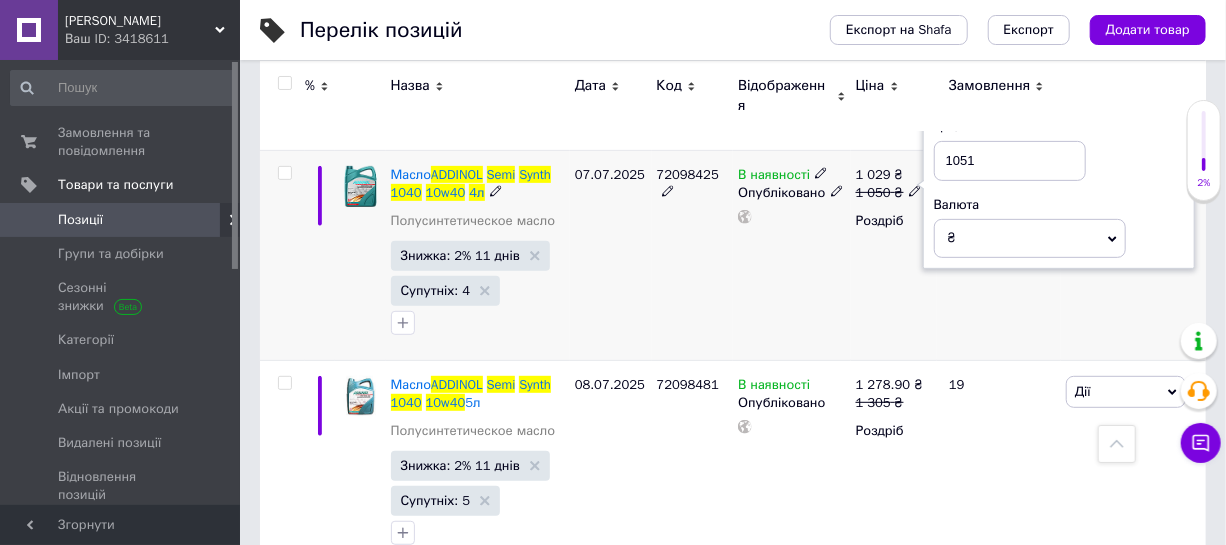 type on "1051" 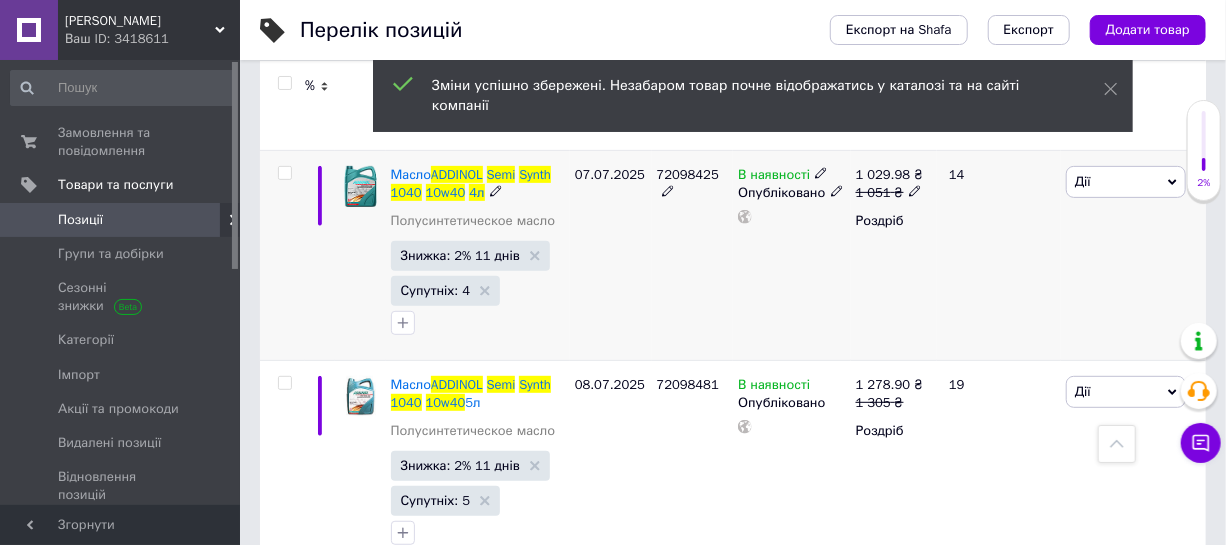 click 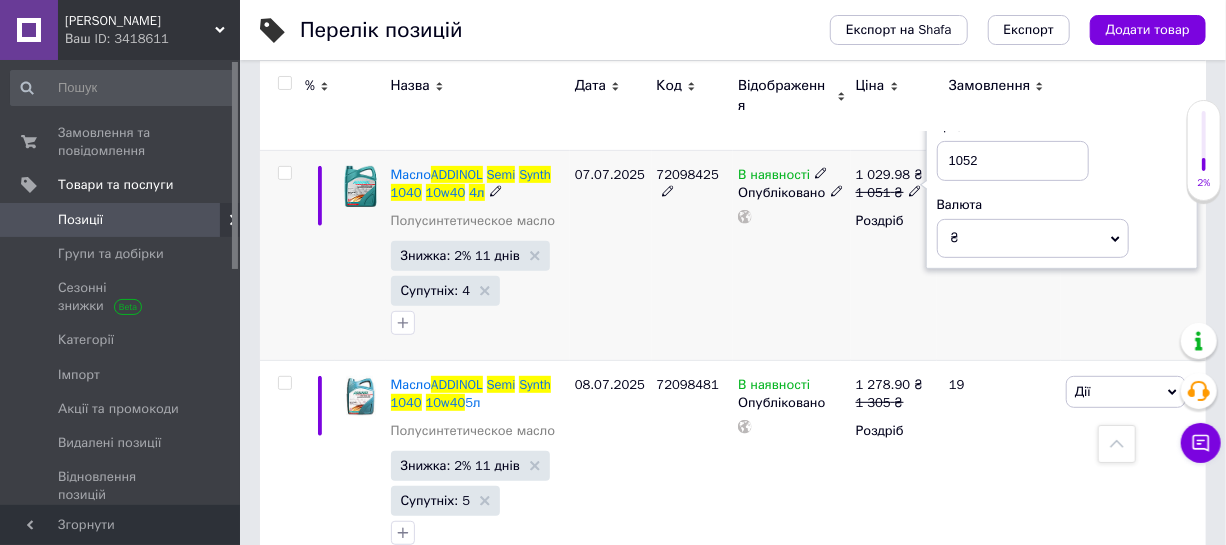 type on "1052" 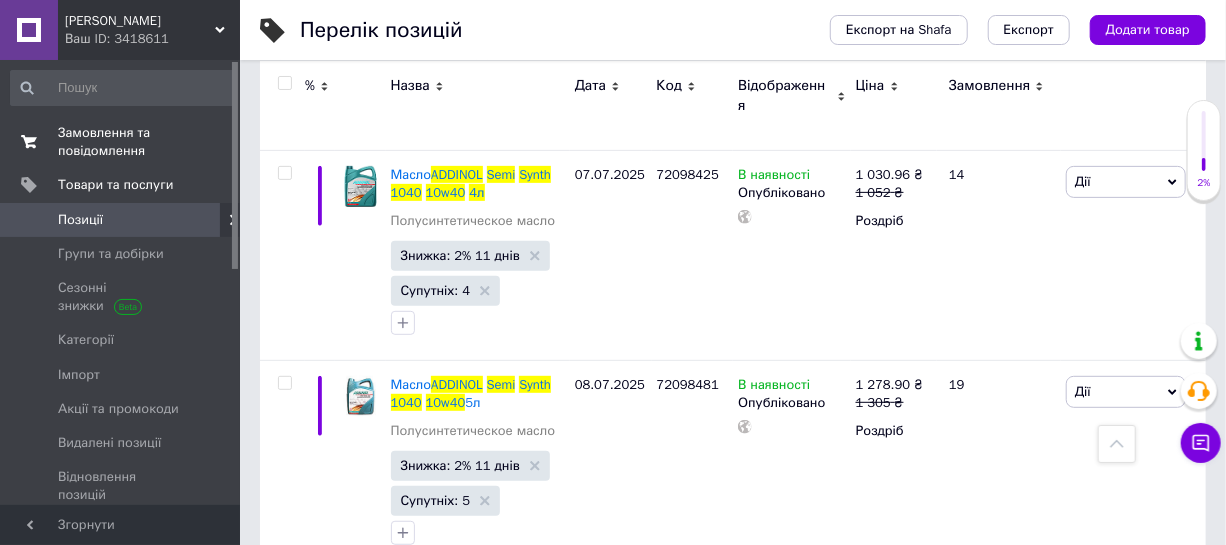 click on "Замовлення та повідомлення" at bounding box center [121, 142] 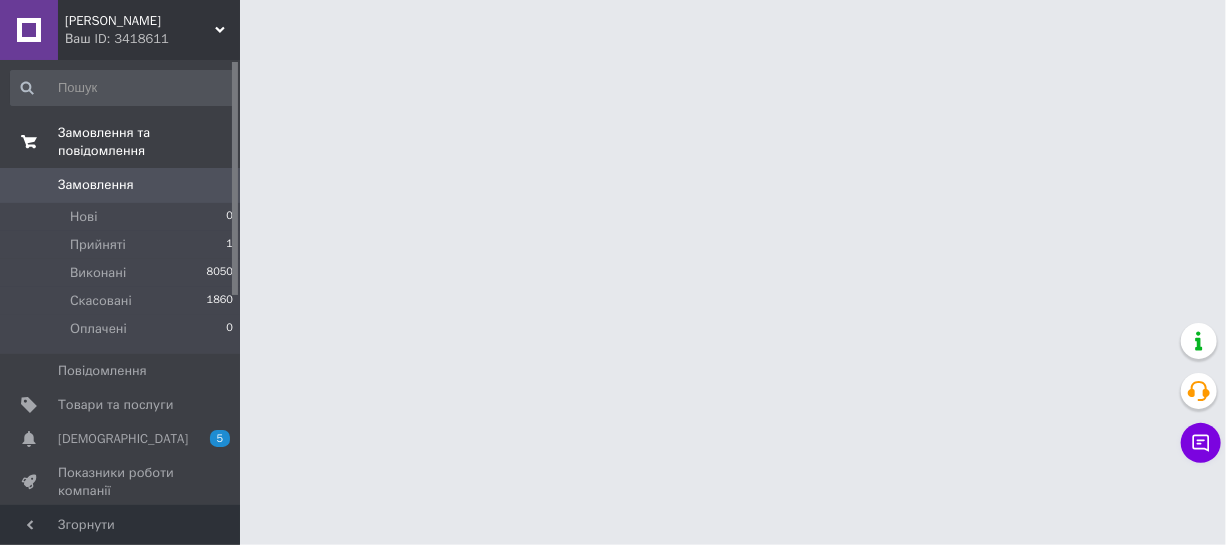 scroll, scrollTop: 0, scrollLeft: 0, axis: both 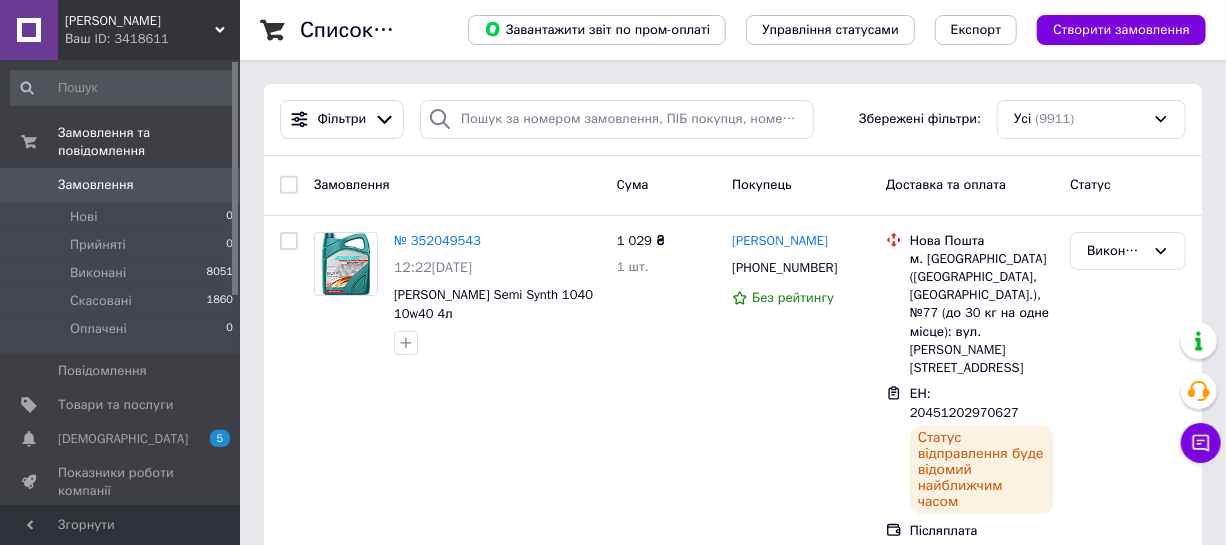 click on "Замовлення" at bounding box center (121, 185) 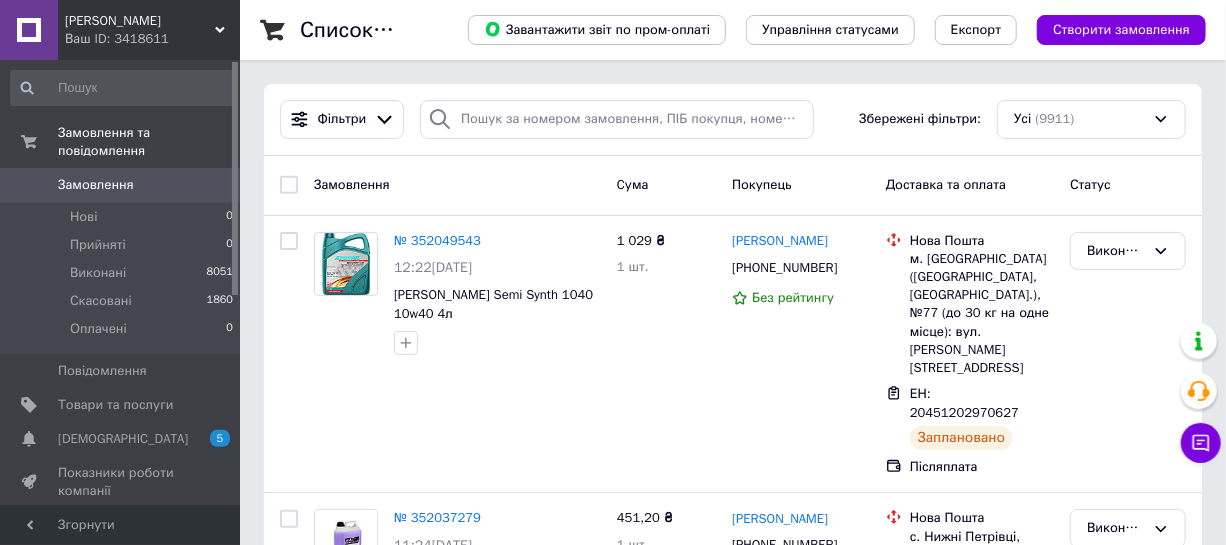 click on "Замовлення" at bounding box center [96, 185] 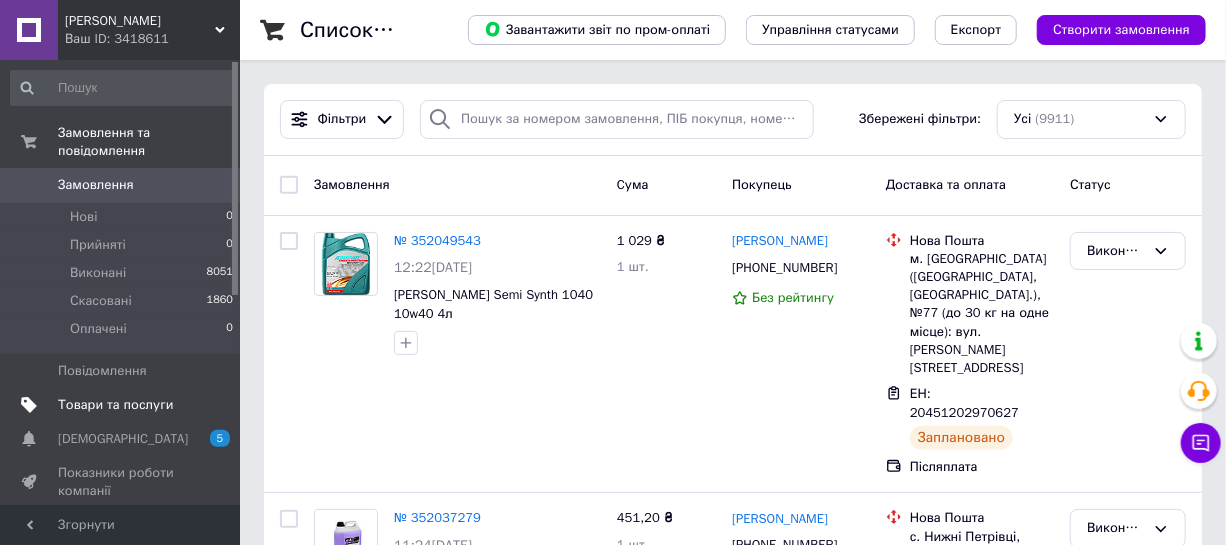 click on "Товари та послуги" at bounding box center (115, 405) 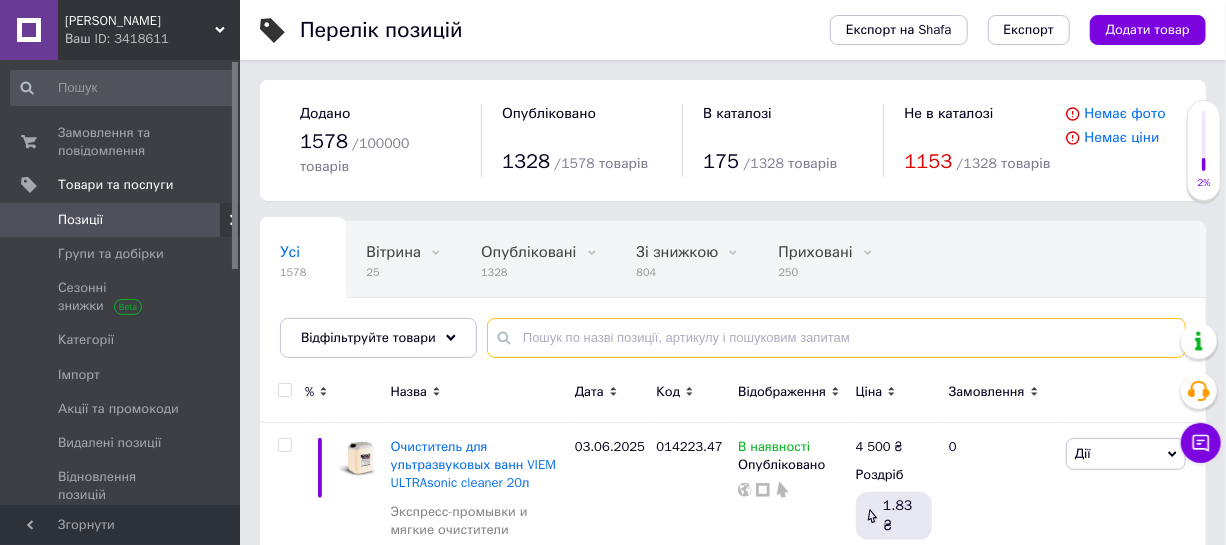 click at bounding box center (836, 338) 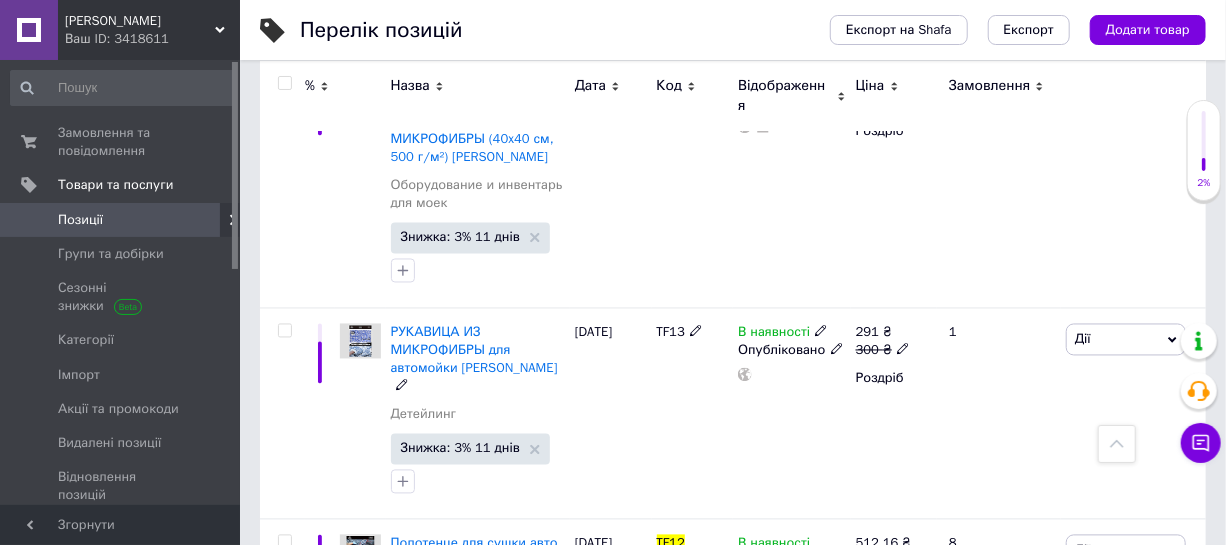scroll, scrollTop: 1636, scrollLeft: 0, axis: vertical 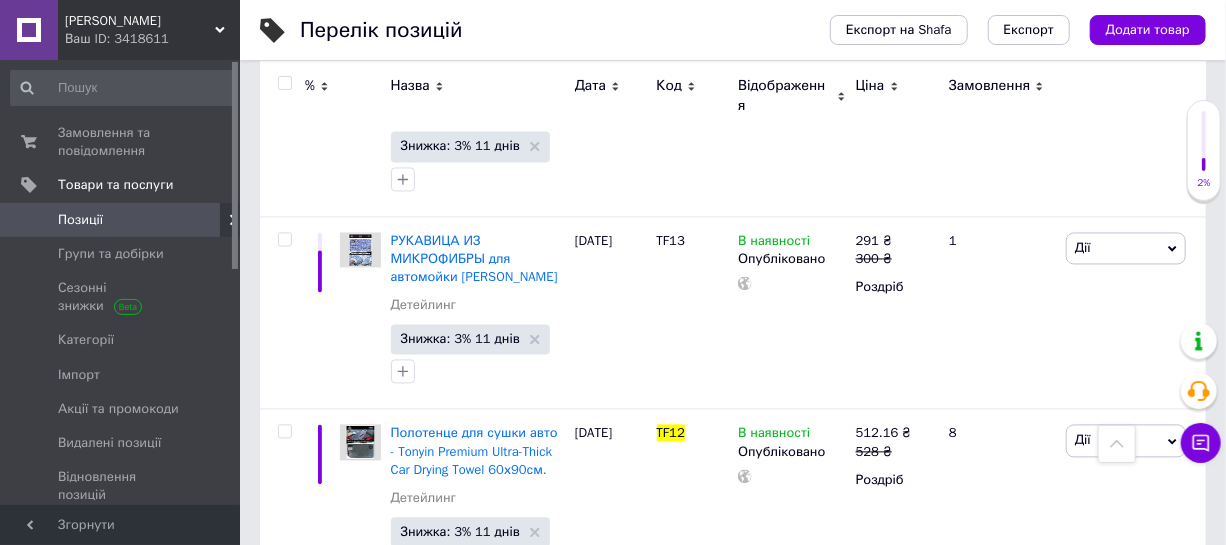 type on "tf12" 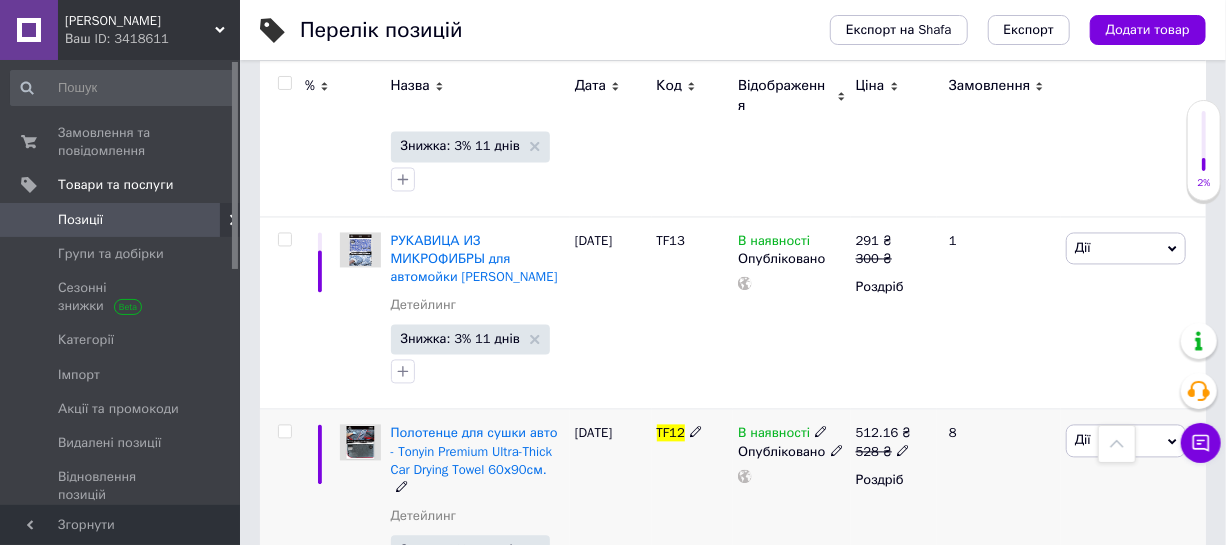 click 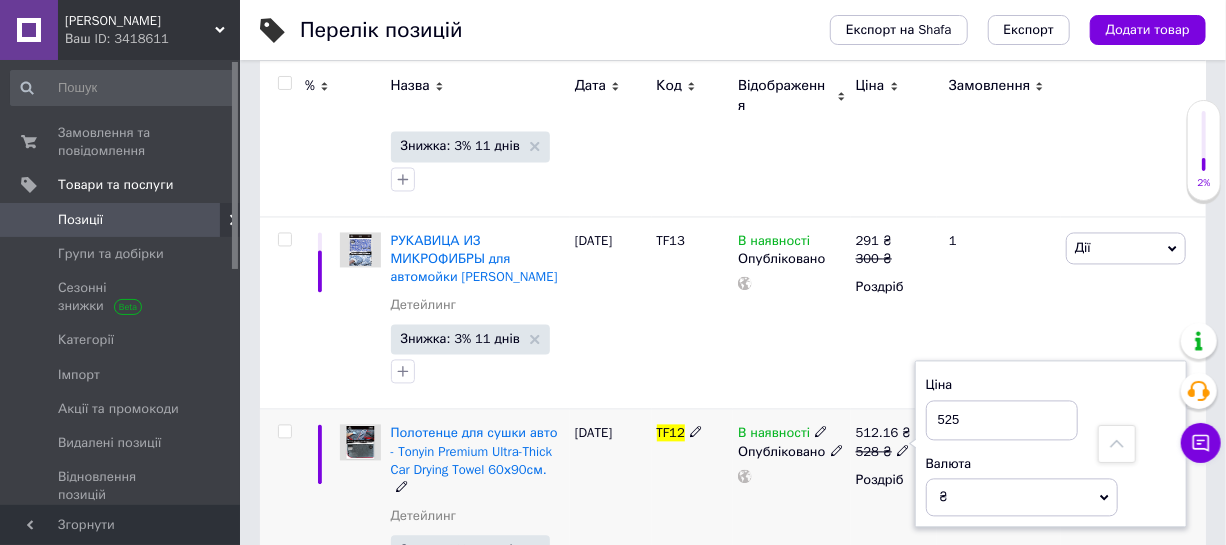 type on "525" 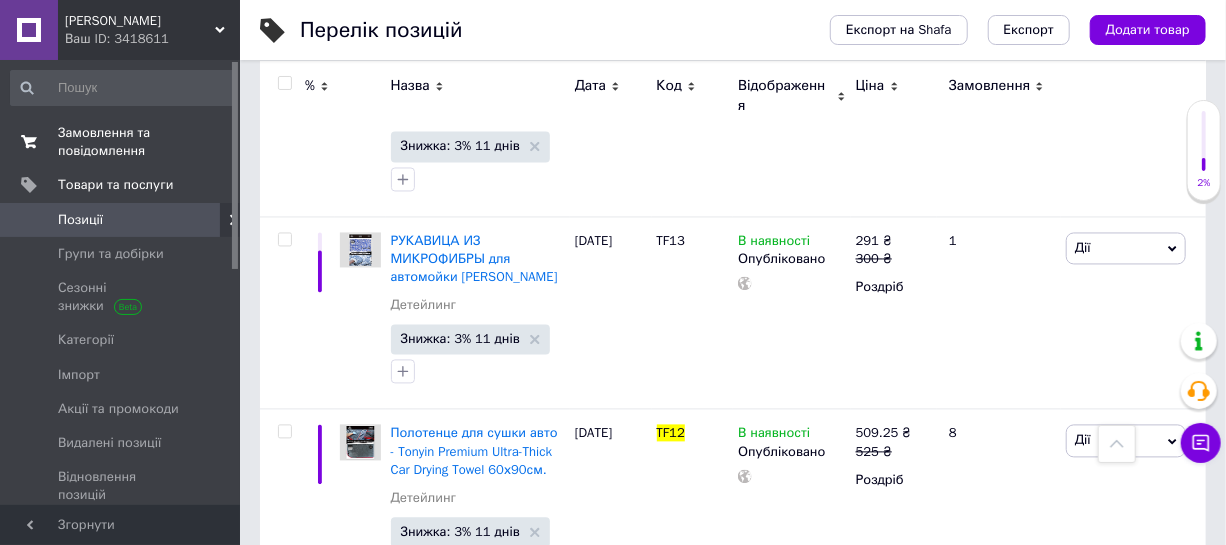 click on "Замовлення та повідомлення" at bounding box center [121, 142] 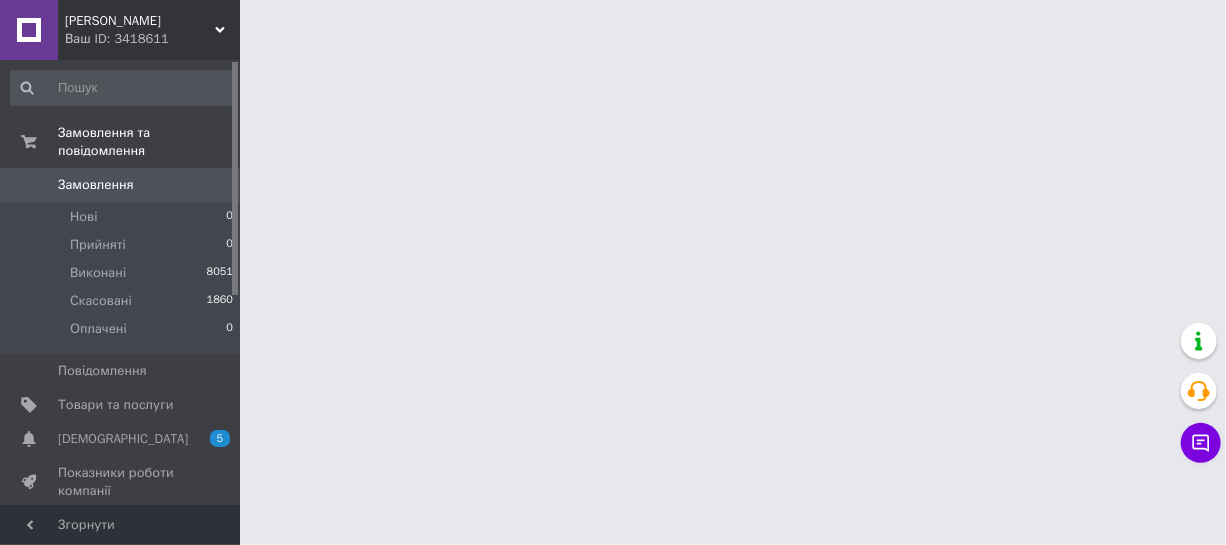 scroll, scrollTop: 0, scrollLeft: 0, axis: both 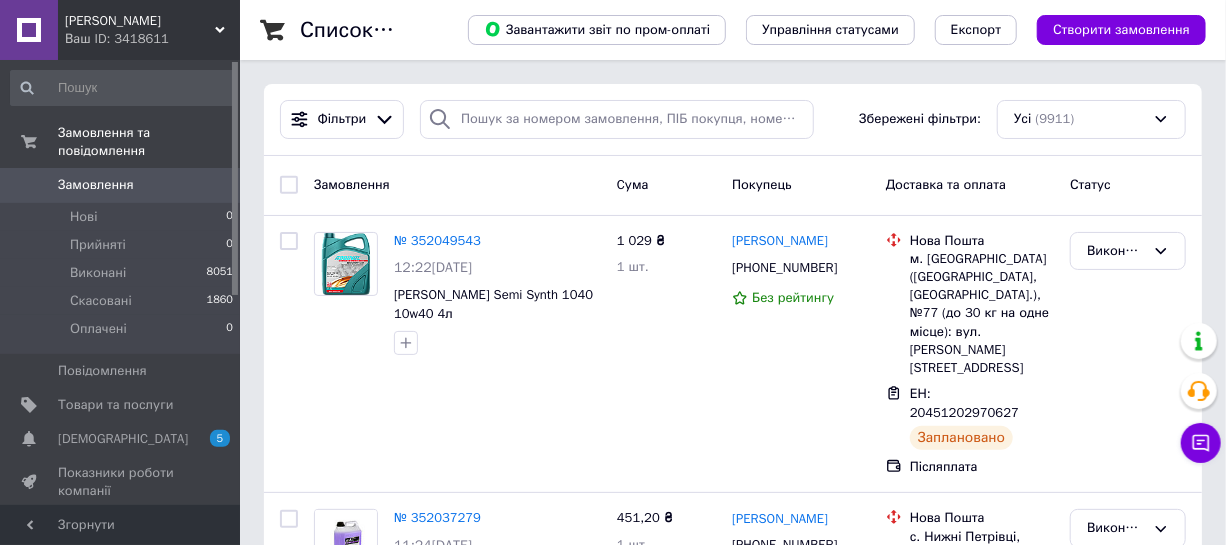 click on "Замовлення" at bounding box center [96, 185] 